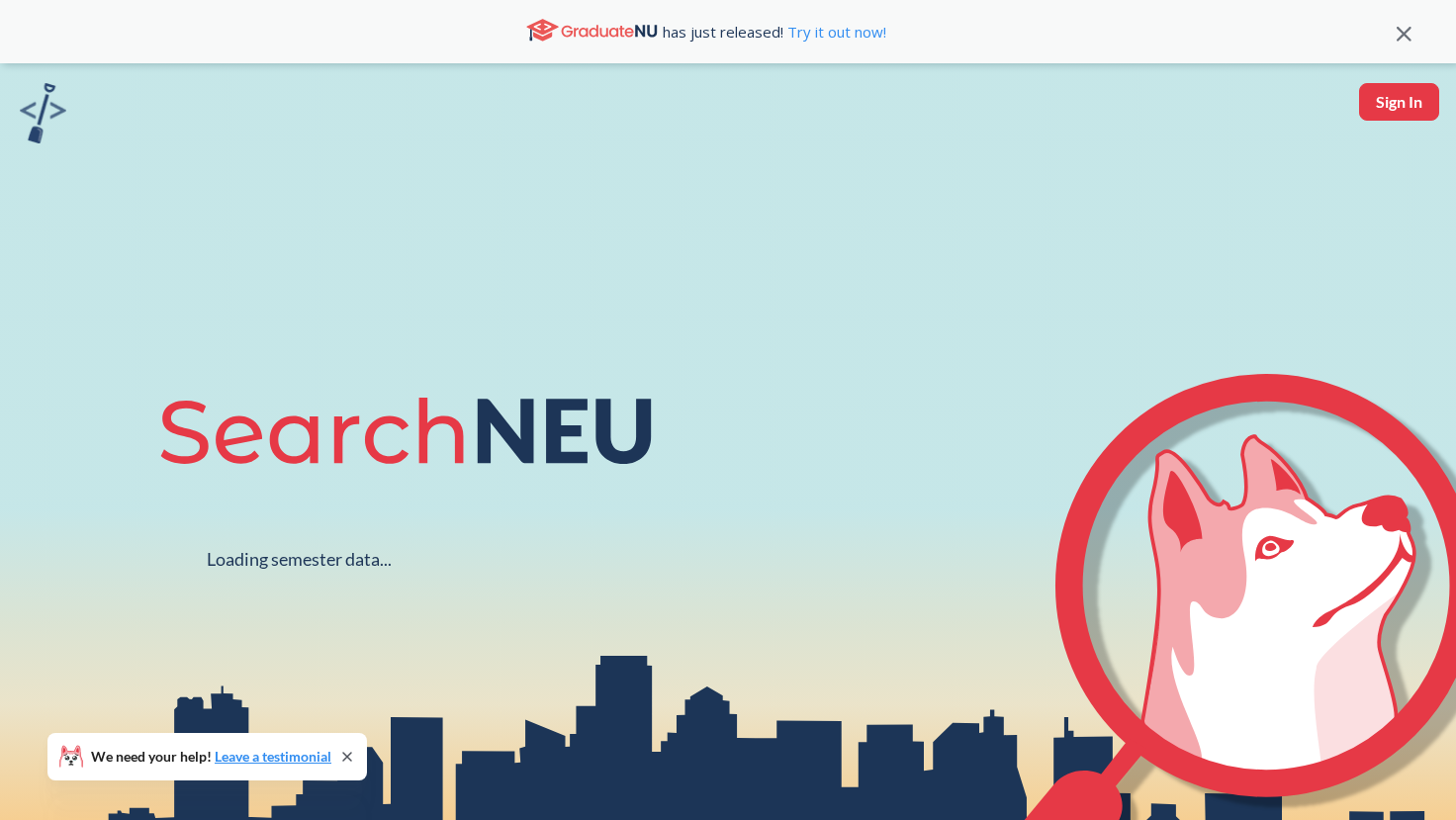scroll, scrollTop: 0, scrollLeft: 0, axis: both 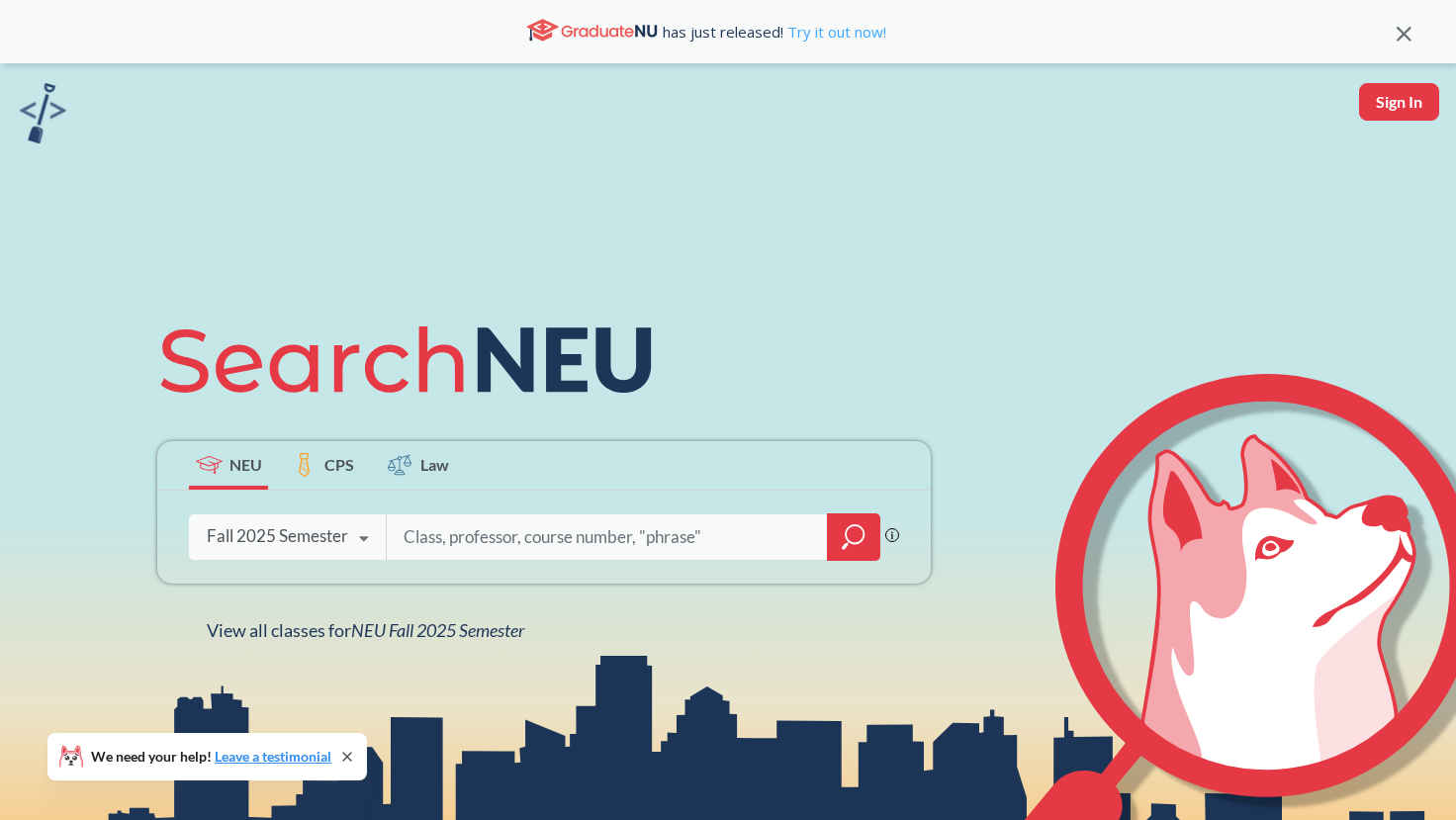 click on "Try it out now!" at bounding box center (835, 32) 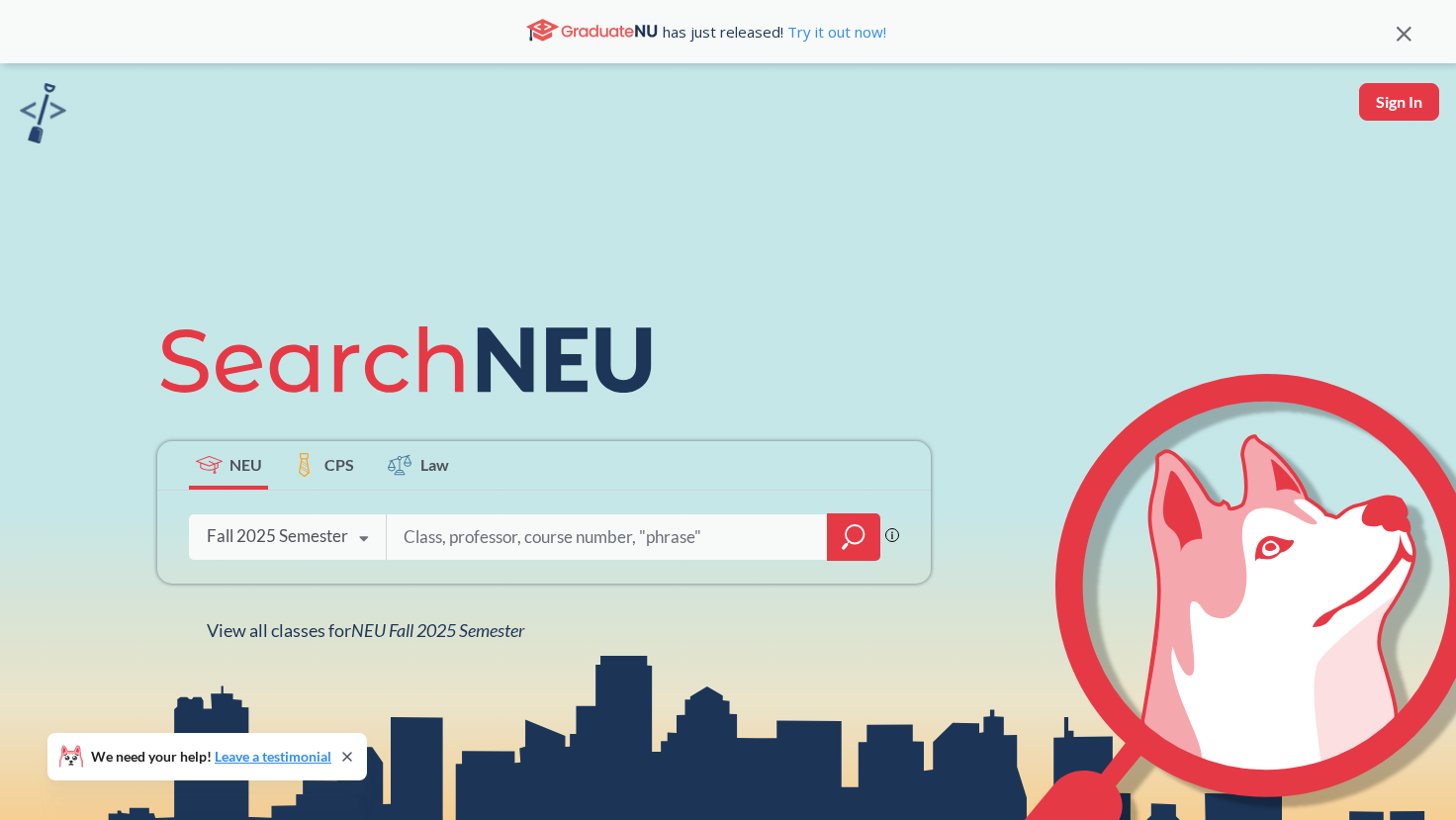 click at bounding box center (607, 537) 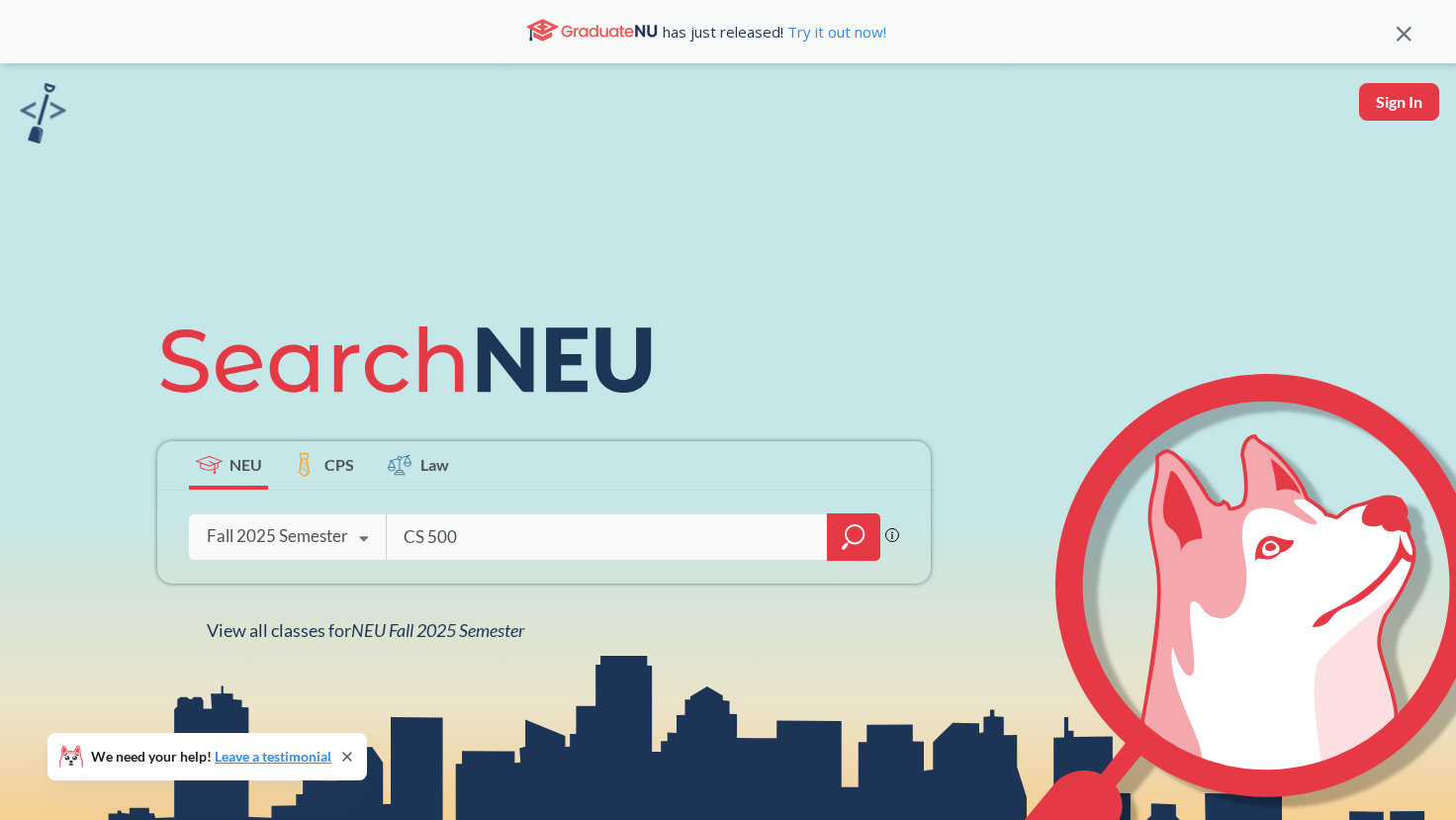 type on "CS 500" 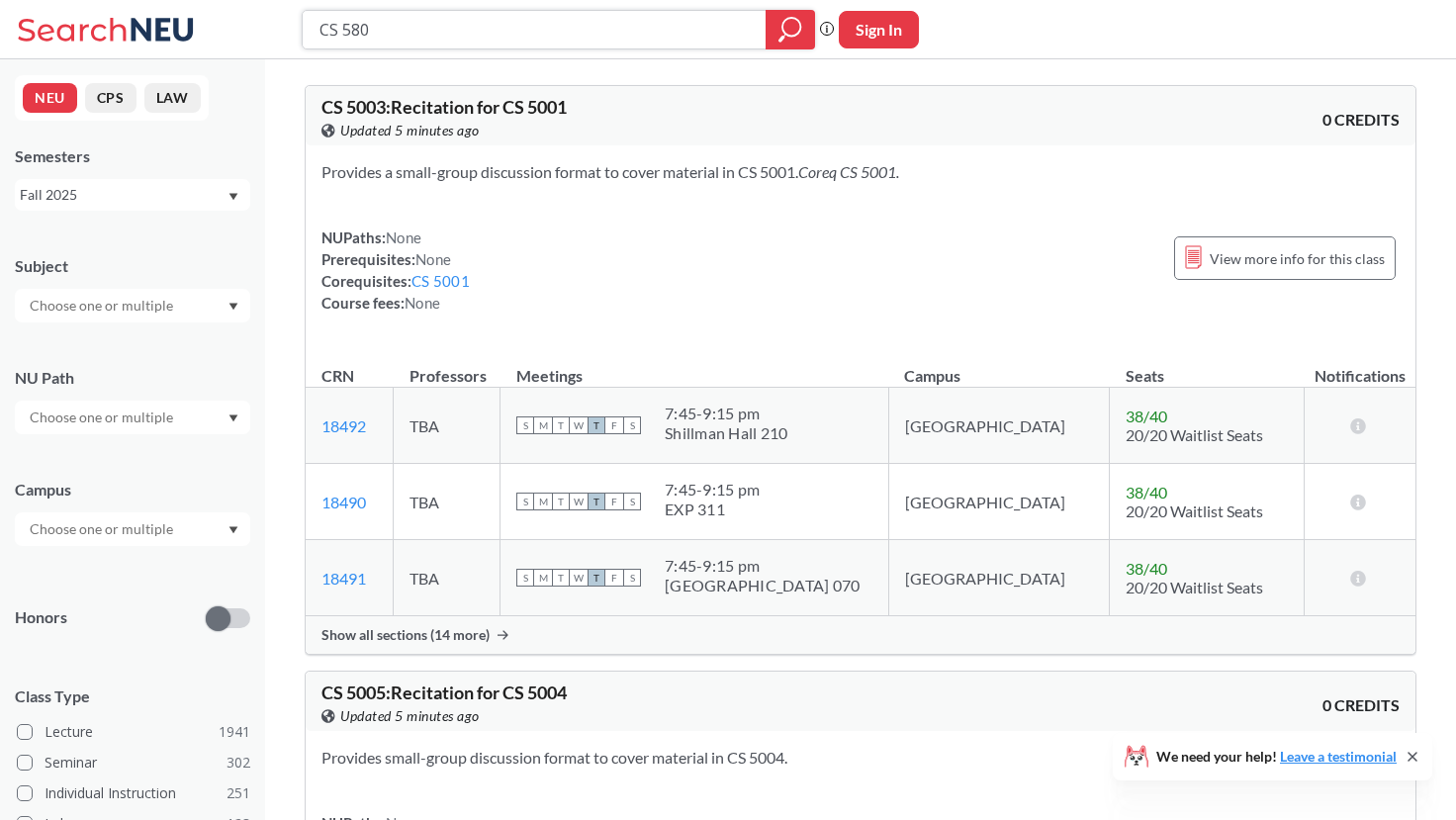 type on "CS 5800" 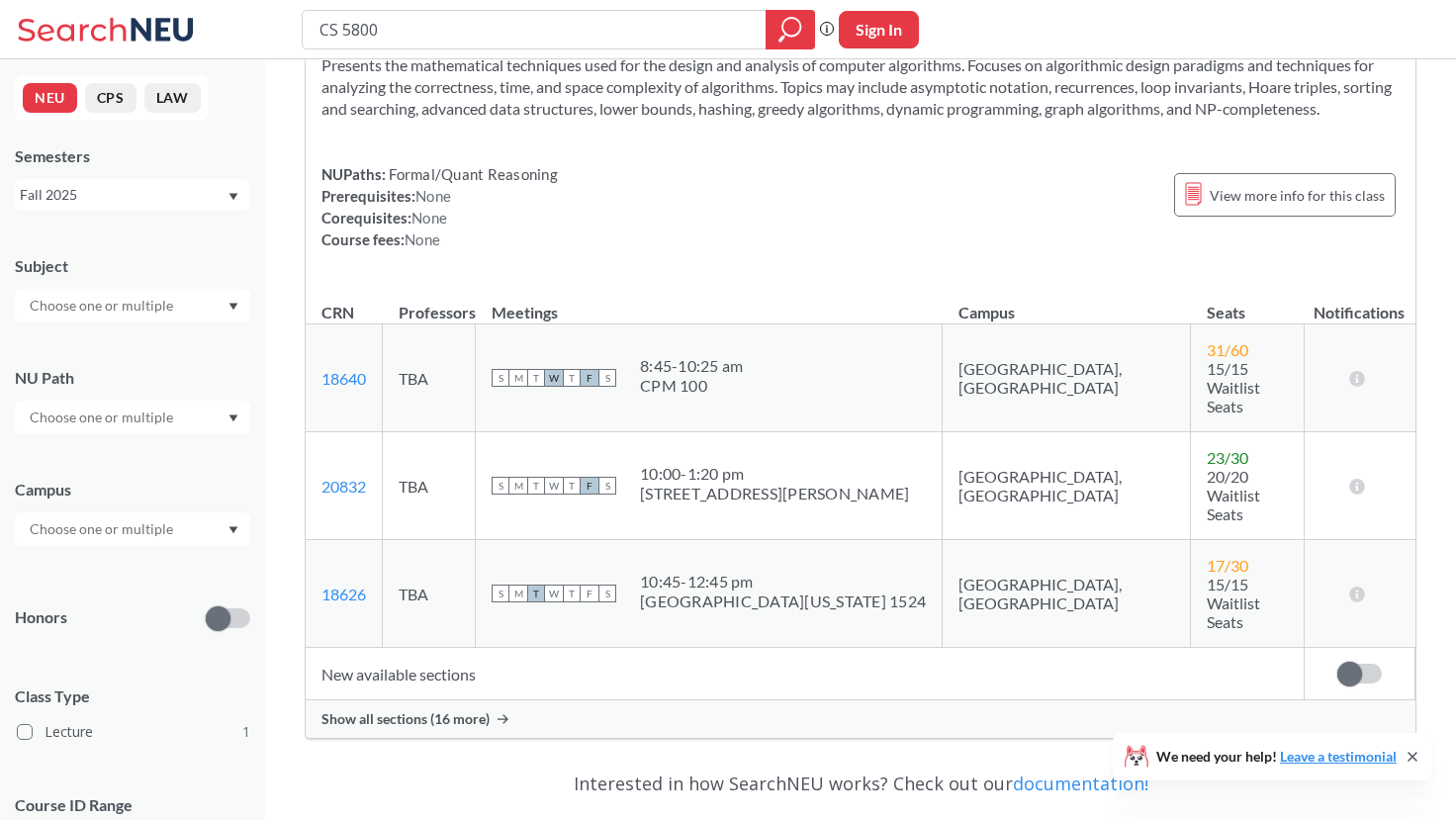 scroll, scrollTop: 108, scrollLeft: 0, axis: vertical 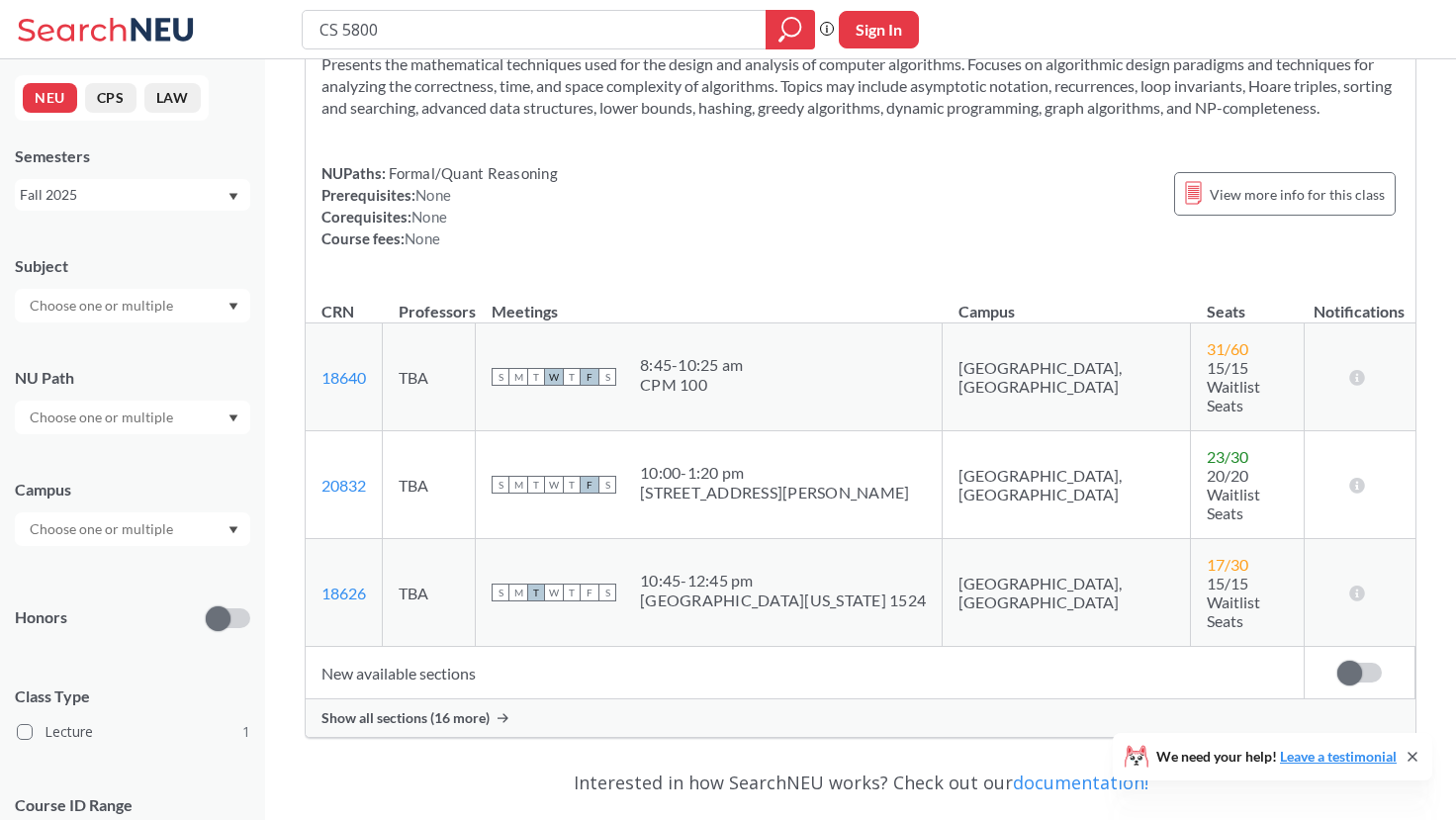 click on "Show all sections (16 more)" at bounding box center (406, 718) 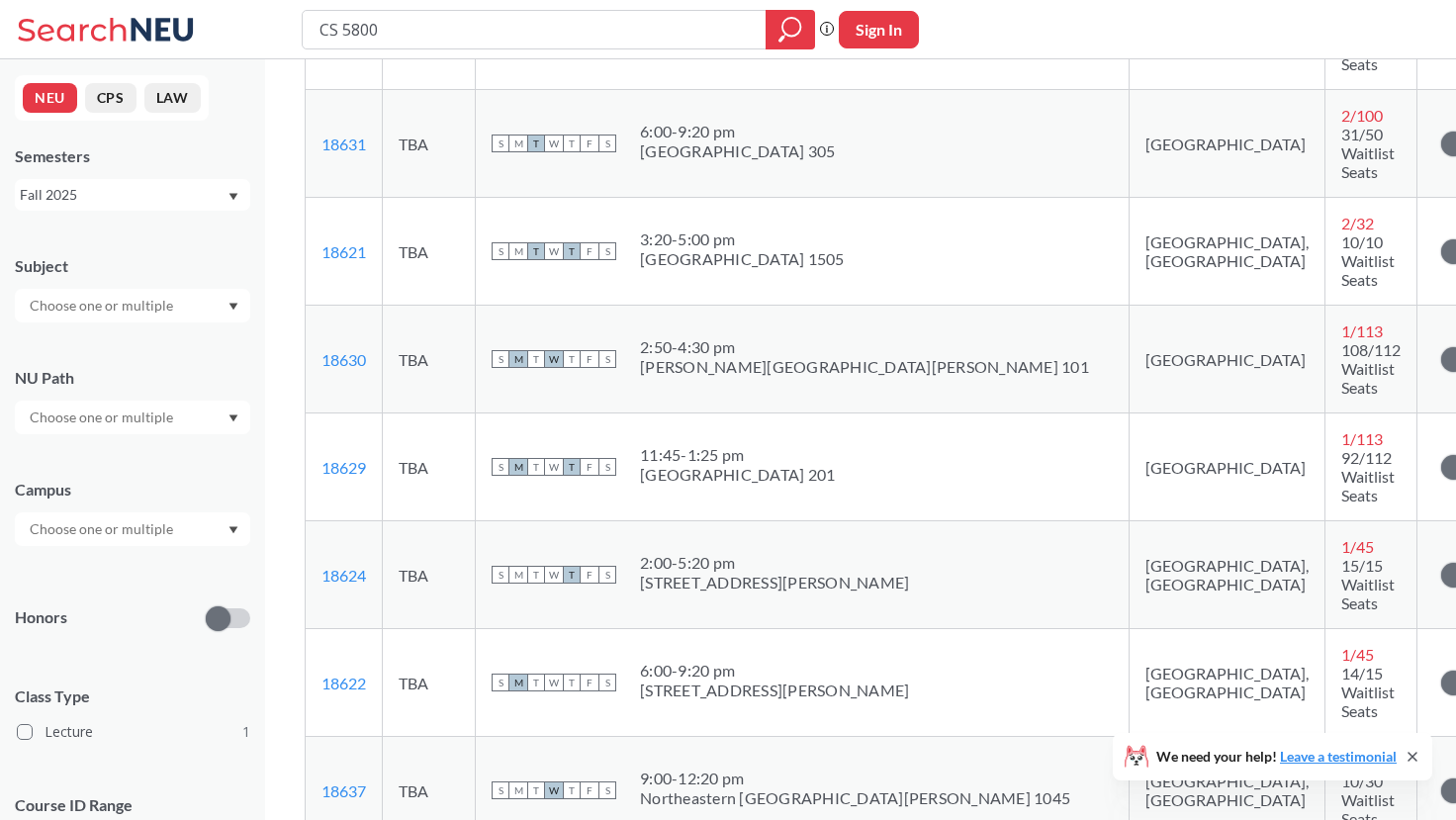 scroll, scrollTop: 989, scrollLeft: 0, axis: vertical 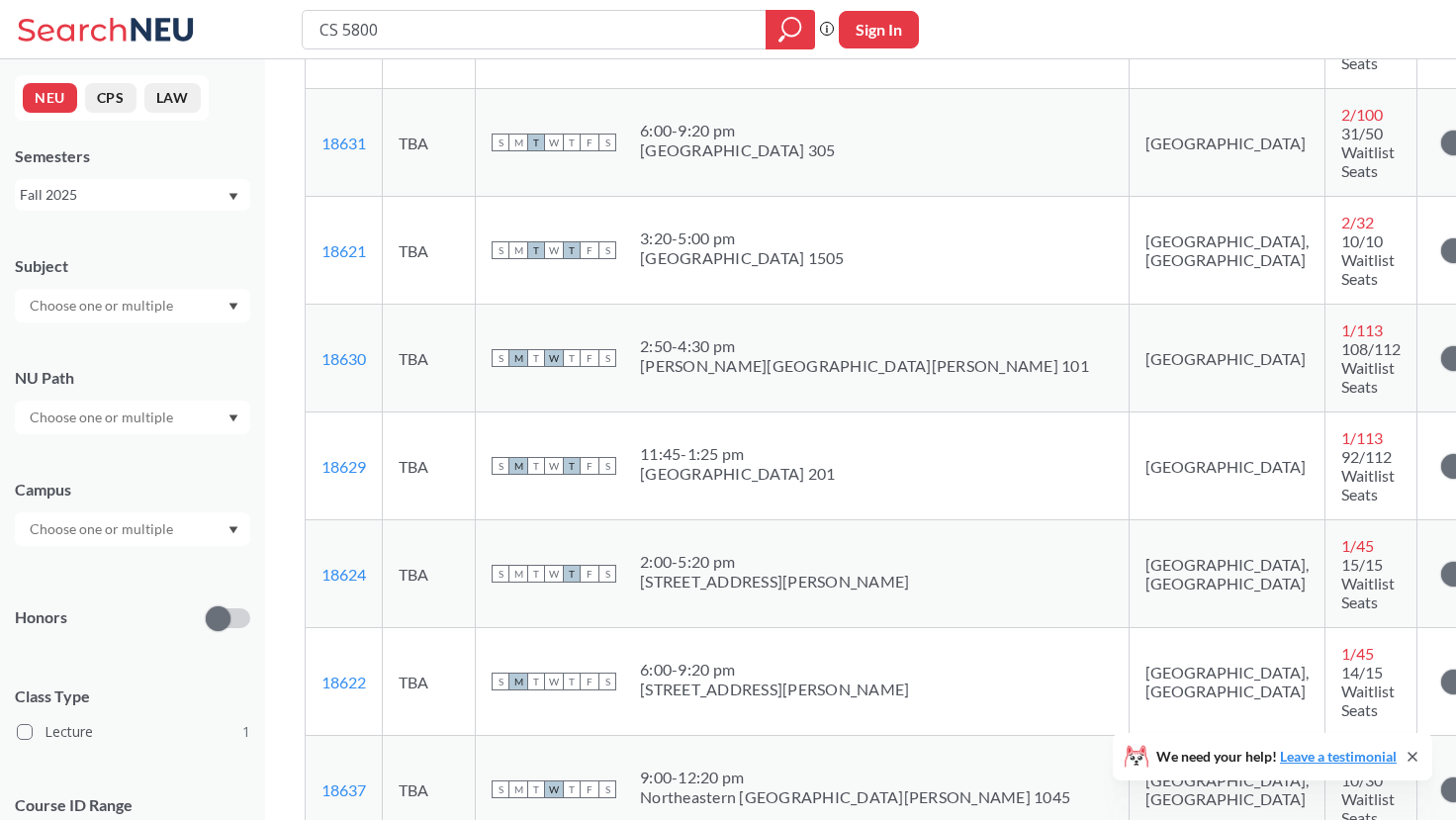 click on "6:00 - 9:20 pm" at bounding box center (761, 885) 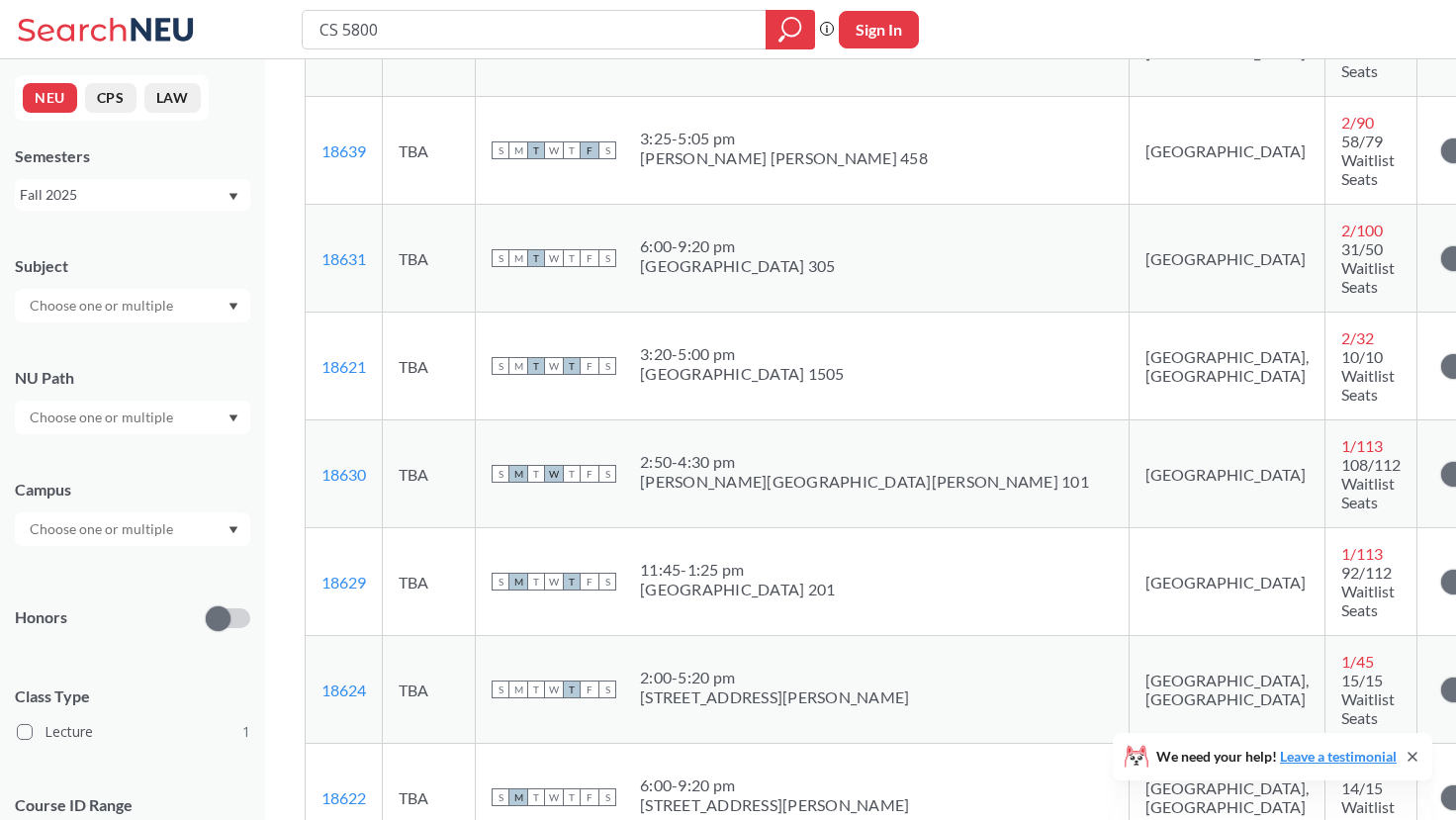 scroll, scrollTop: 881, scrollLeft: 0, axis: vertical 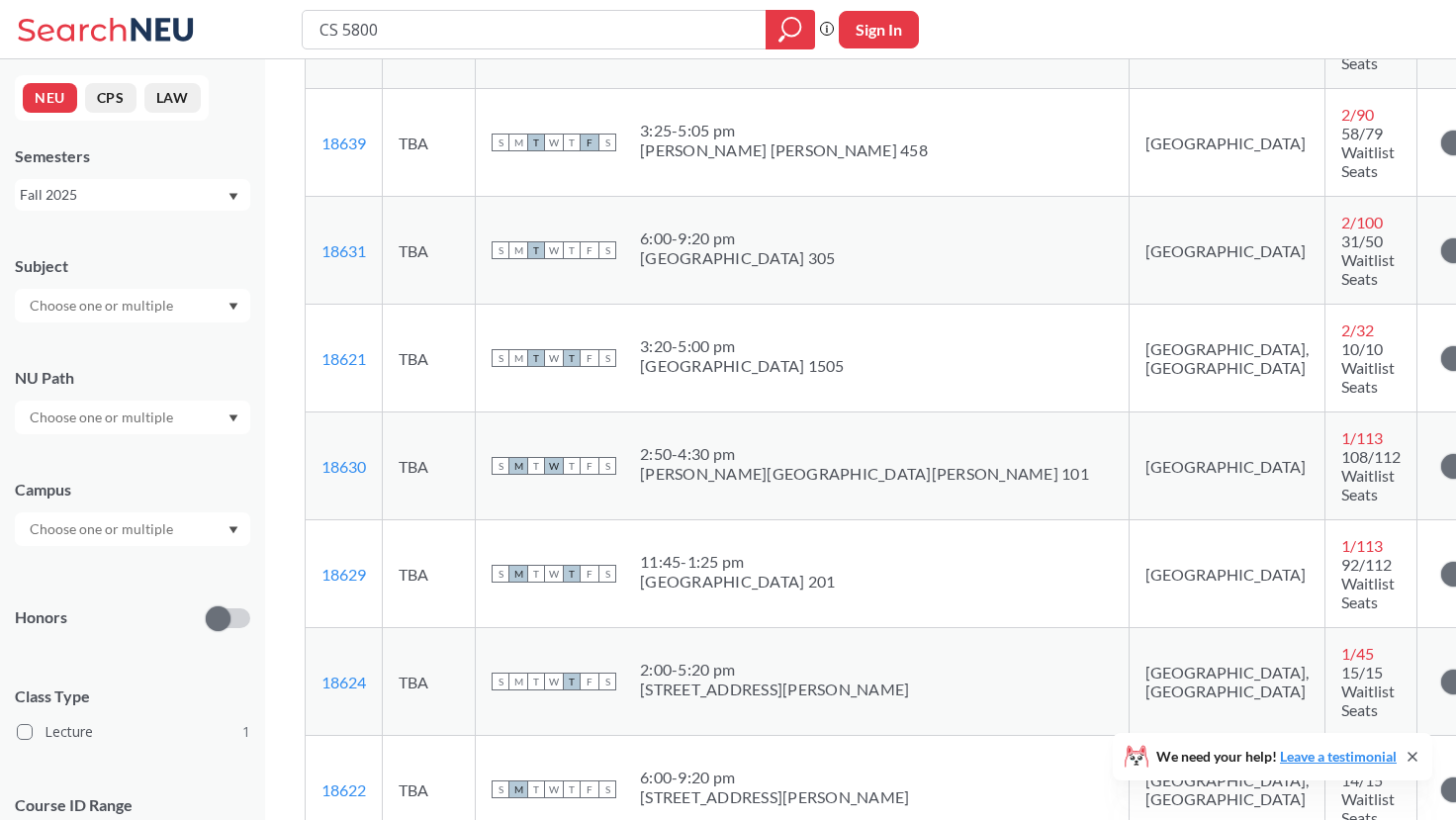 click on "S M T W T F S 6:00 - 9:20 pm Behrakis Health Sciences Cntr 010" at bounding box center [802, 1005] 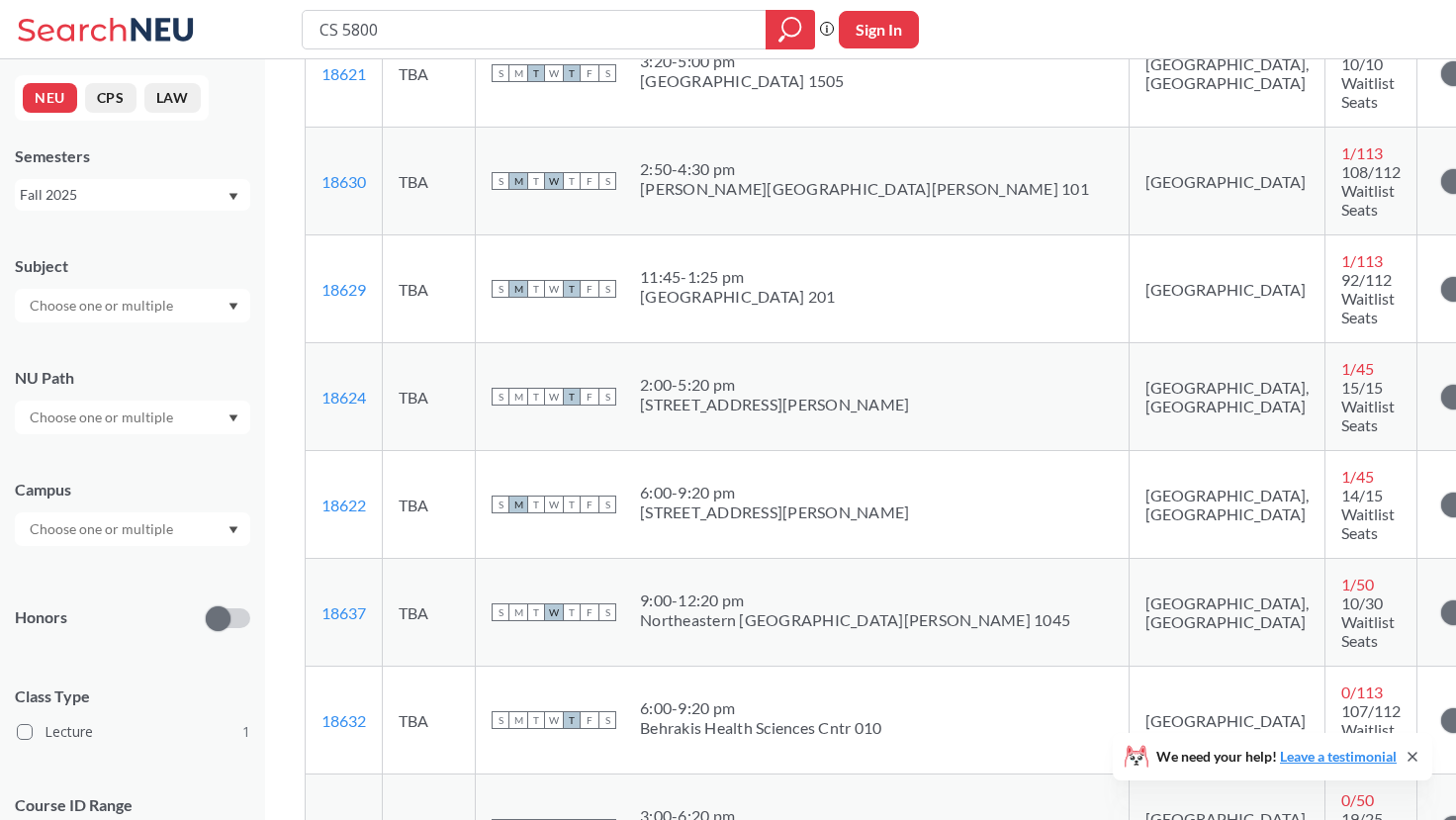 scroll, scrollTop: 1174, scrollLeft: 0, axis: vertical 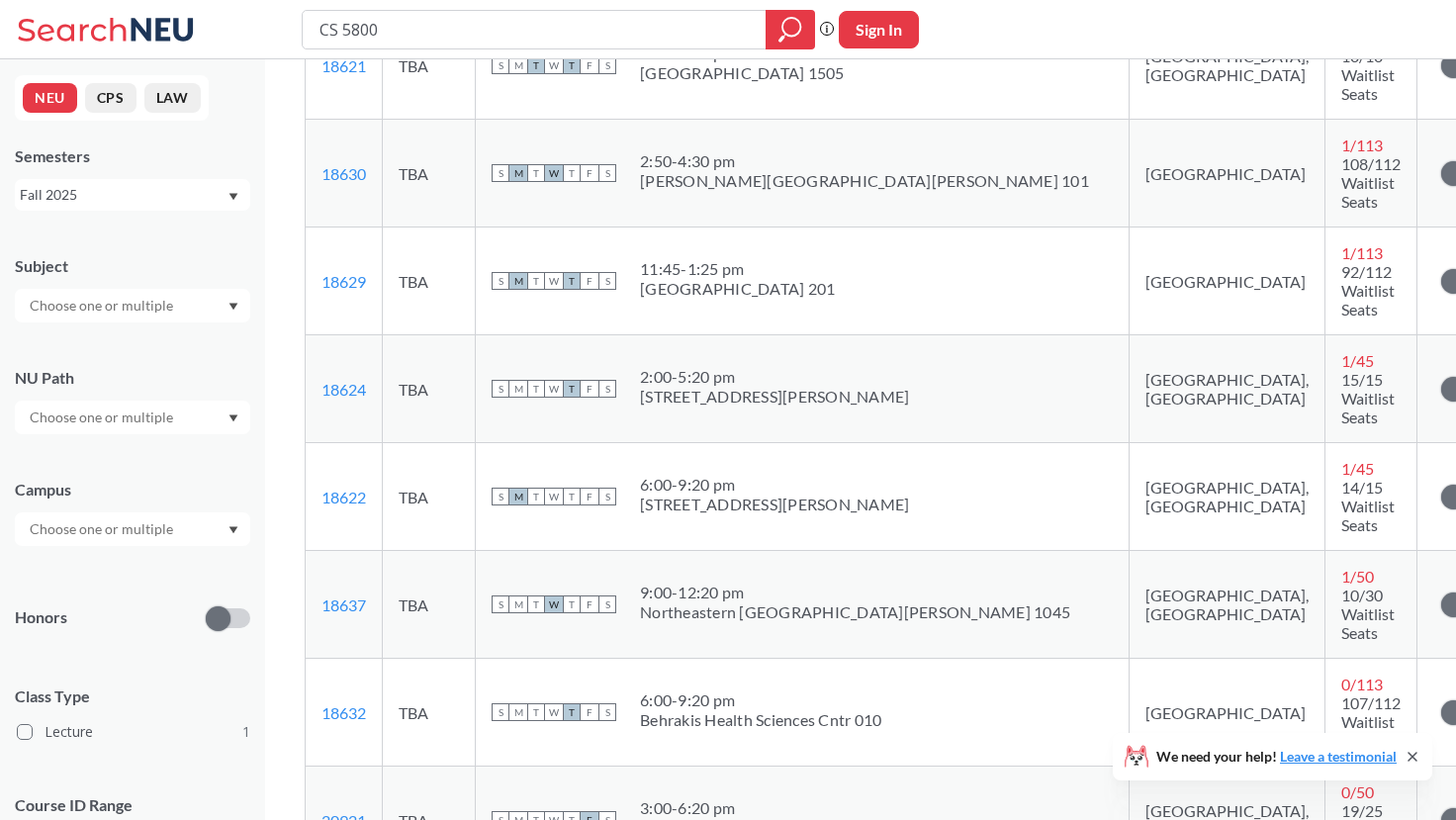 copy on "18635" 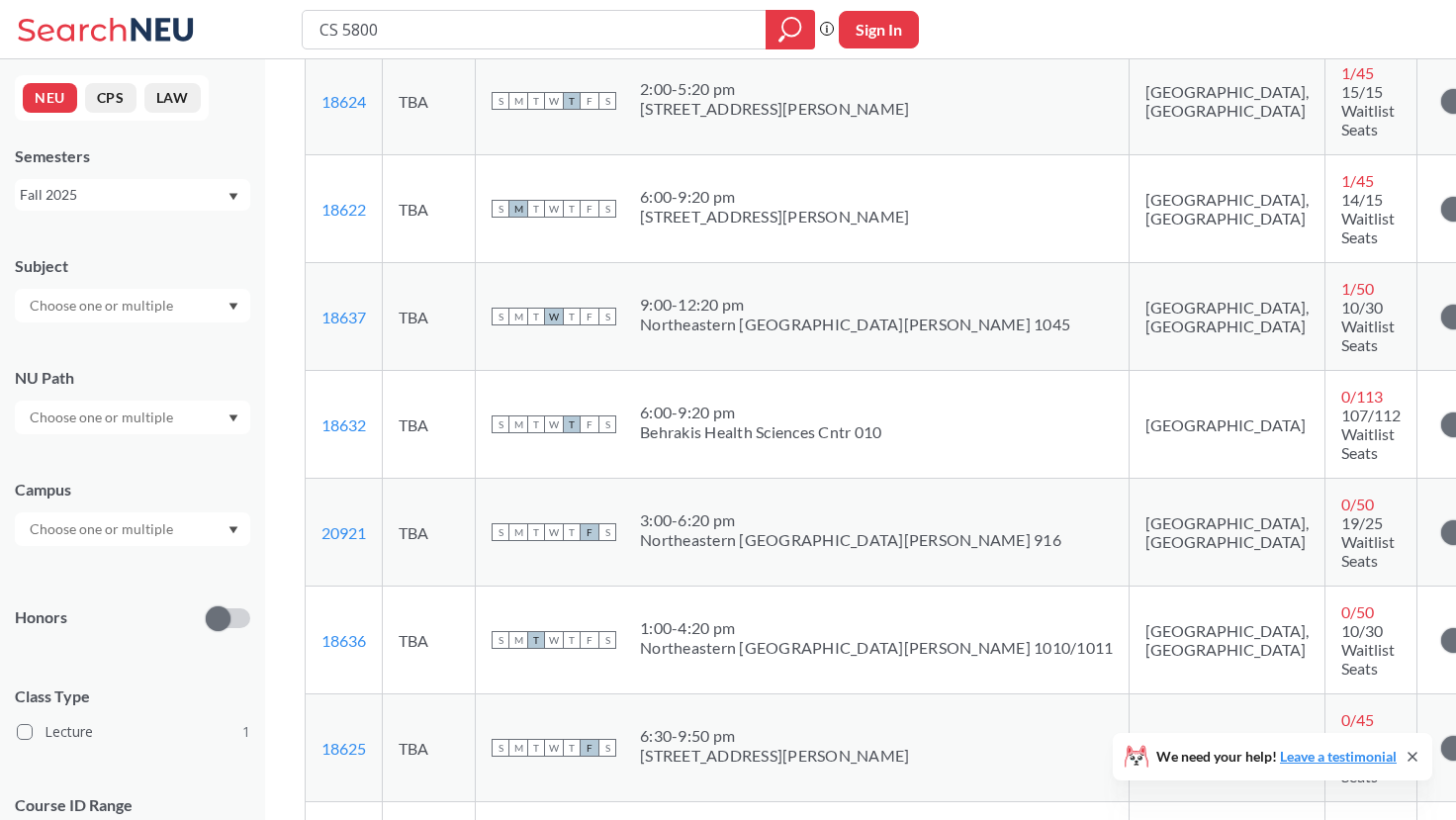 scroll, scrollTop: 0, scrollLeft: 0, axis: both 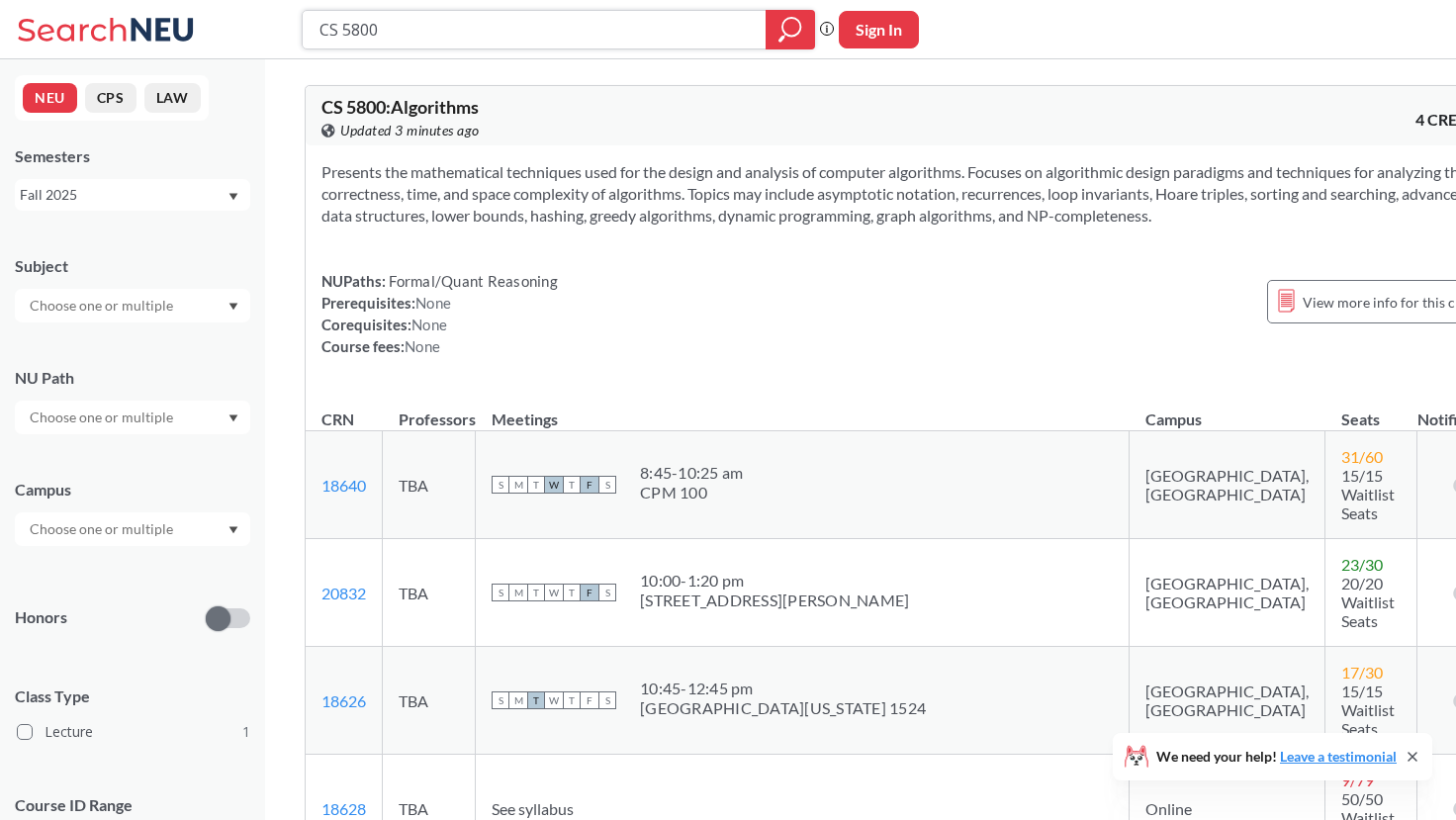click on "CS 5800" at bounding box center [534, 30] 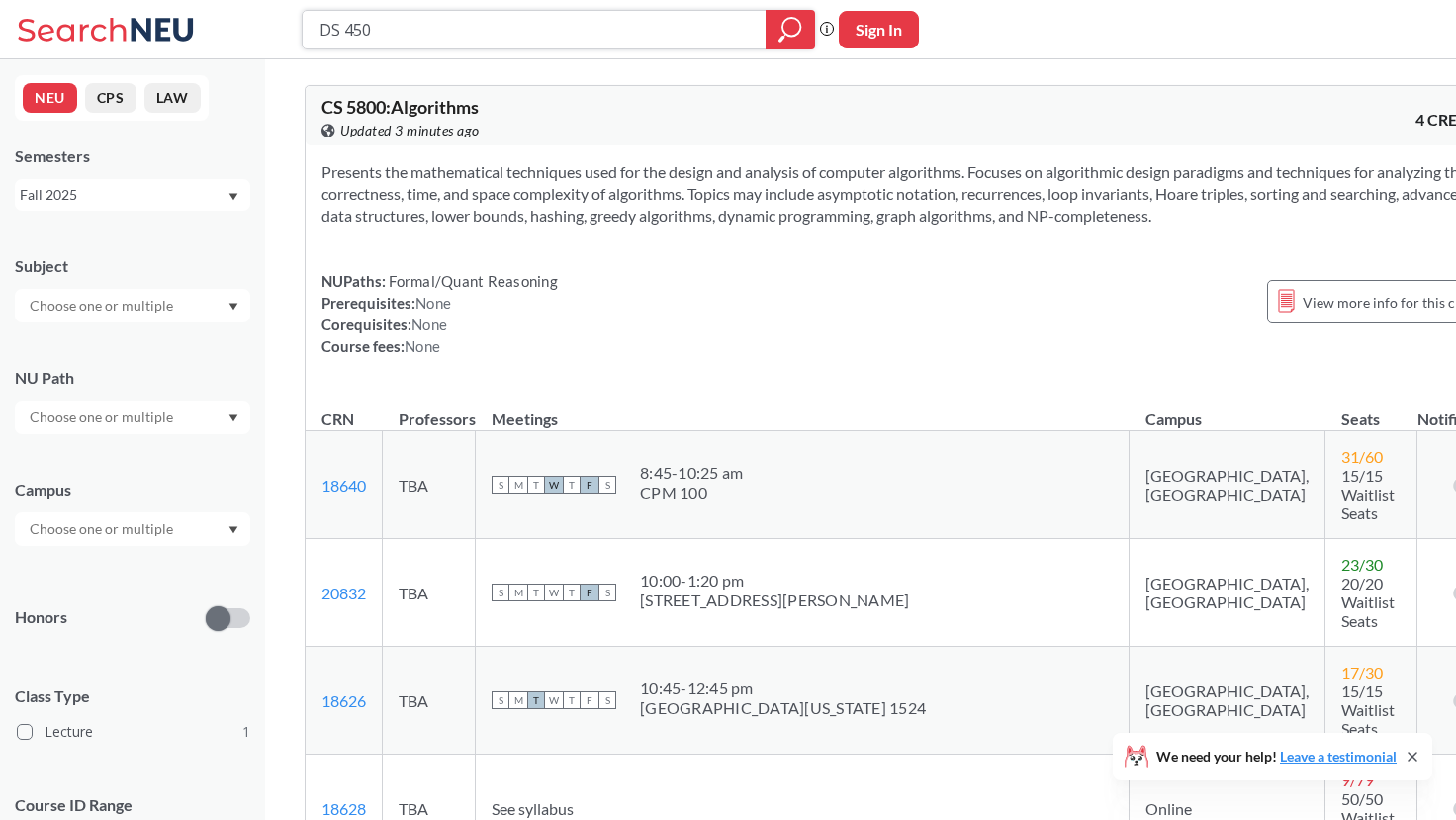 type on "DS 4500" 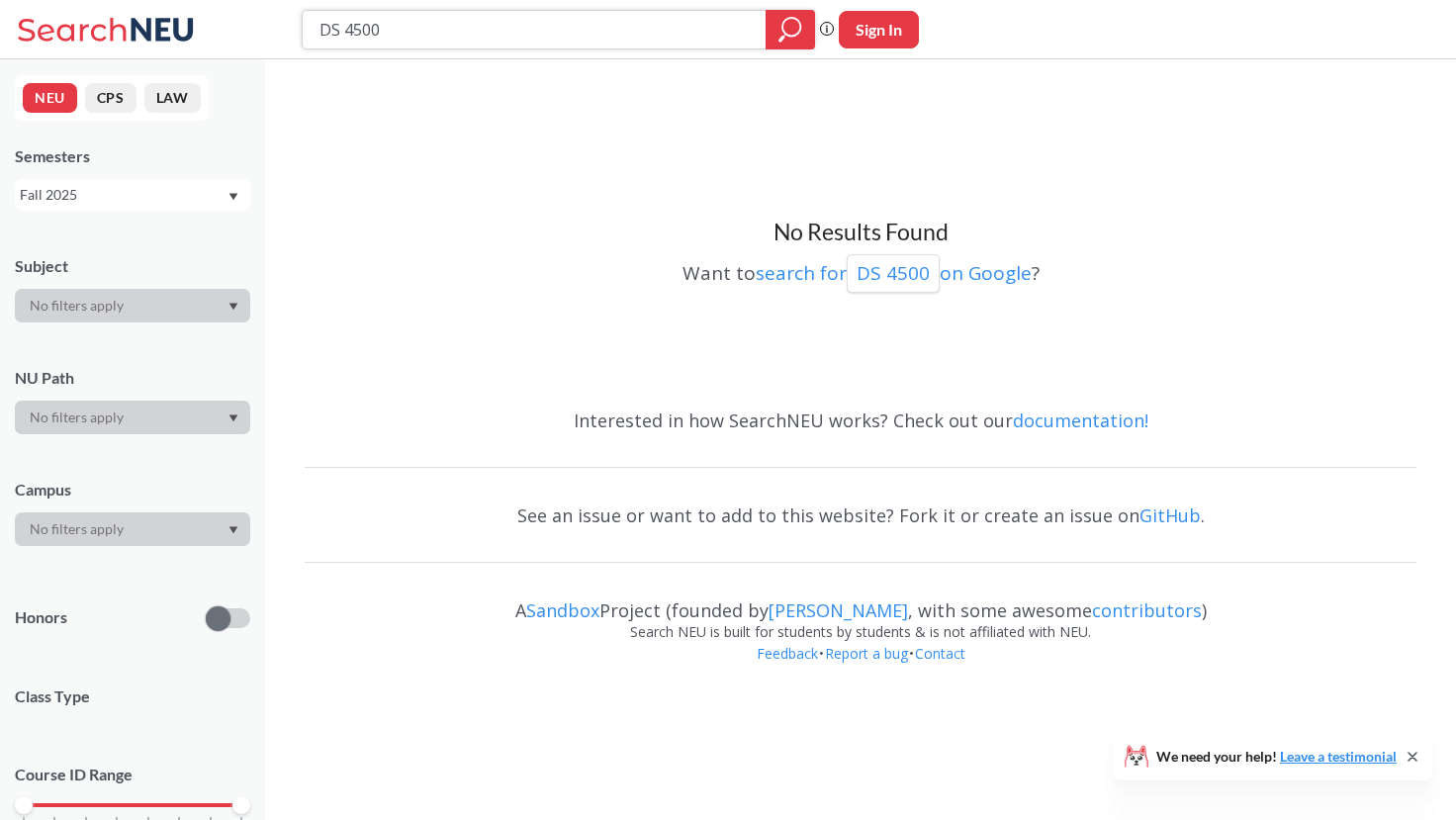 click on "DS 4500" at bounding box center (534, 30) 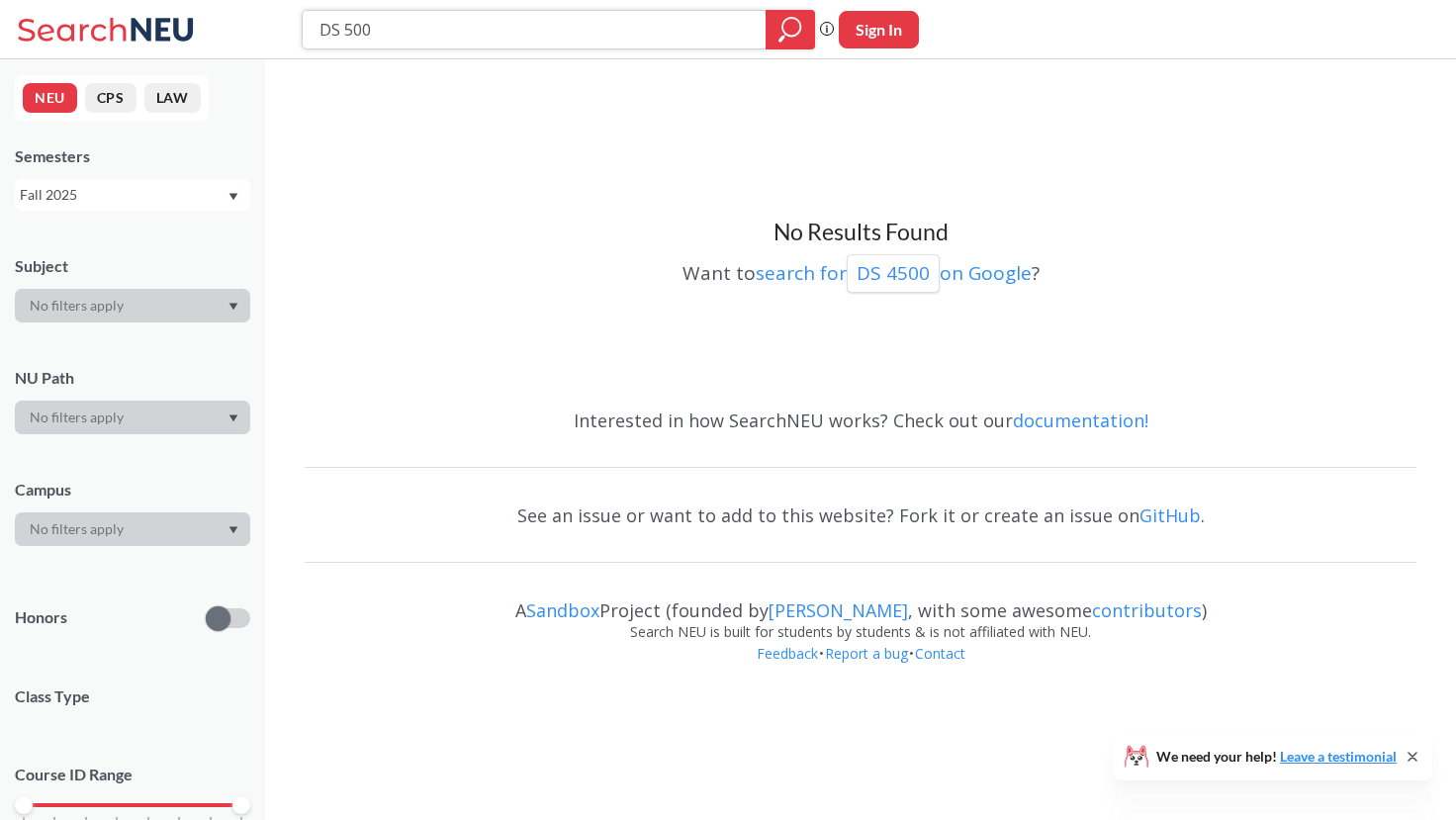 type on "DS 3500" 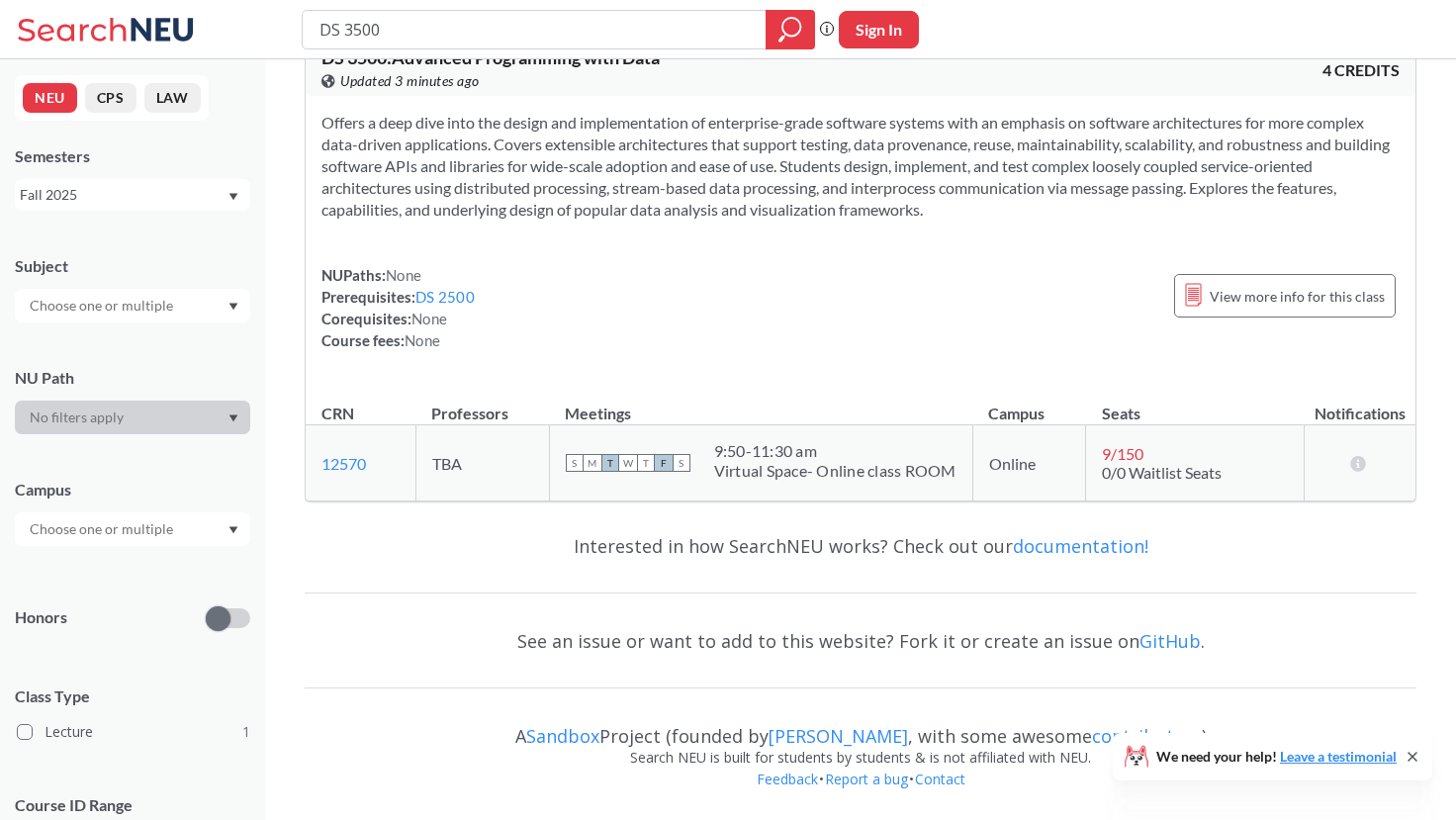 scroll, scrollTop: 0, scrollLeft: 0, axis: both 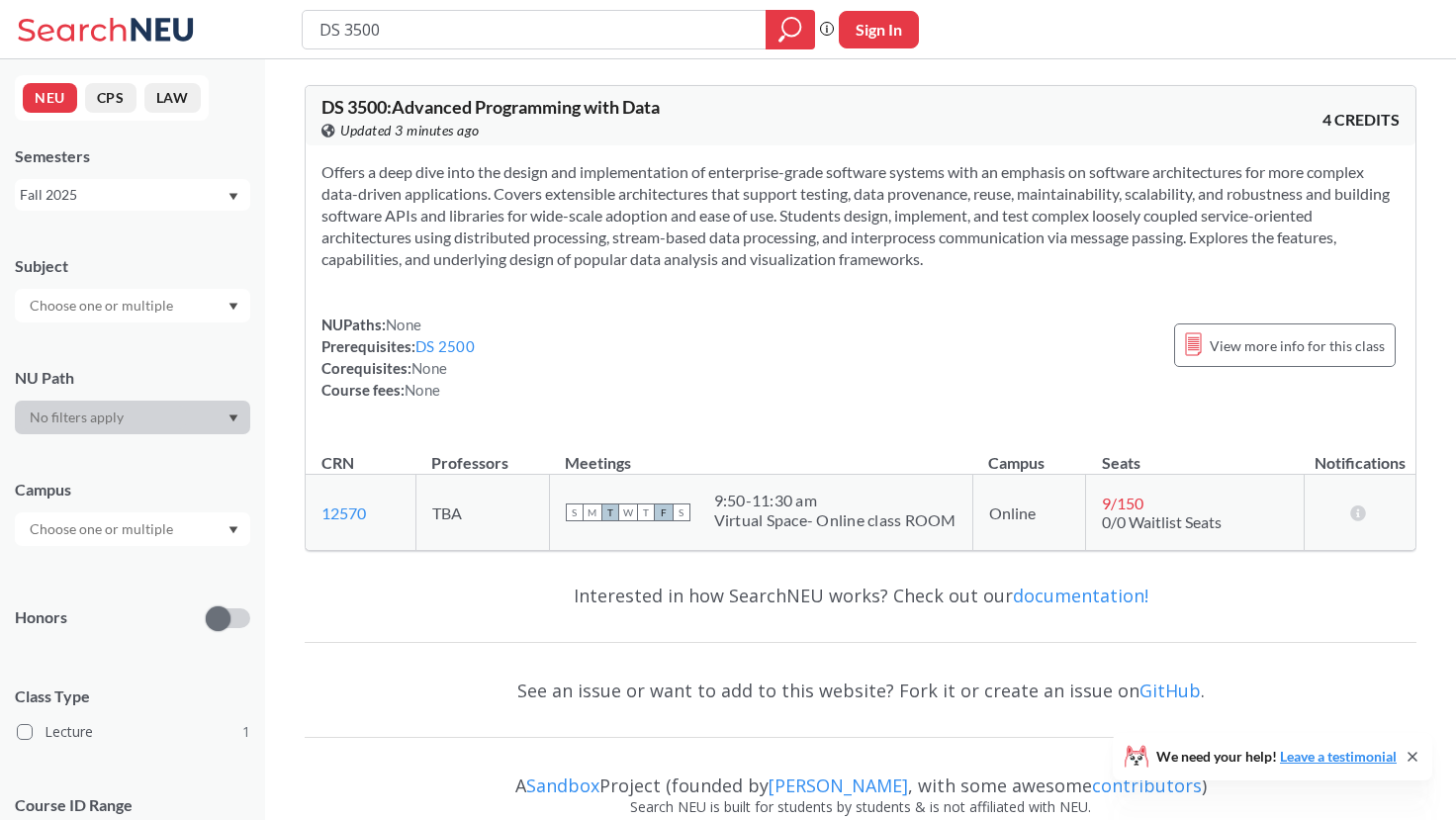 click on "Offers a deep dive into the design and implementation of enterprise-grade software systems with an emphasis on software architectures for more complex data-driven applications. Covers extensible architectures that support testing, data provenance, reuse, maintainability, scalability, and robustness and building software APIs and libraries for wide-scale adoption and ease of use. Students design, implement, and test complex loosely coupled service-oriented architectures using distributed processing, stream-based data processing, and interprocess communication via message passing. Explores the features, capabilities, and underlying design of popular data analysis and visualization frameworks.
NUPaths:  None Prerequisites:  DS 2500 Corequisites:  None Course fees:  None View more info for this class" at bounding box center [861, 289] 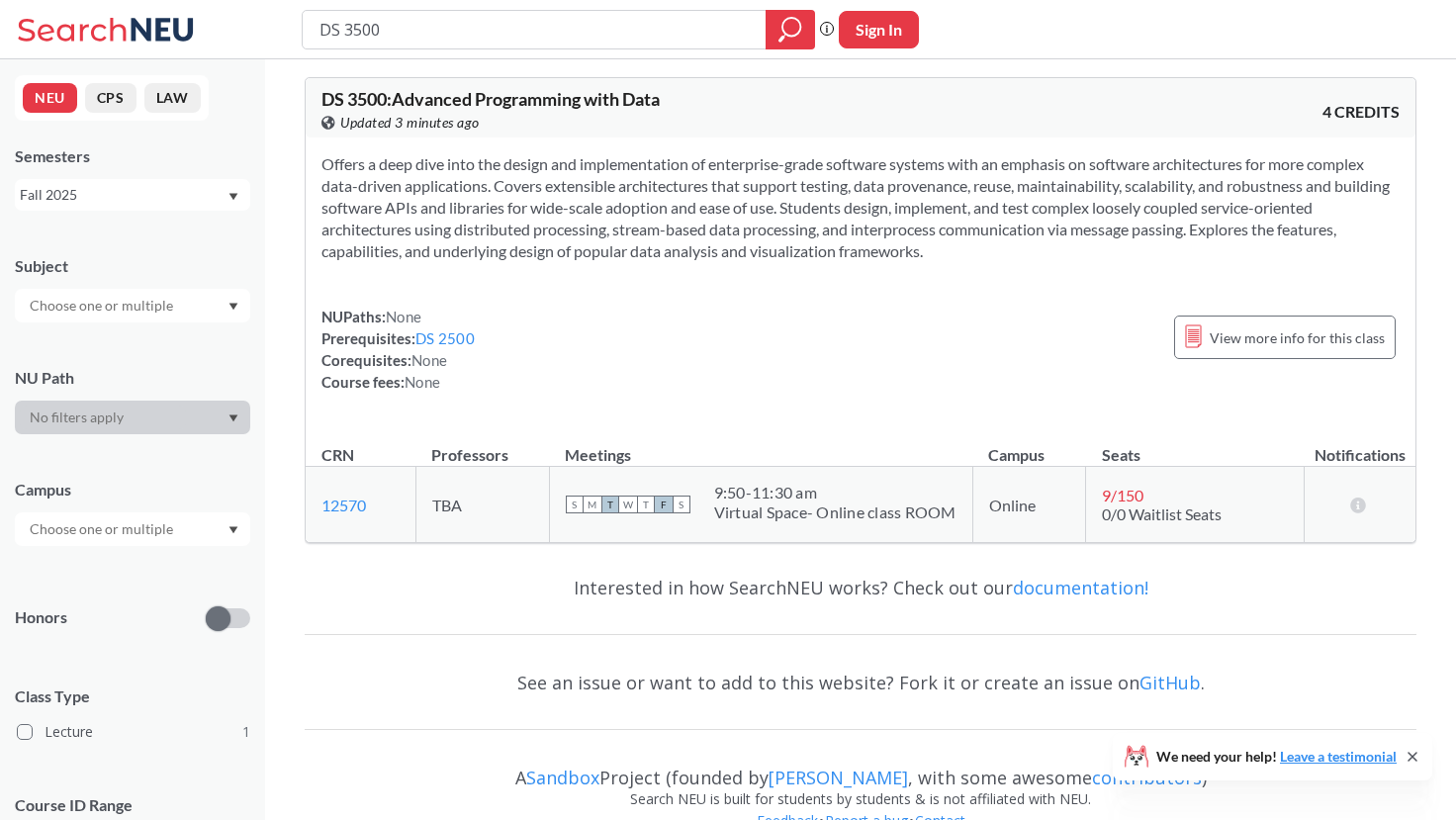 click on "DS 3500 Phrase search guarantees the exact search appears in the results. Ex. If you want the exact phrase "studio design" to appear in the search results, wrap it up in quotes. Sign In" at bounding box center (728, 30) 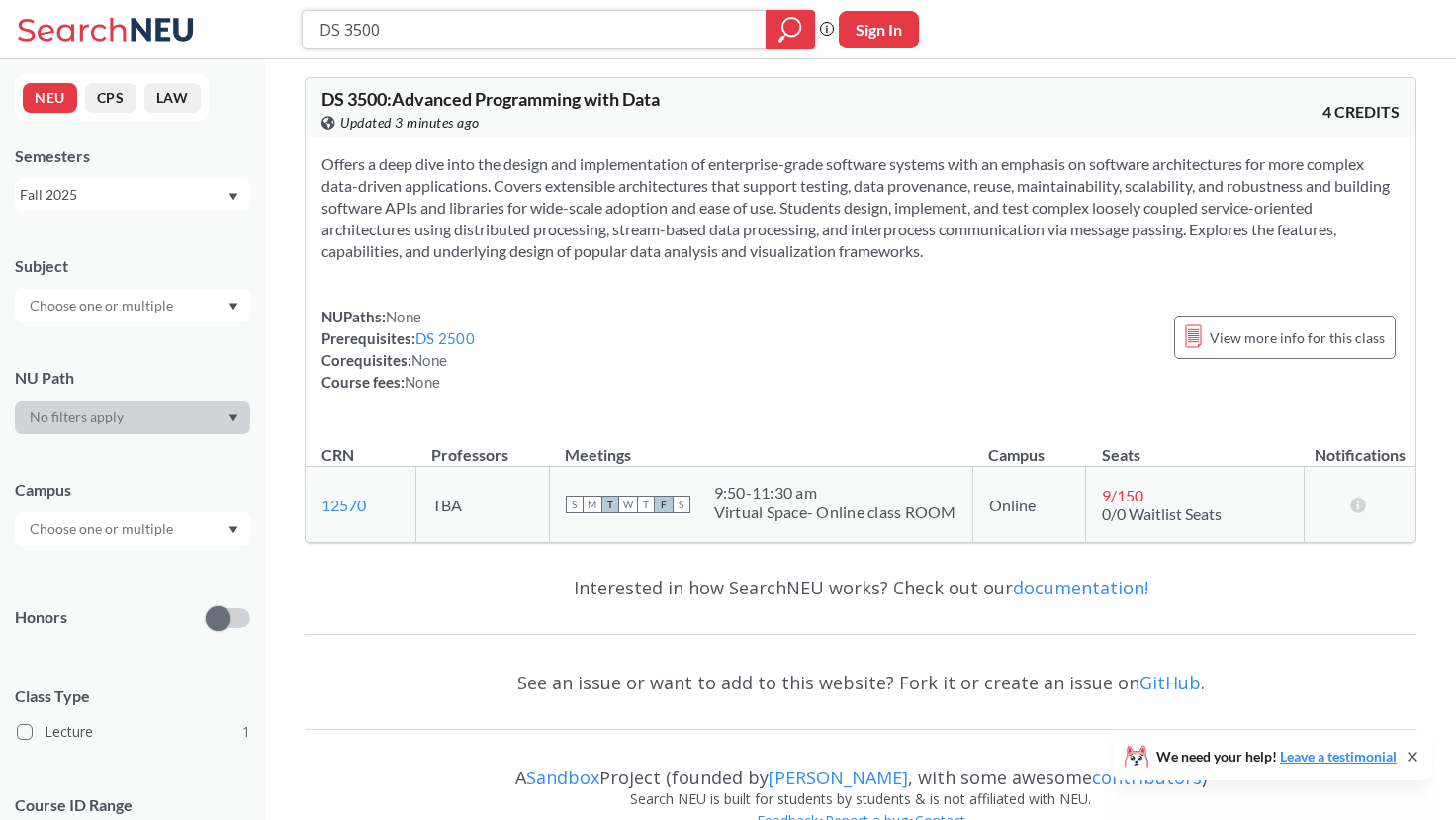click on "DS 3500" at bounding box center (534, 30) 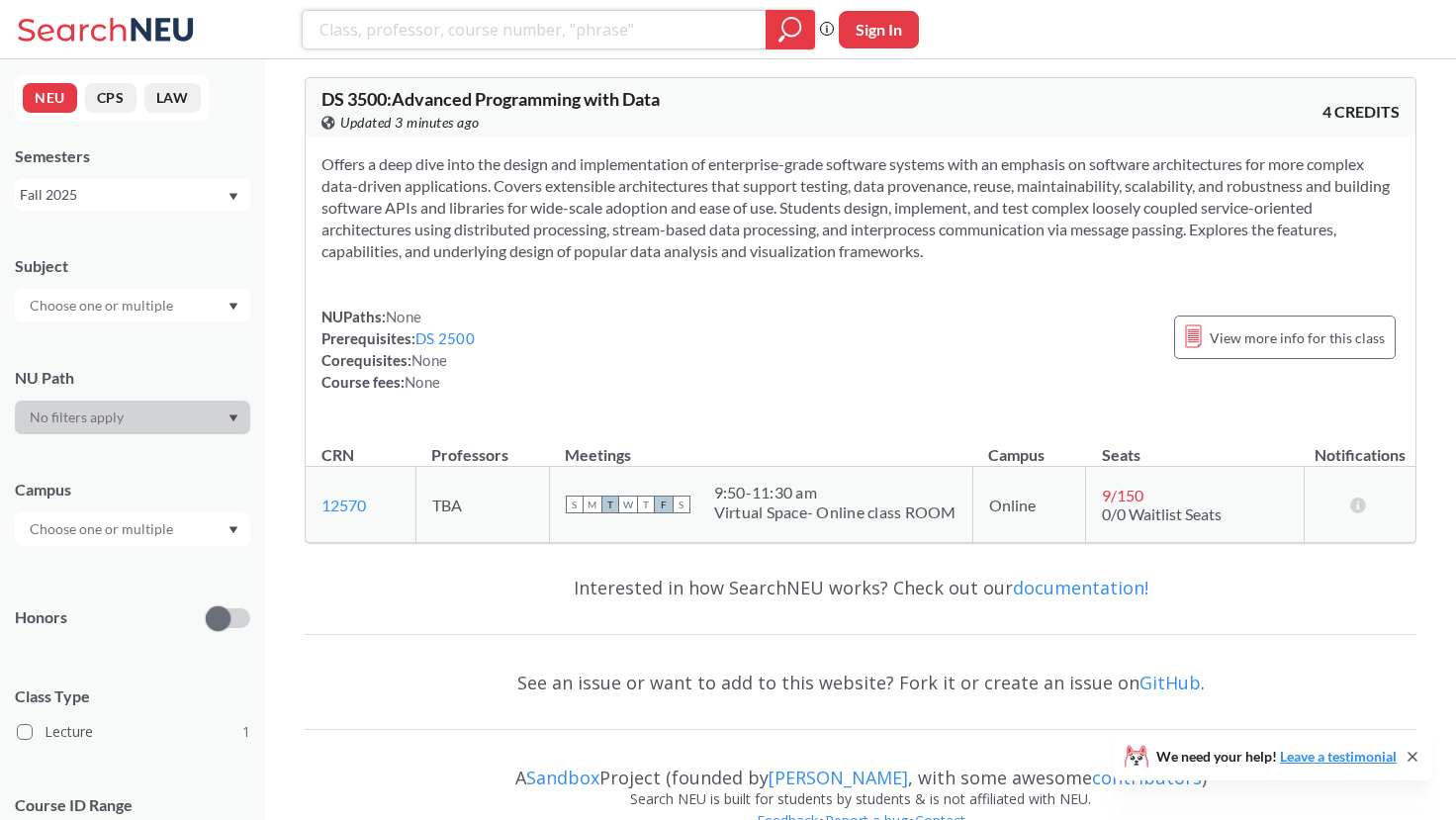 type 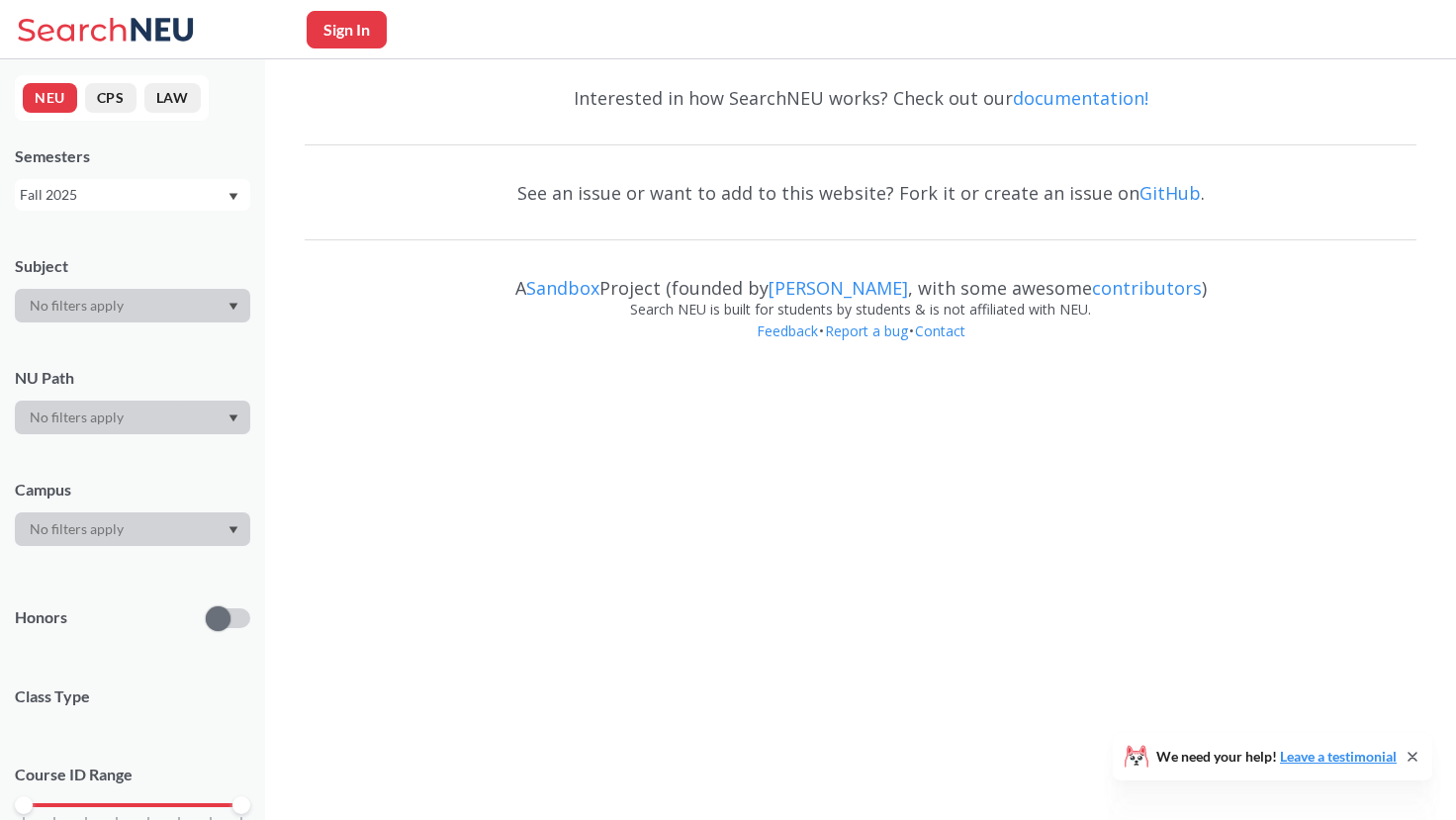 scroll, scrollTop: 0, scrollLeft: 0, axis: both 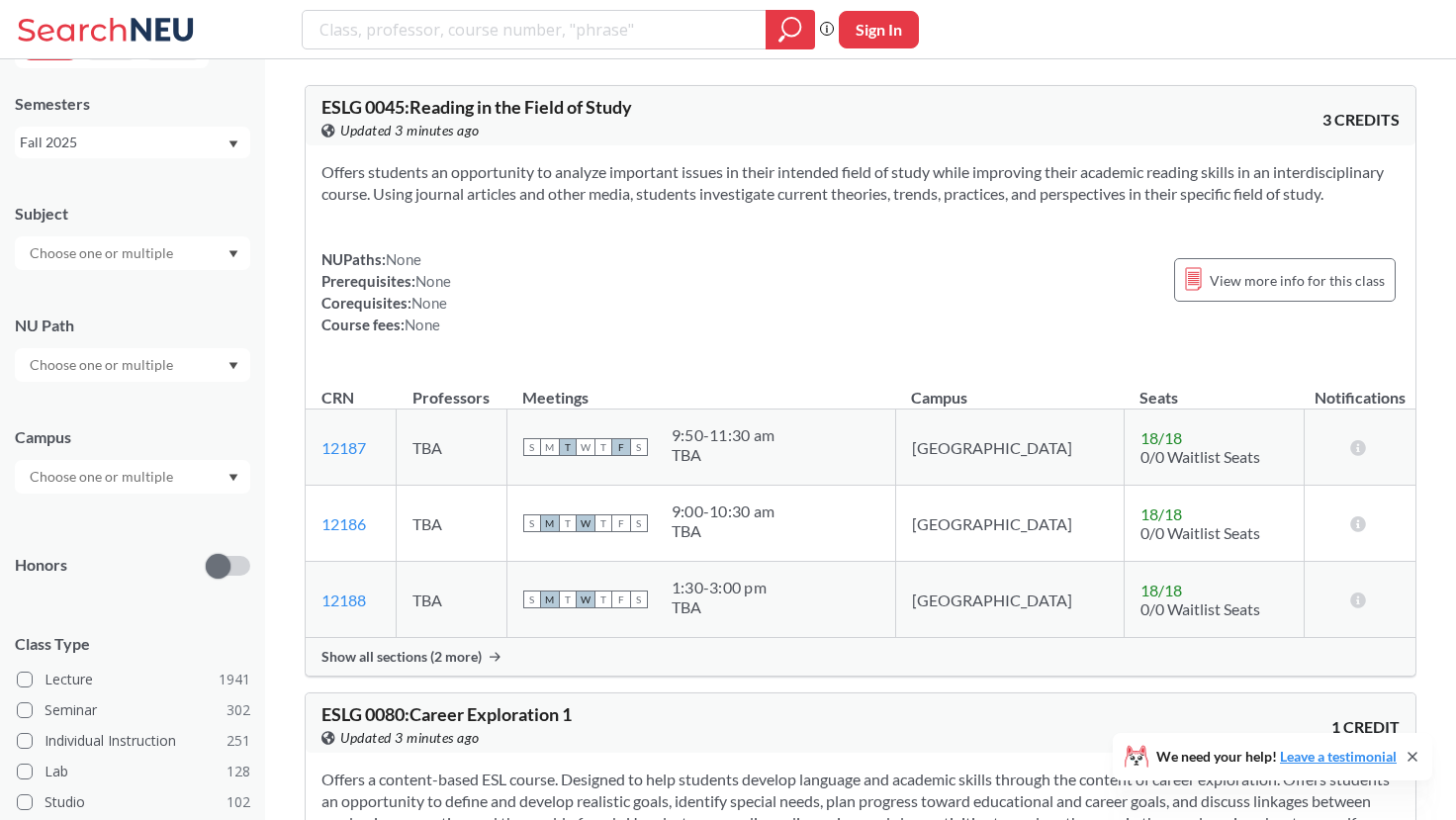 click at bounding box center (103, 253) 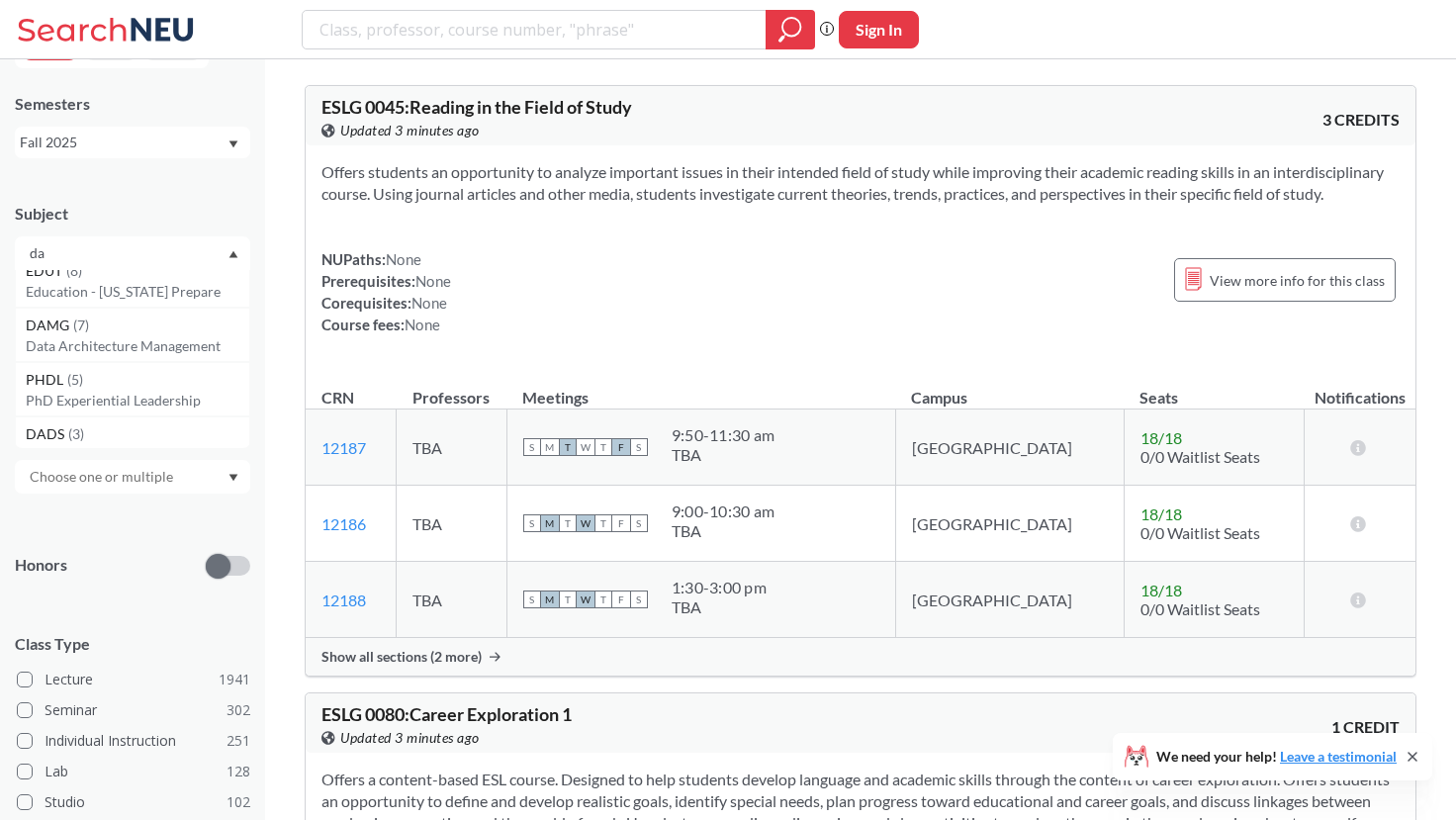 scroll, scrollTop: 0, scrollLeft: 0, axis: both 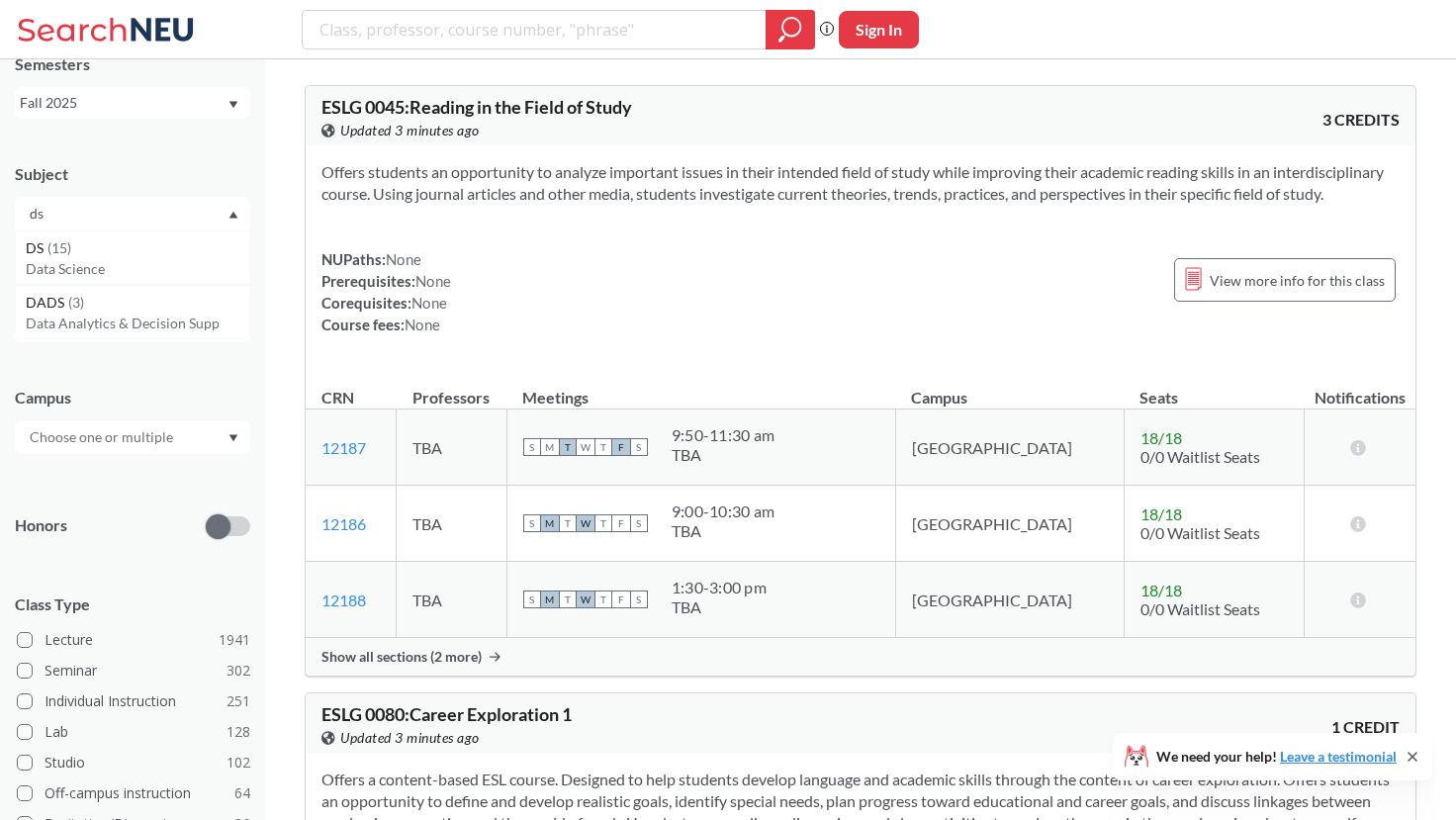 type on "ds" 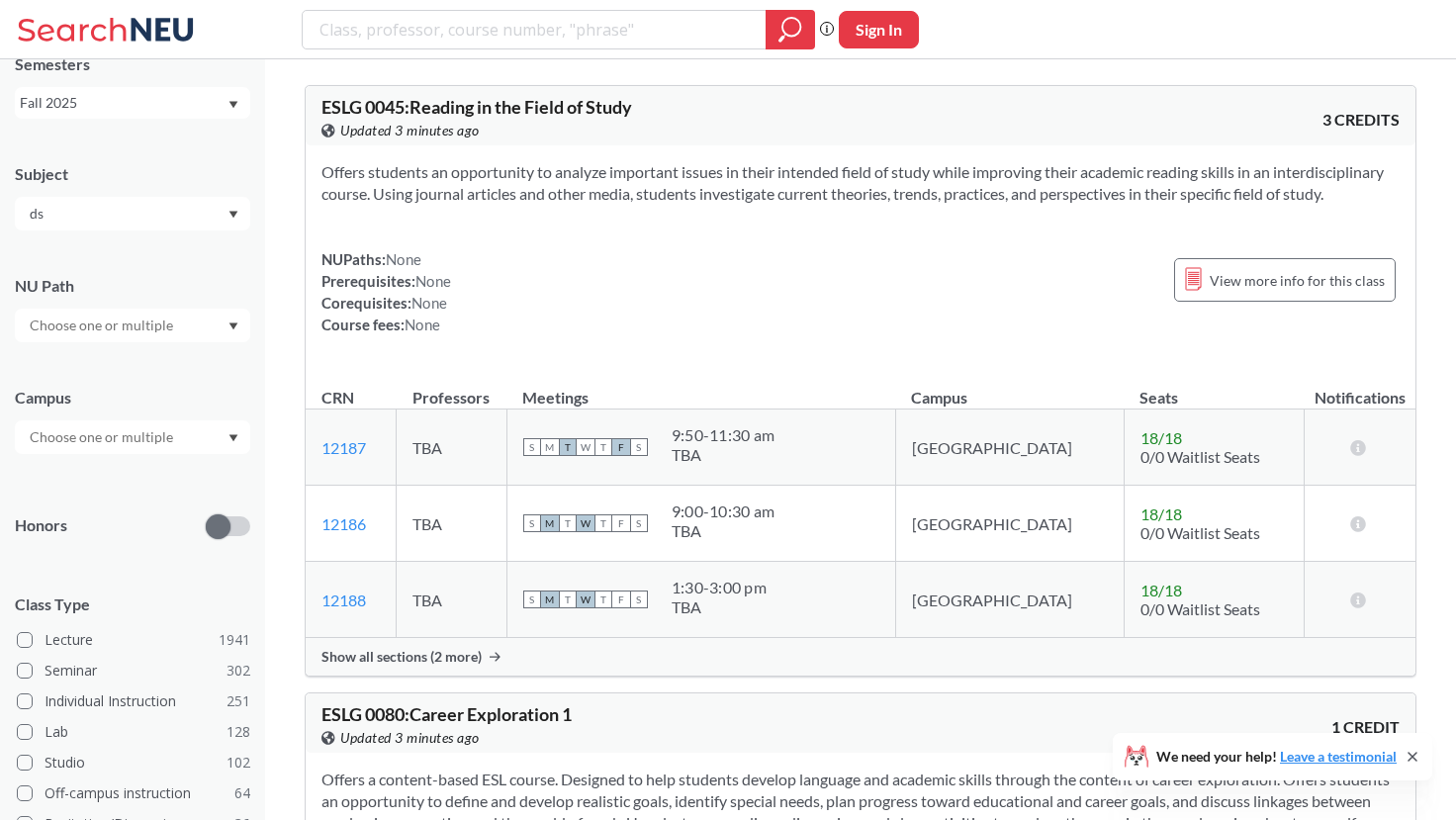 click on "Subject" at bounding box center (133, 174) 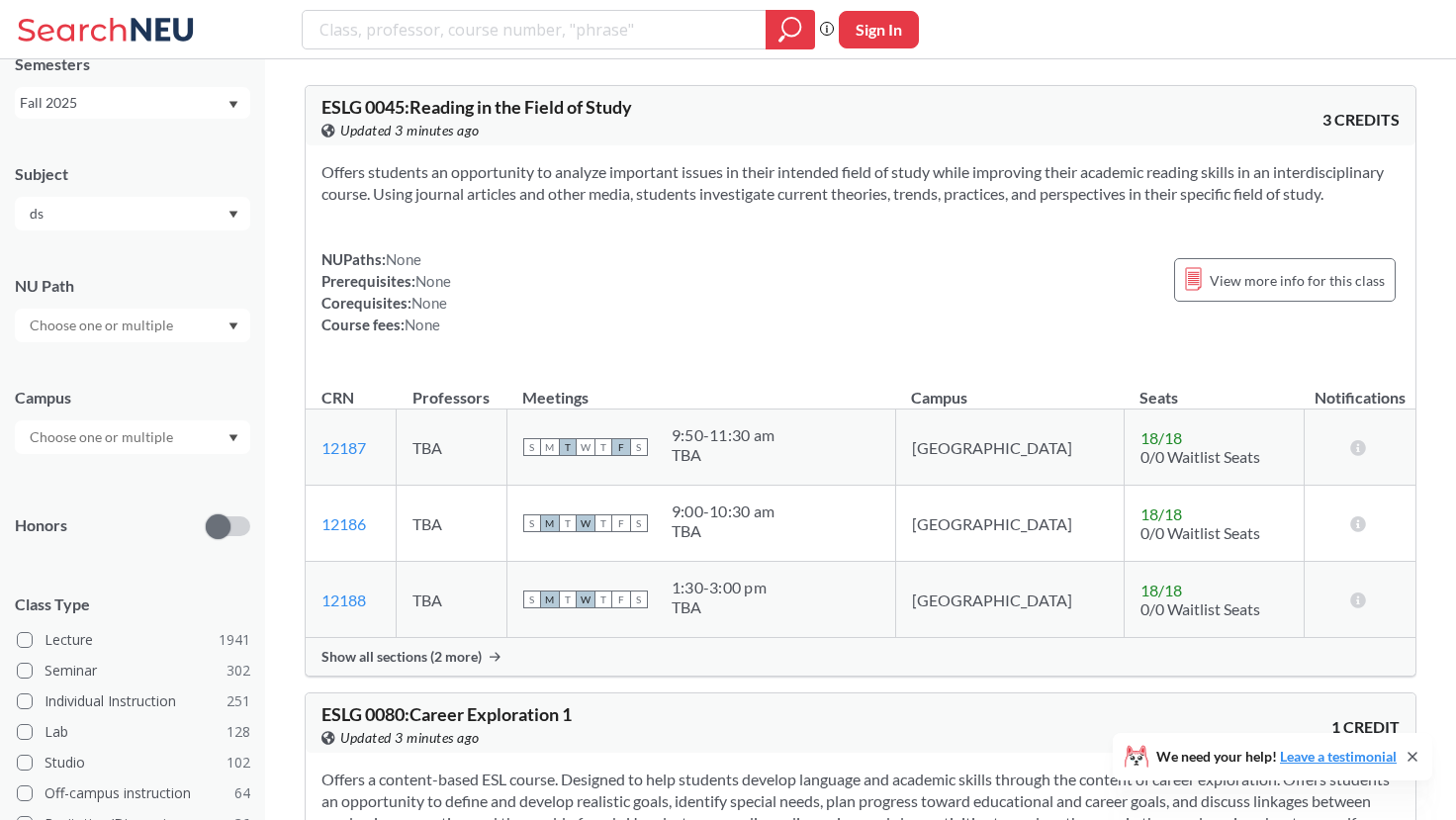 click on "ds" at bounding box center [103, 214] 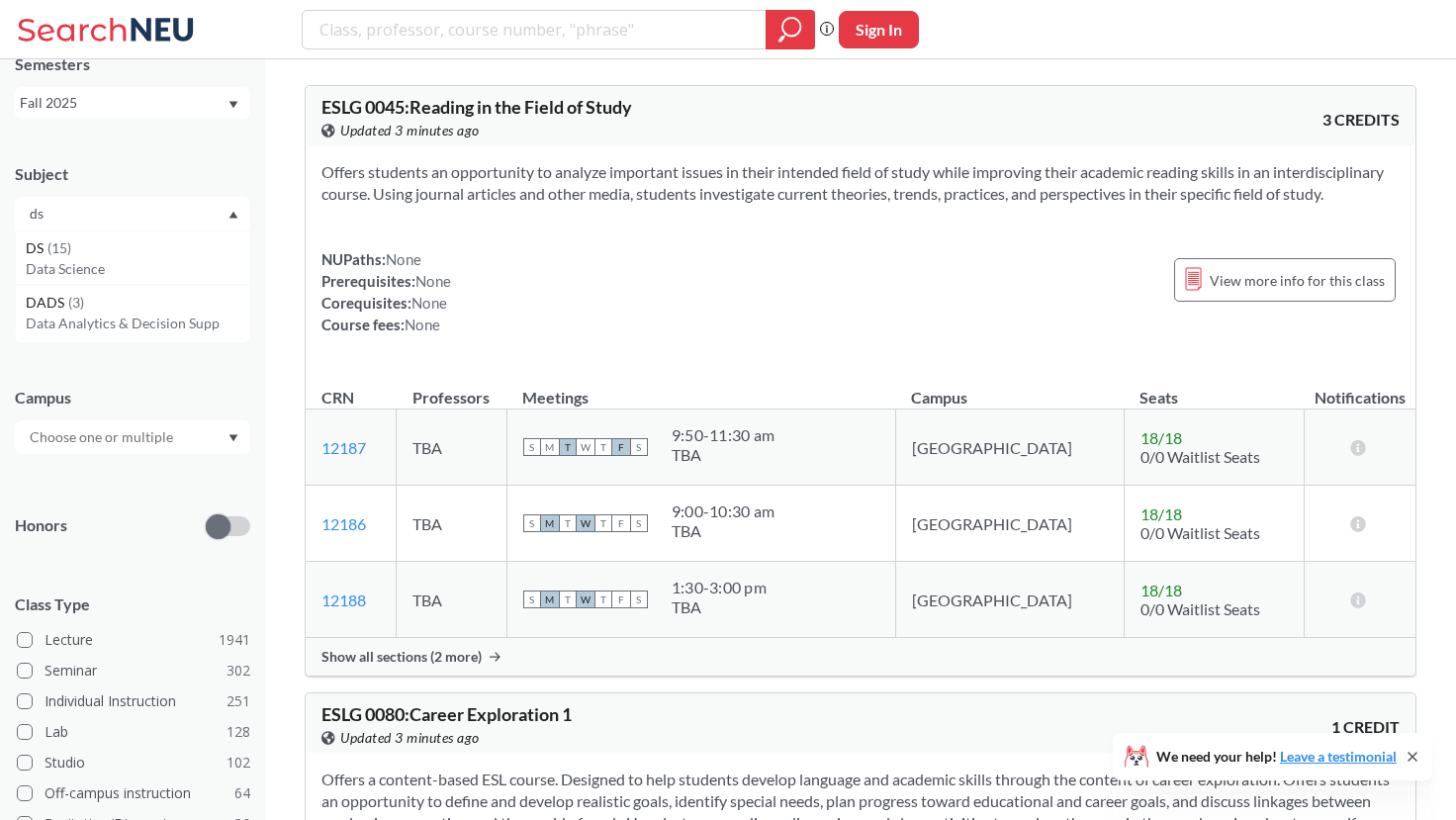 click on "ds" at bounding box center [103, 214] 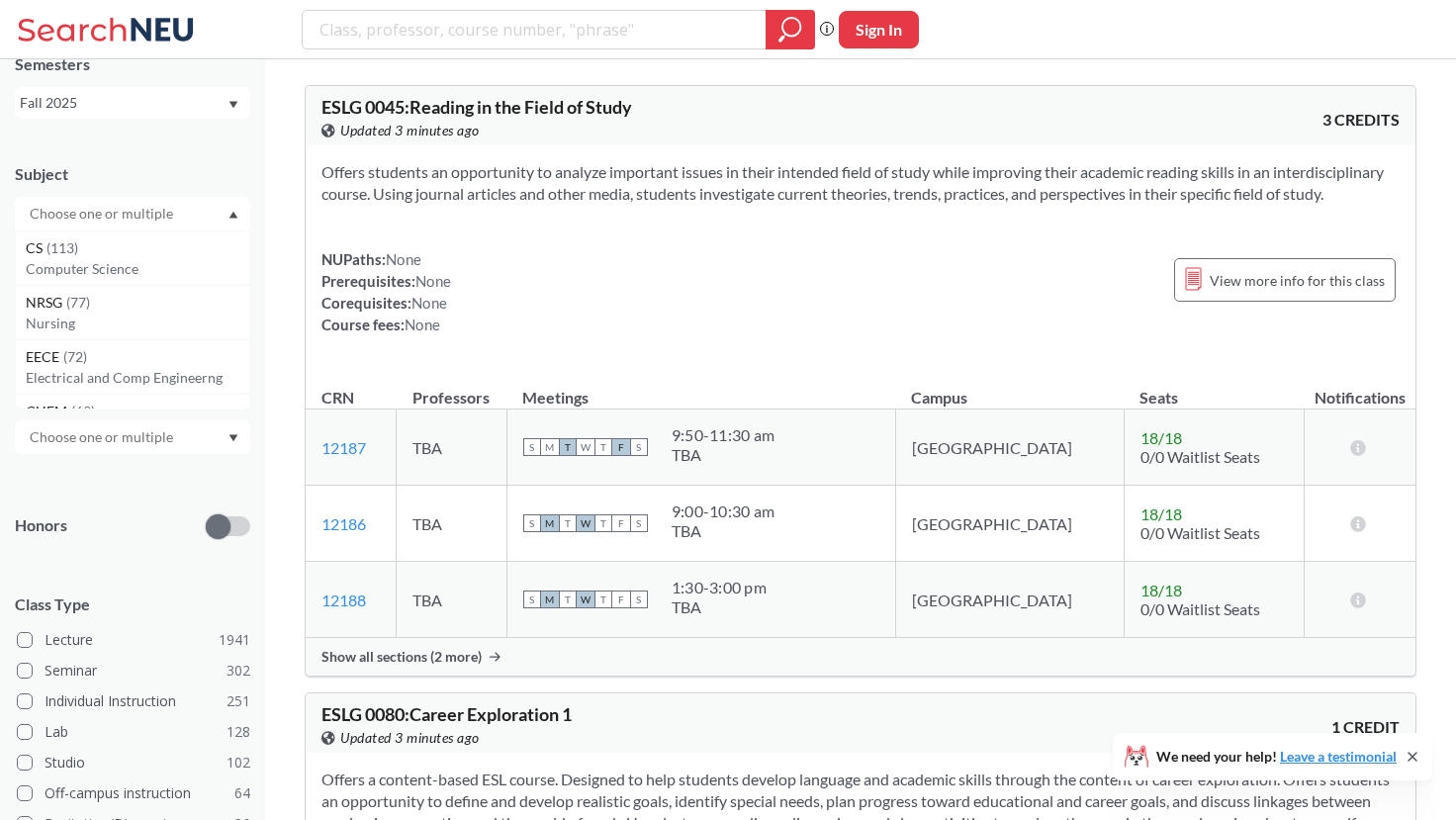 type 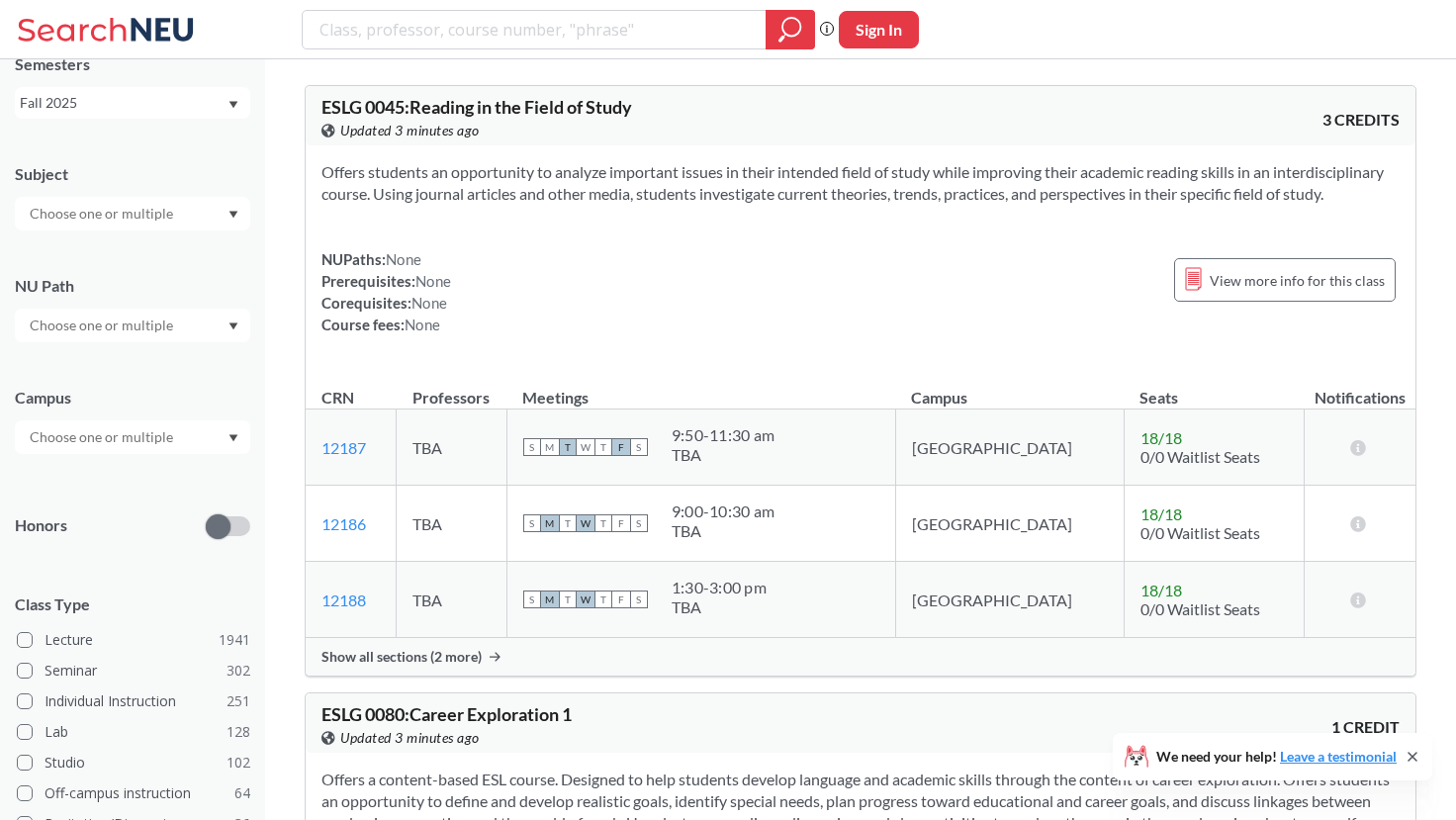 click on "NU Path" at bounding box center [133, 299] 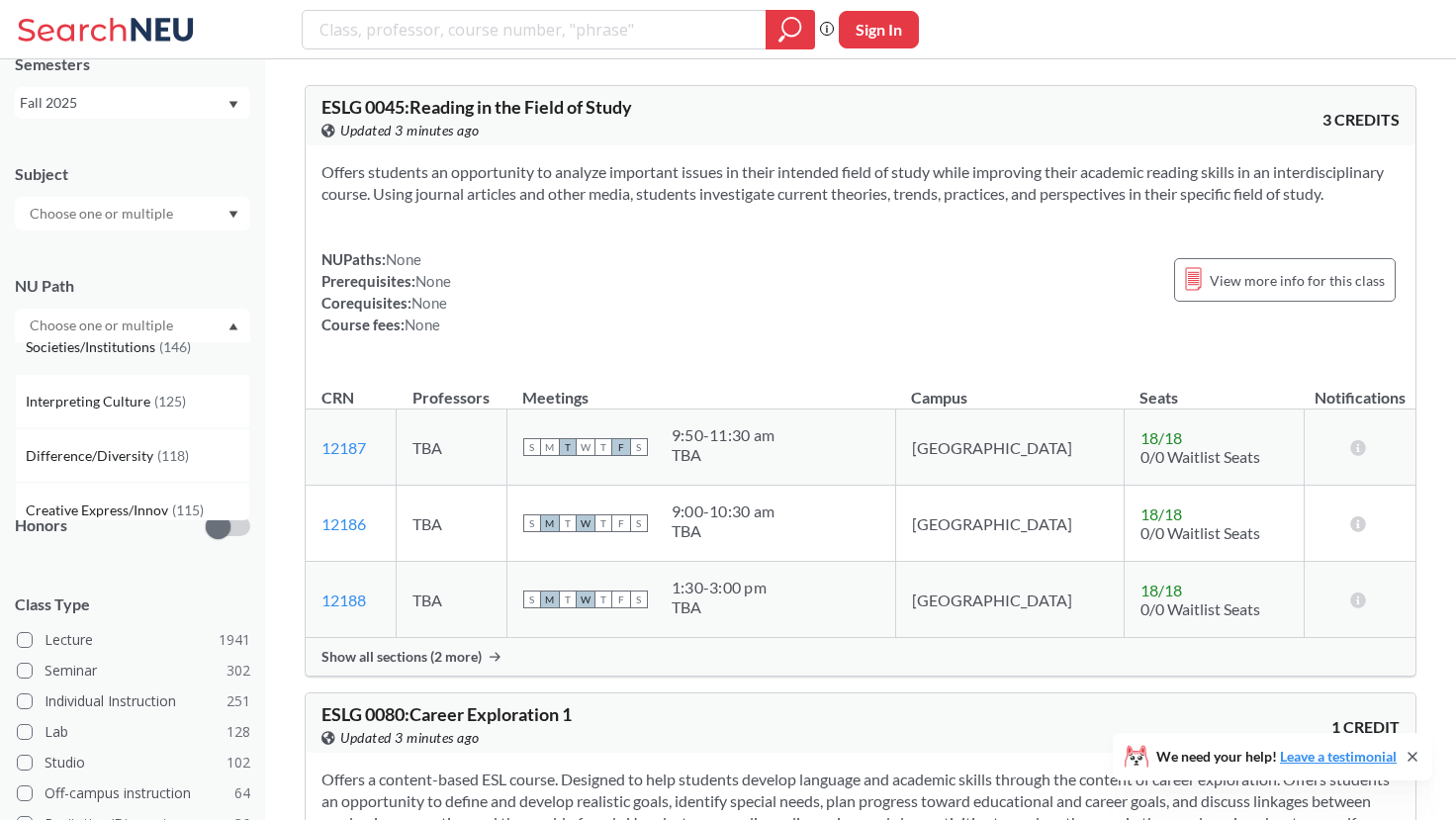 scroll, scrollTop: 83, scrollLeft: 0, axis: vertical 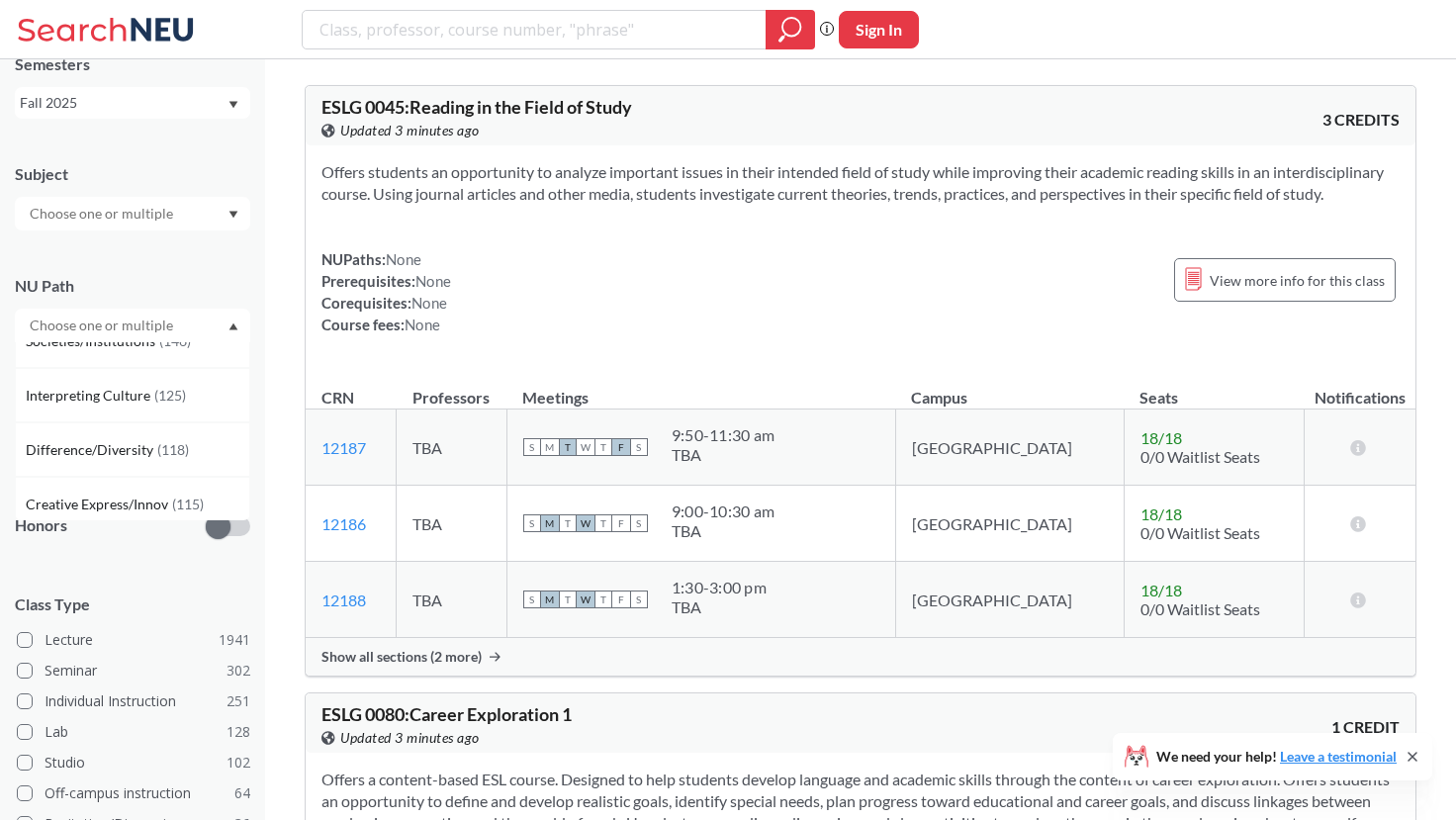 click on "NU Path Writing Intensive ( 182 ) Societies/Institutions ( 146 ) Interpreting Culture ( 125 ) Difference/Diversity ( 118 ) Creative Express/Innov ( 115 ) Natural/Designed World ( 99 ) Analyzing/Using Data ( 86 ) Capstone Experience ( 82 ) Ethical Reasoning ( 63 ) Formal/Quant Reasoning ( 37 ) Integration Experience ( 27 ) Adv Writ Dscpl ( 16 ) 1st Yr Writing ( 5 )" at bounding box center (133, 299) 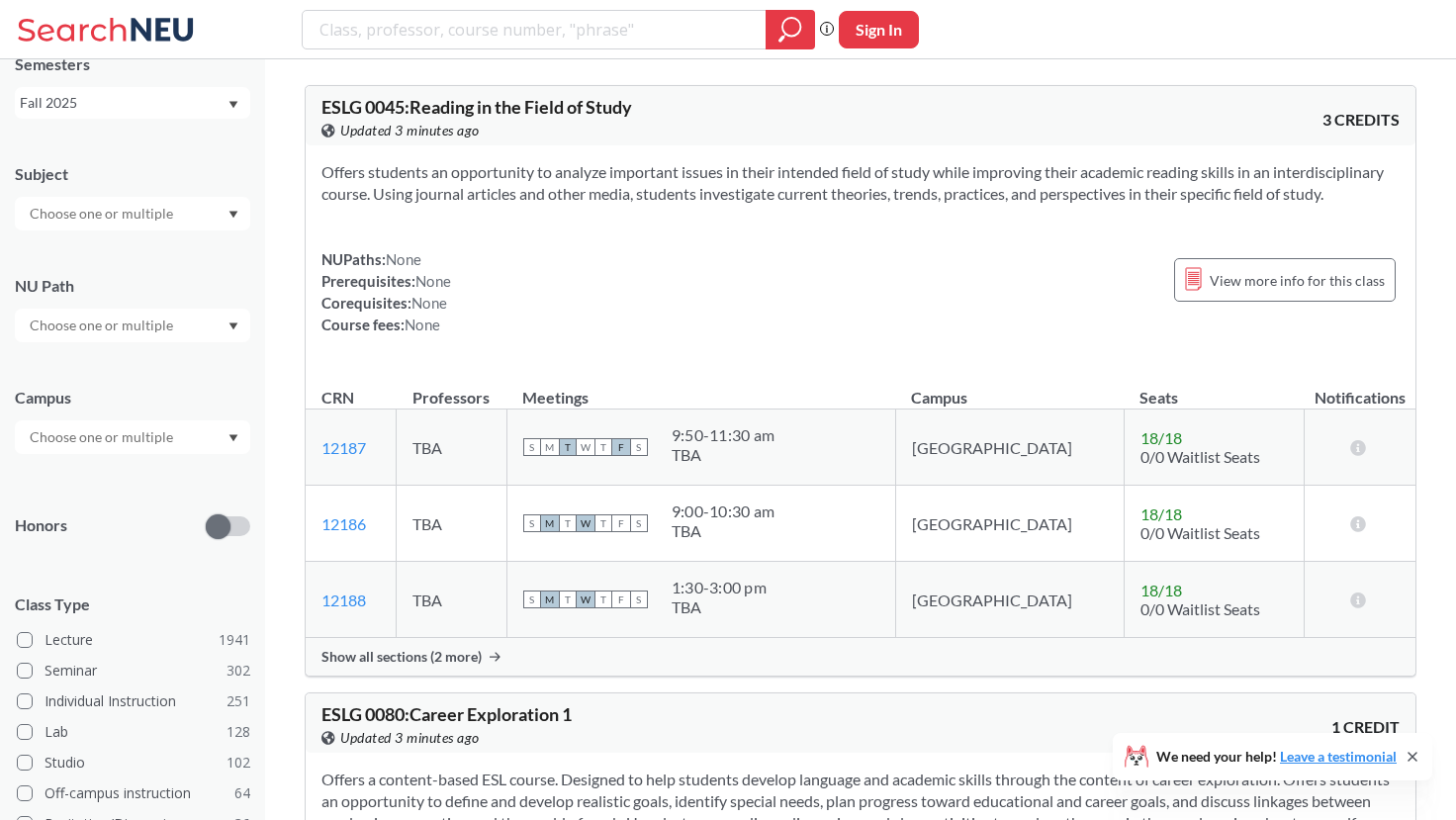 scroll, scrollTop: 0, scrollLeft: 0, axis: both 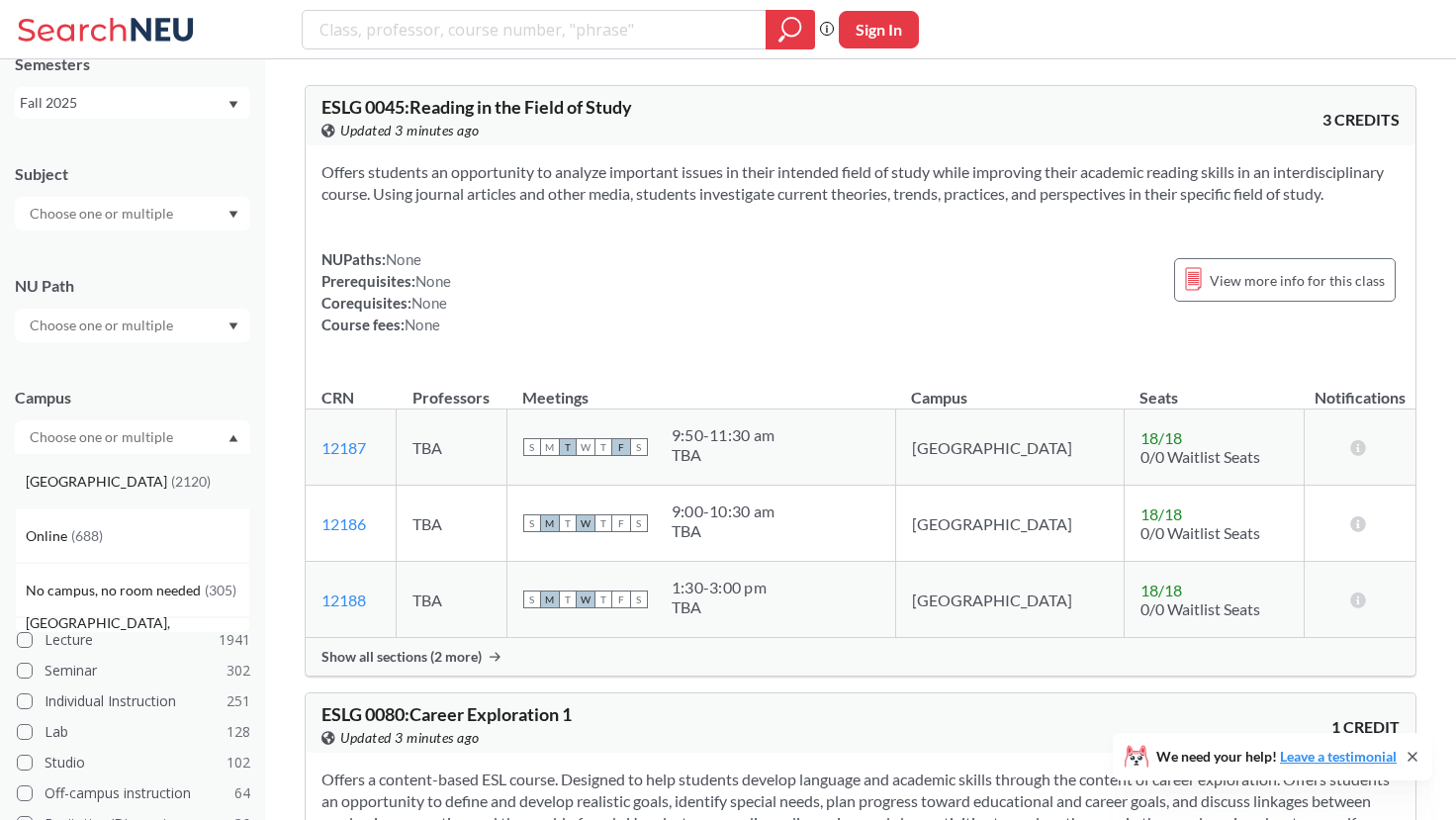 click on "[GEOGRAPHIC_DATA] ( 2120 )" at bounding box center (137, 482) 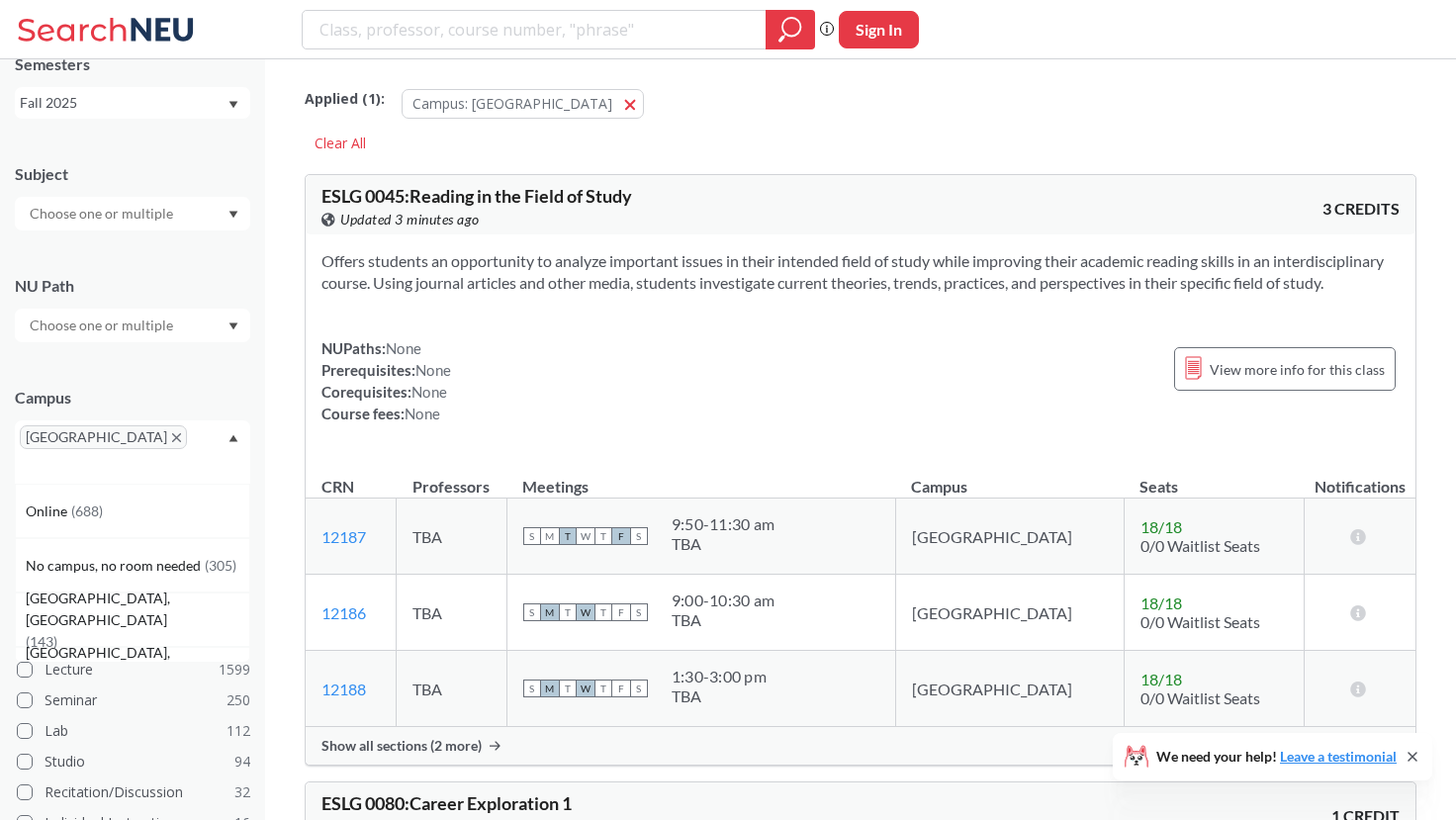 click at bounding box center [48, 467] 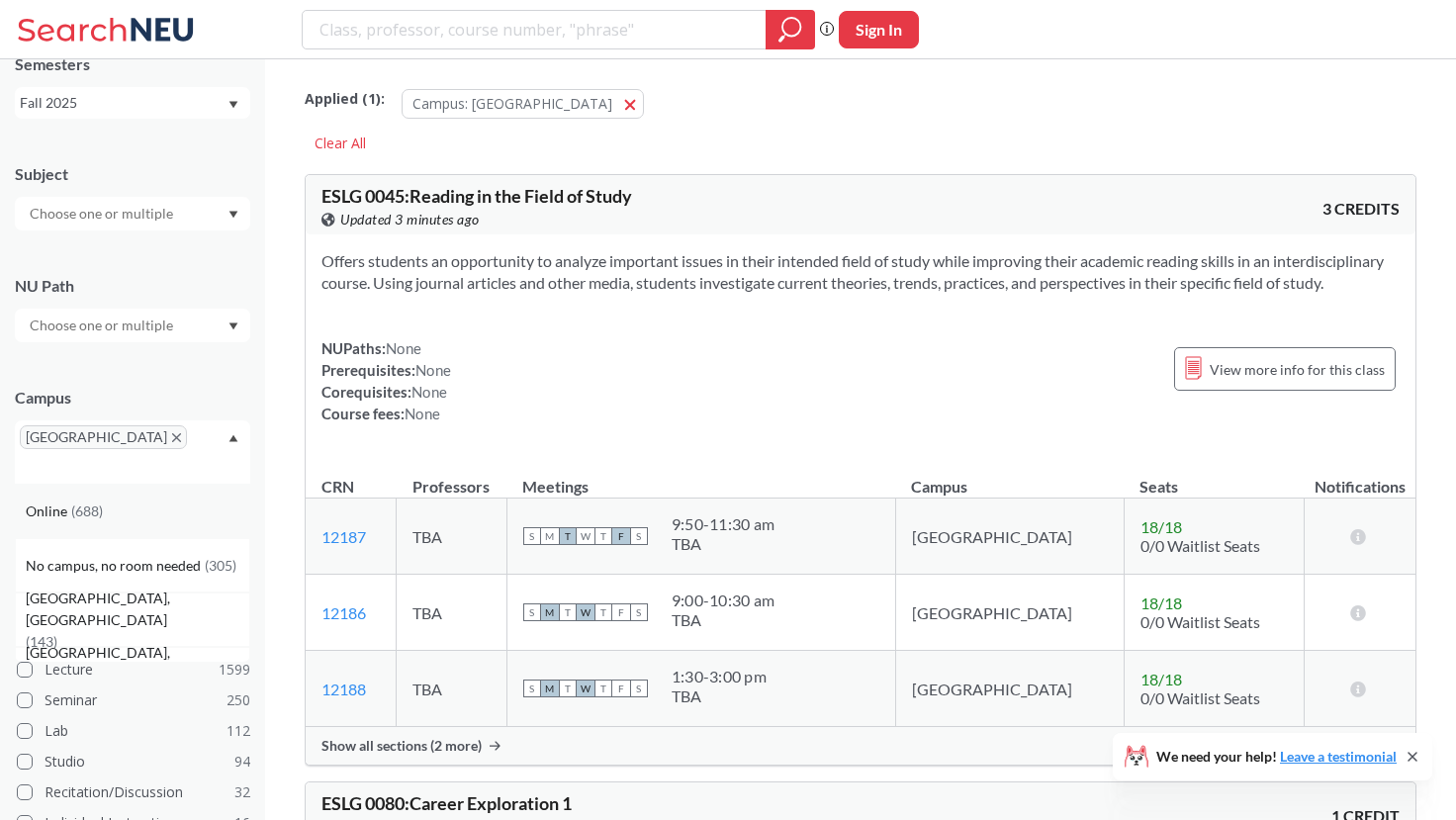 click on "Online ( 688 )" at bounding box center (137, 511) 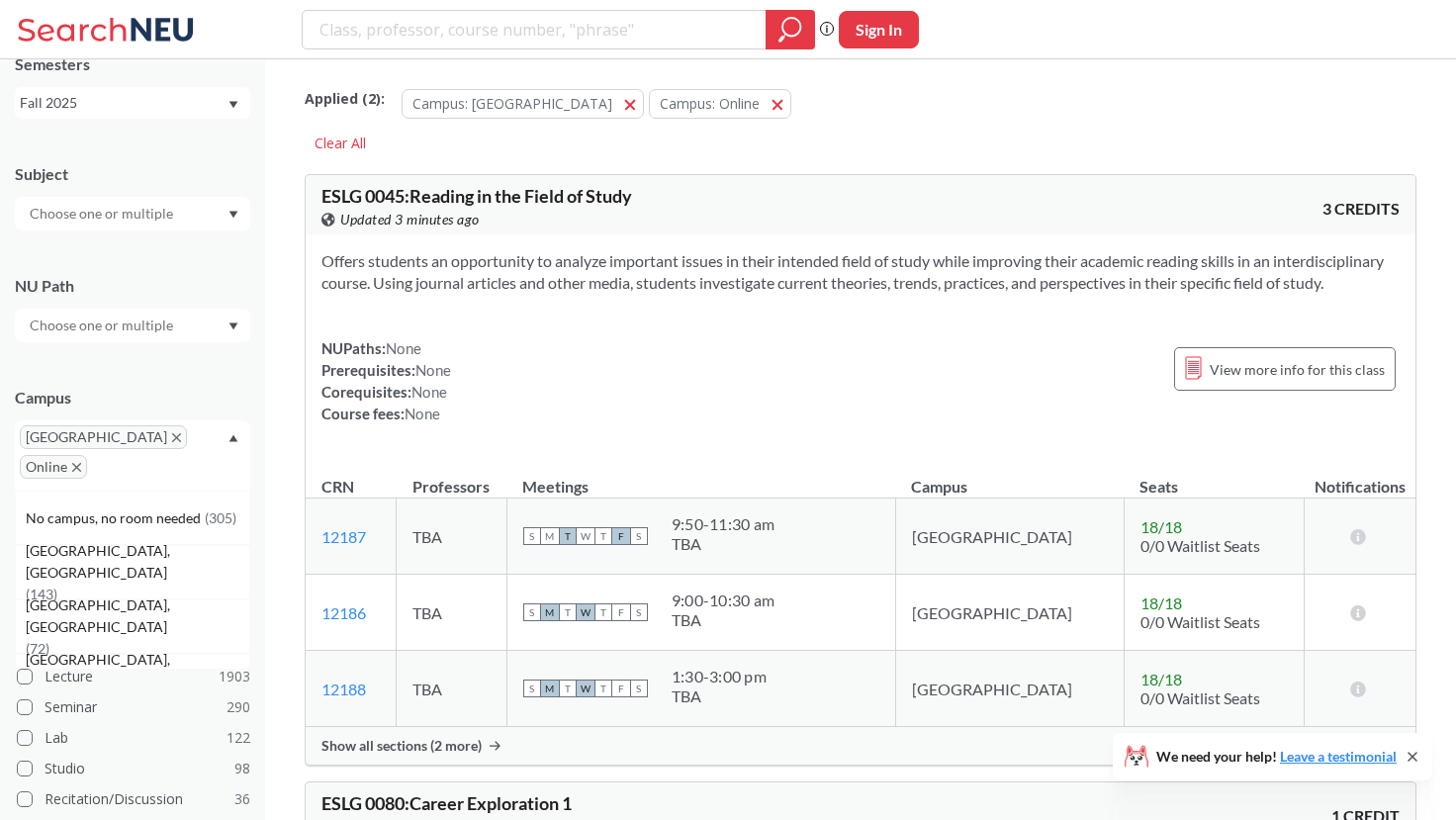 click at bounding box center (121, 474) 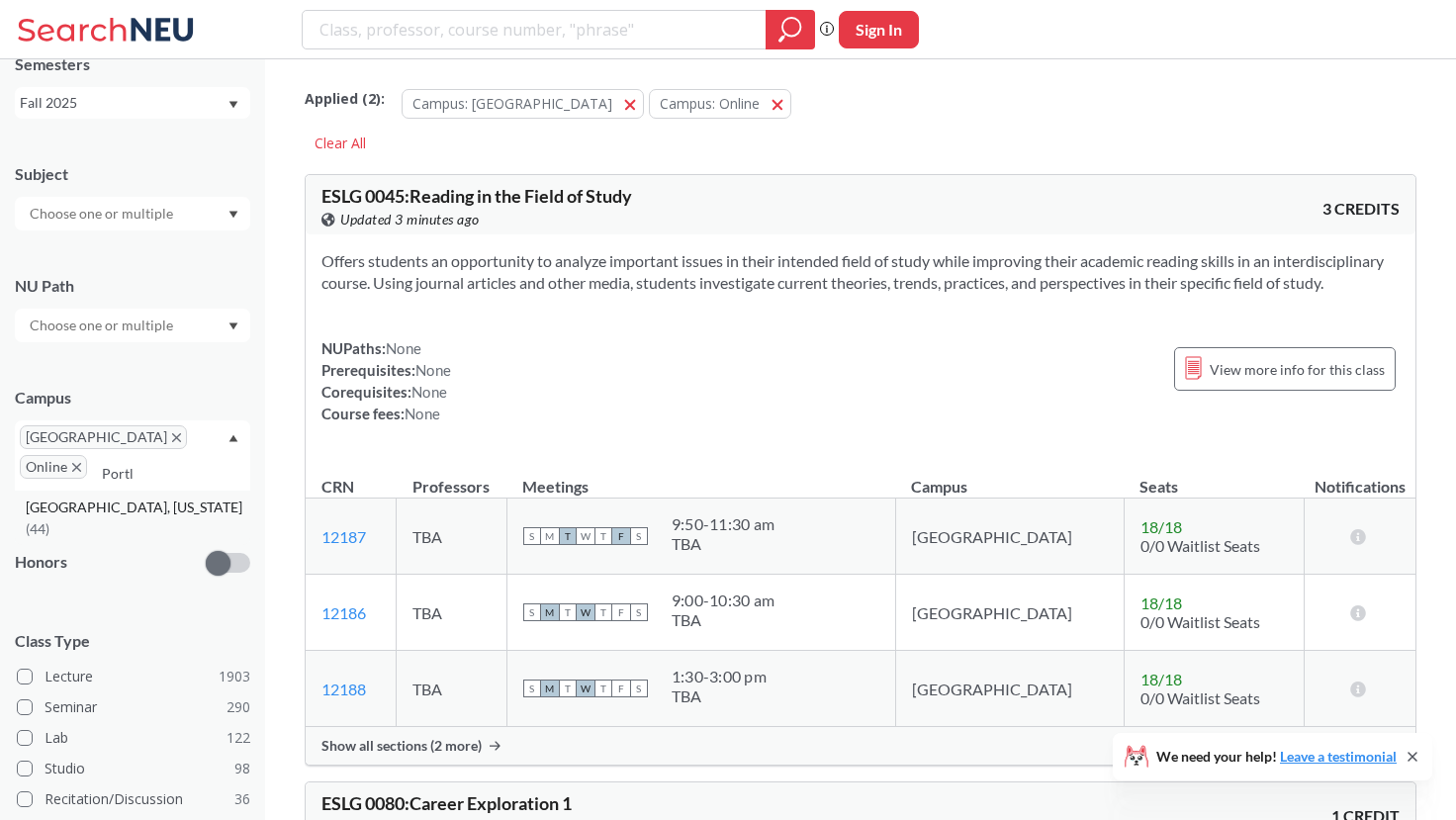 type on "Portl" 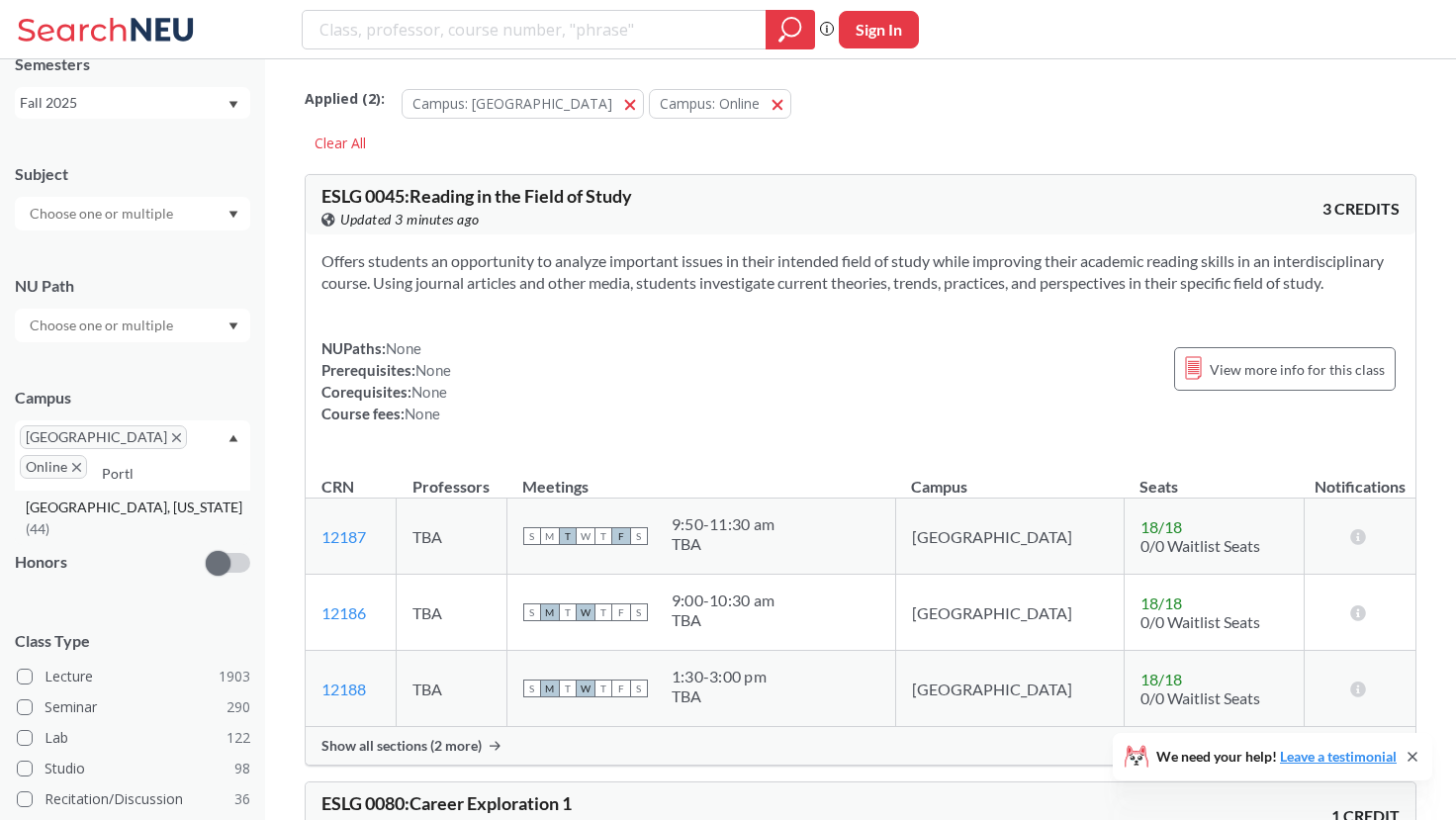 click on "[GEOGRAPHIC_DATA], [US_STATE] ( 44 )" at bounding box center [133, 517] 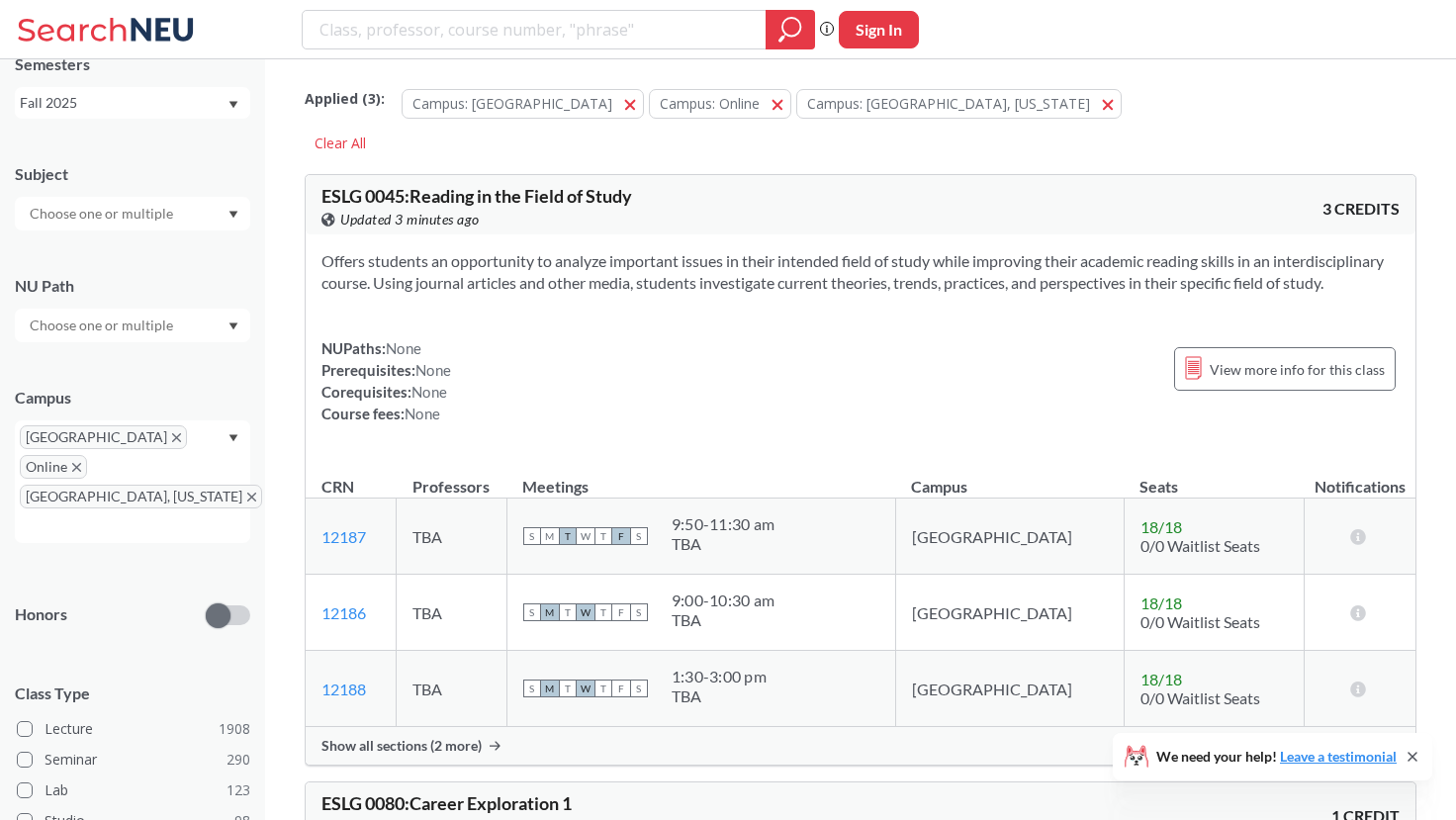 click on "Campus Boston Online Portland, Maine" at bounding box center [133, 455] 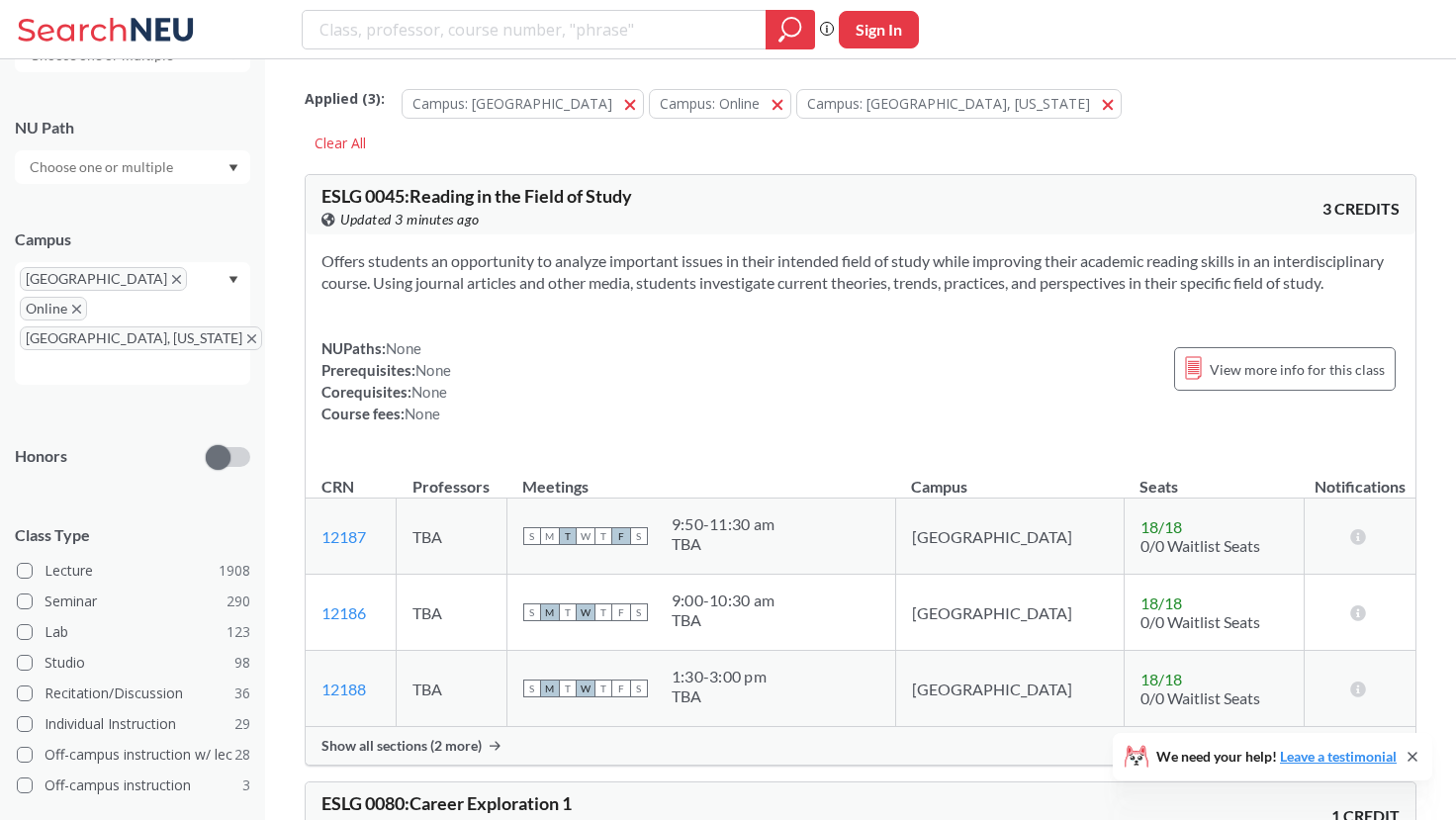 scroll, scrollTop: 372, scrollLeft: 0, axis: vertical 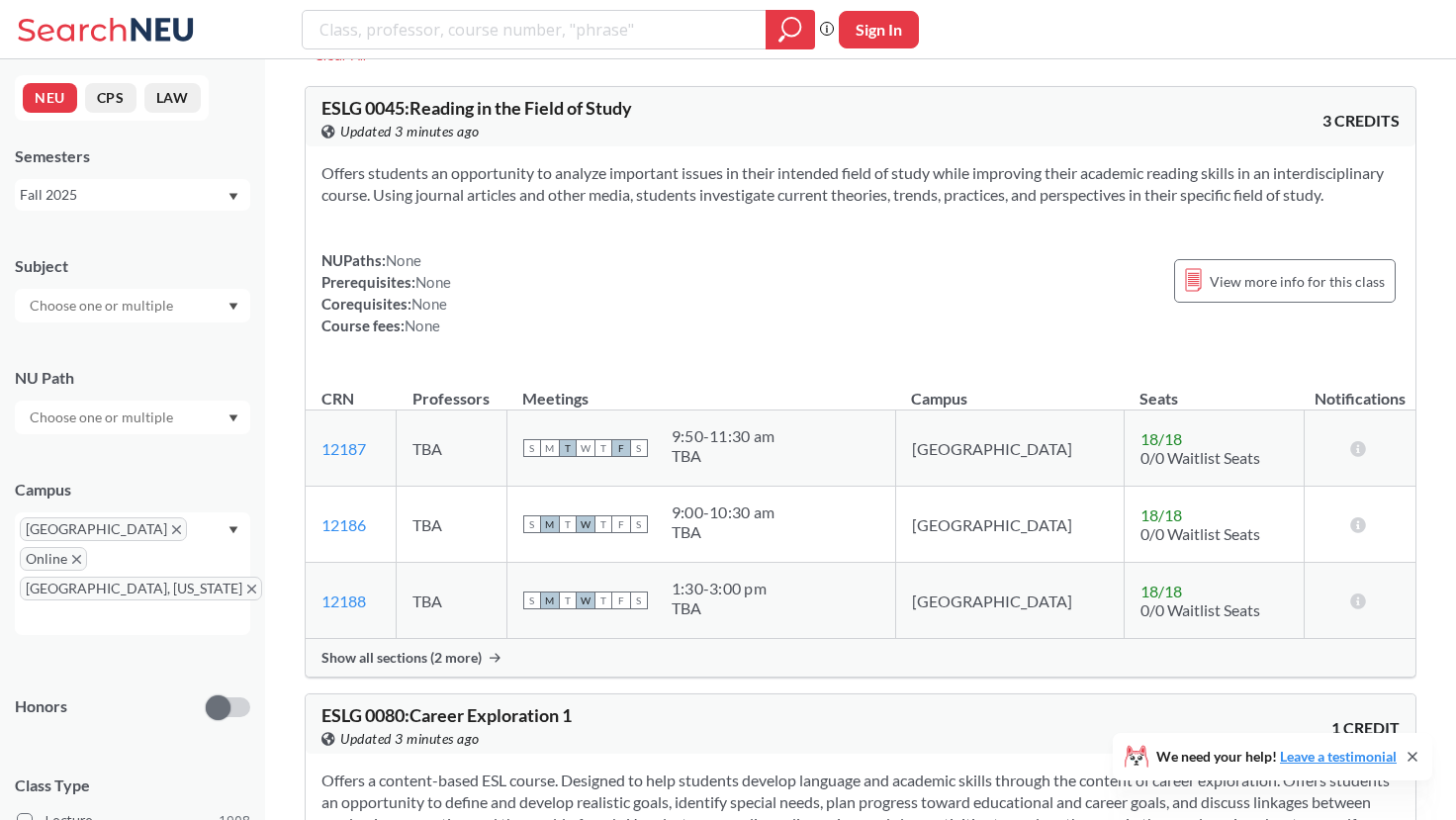 click at bounding box center [103, 306] 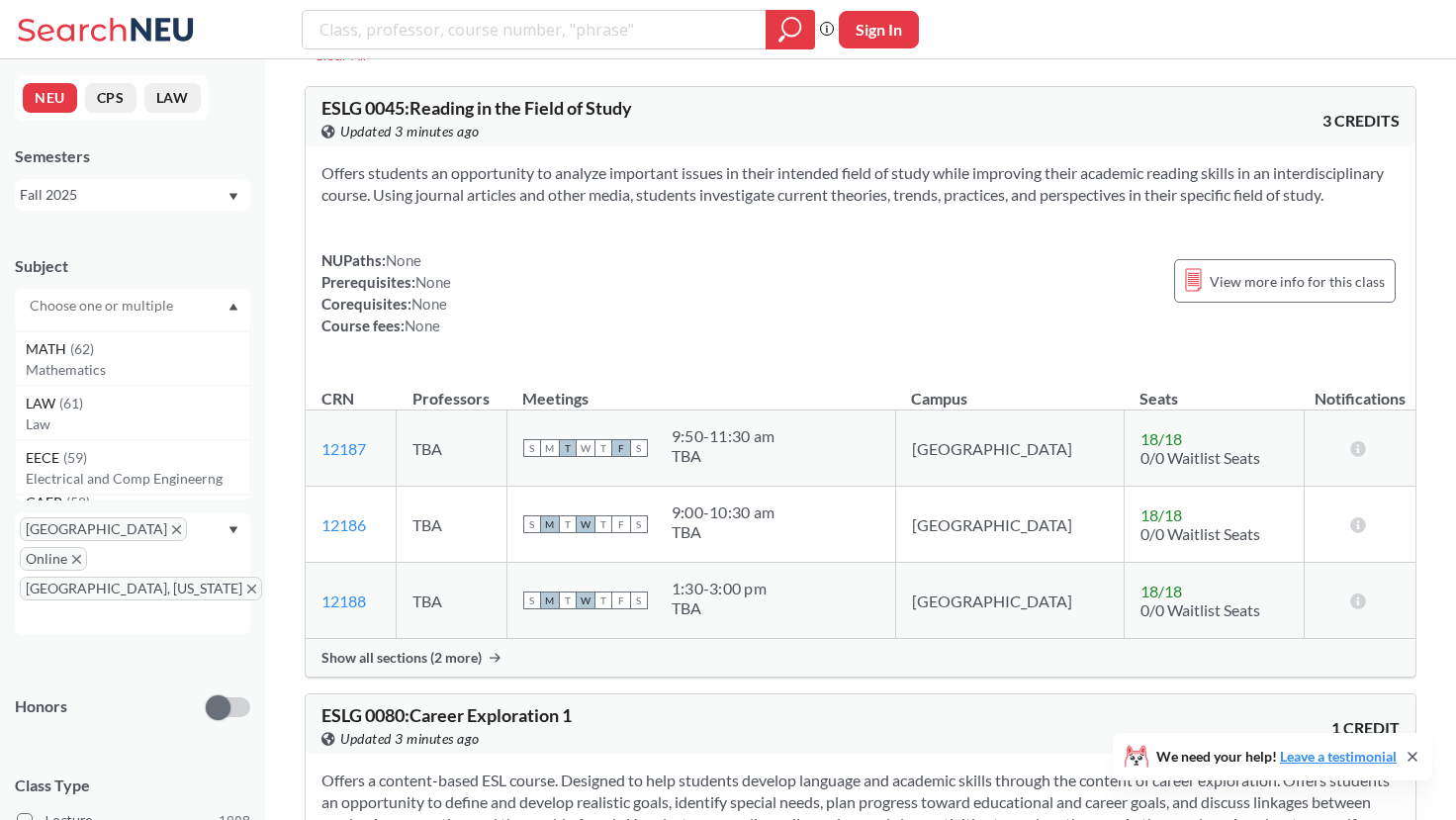 scroll, scrollTop: 0, scrollLeft: 0, axis: both 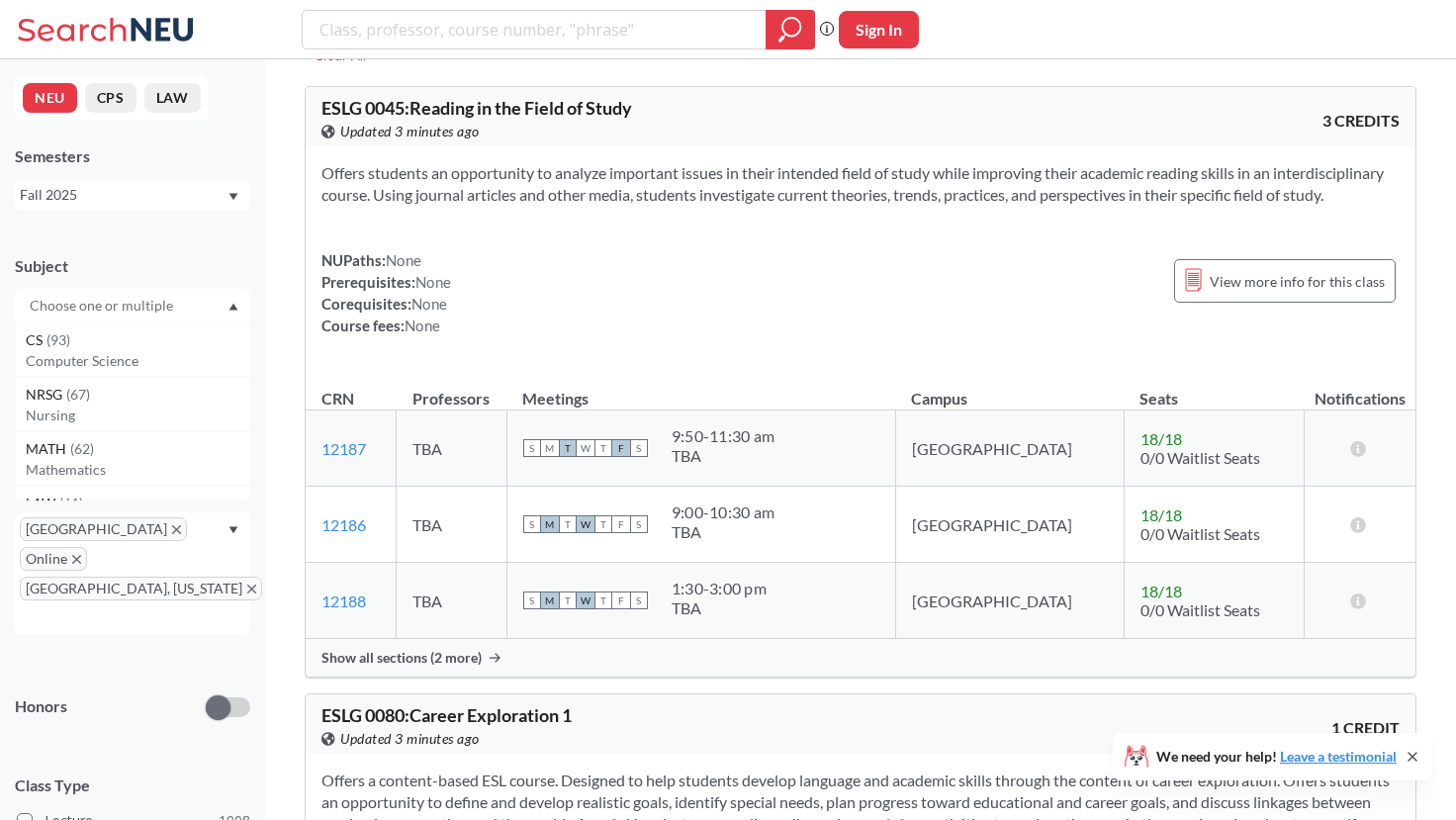 click on "Subject CS ( 93 ) Computer Science NRSG ( 67 ) Nursing MATH ( 62 ) Mathematics LAW ( 61 ) Law EECE ( 59 ) Electrical and Comp Engineerng CAEP ( 58 ) Counseling and Applied Ed Psyc CHEM ( 57 ) Chemistry & Chemical Biology PHYS ( 55 ) Physics FINA ( 52 ) Finance & Insurance COMM ( 50 ) Communication Studies PSYC ( 46 ) Psychology CRIM ( 45 ) Criminal Justice CIVE ( 44 ) Civil & Environmental Engineer ECON ( 44 ) Economics BIOL ( 43 ) Biology IE ( 40 ) Industrial Engineering ME ( 40 ) Mechanical Engineering MUSC ( 40 ) Music ARTG ( 39 ) Art - Design HIST ( 39 ) History ENVR ( 38 ) Earth & Environmental Sciences JRNL ( 34 ) Journalism PHIL ( 34 ) Philosophy PHTH ( 33 ) Public Health POLS ( 33 ) Political Science BIOE ( 32 ) Bioengineering ARCH ( 31 ) Architecture CHME ( 31 ) Chemical Engineering PT ( 30 ) Physical Therapy INFO ( 29 ) Information Systems Program BIOT ( 27 ) Biotechnology ENGL ( 27 ) English PHSC ( 27 ) Pharmaceutical Science PPUA ( 26 ) Pub Policy and Urban Affairs ITC ( 25 ) ACCT ( 23 ) MKTG ( 23" at bounding box center [133, 279] 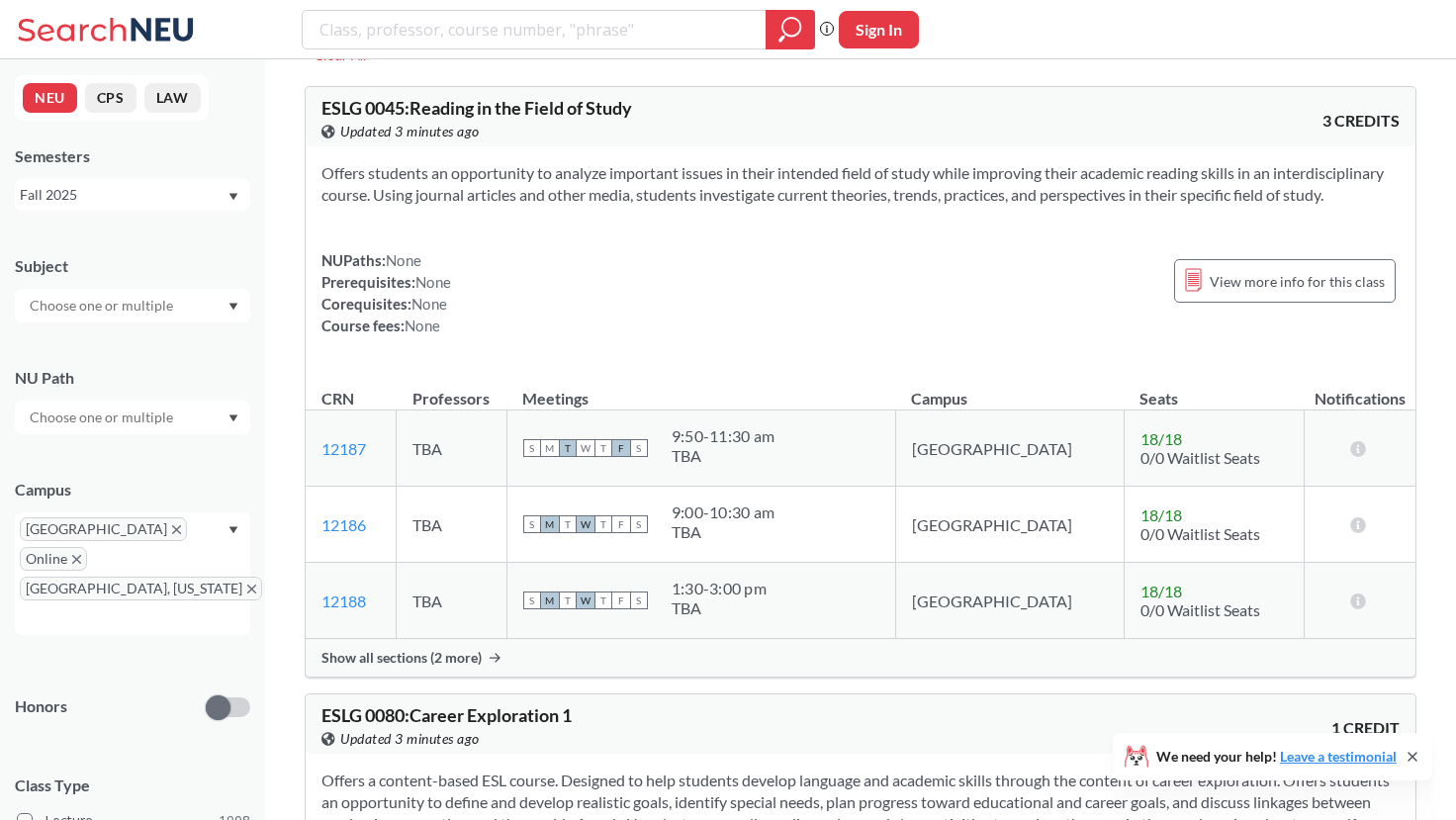 click at bounding box center [103, 417] 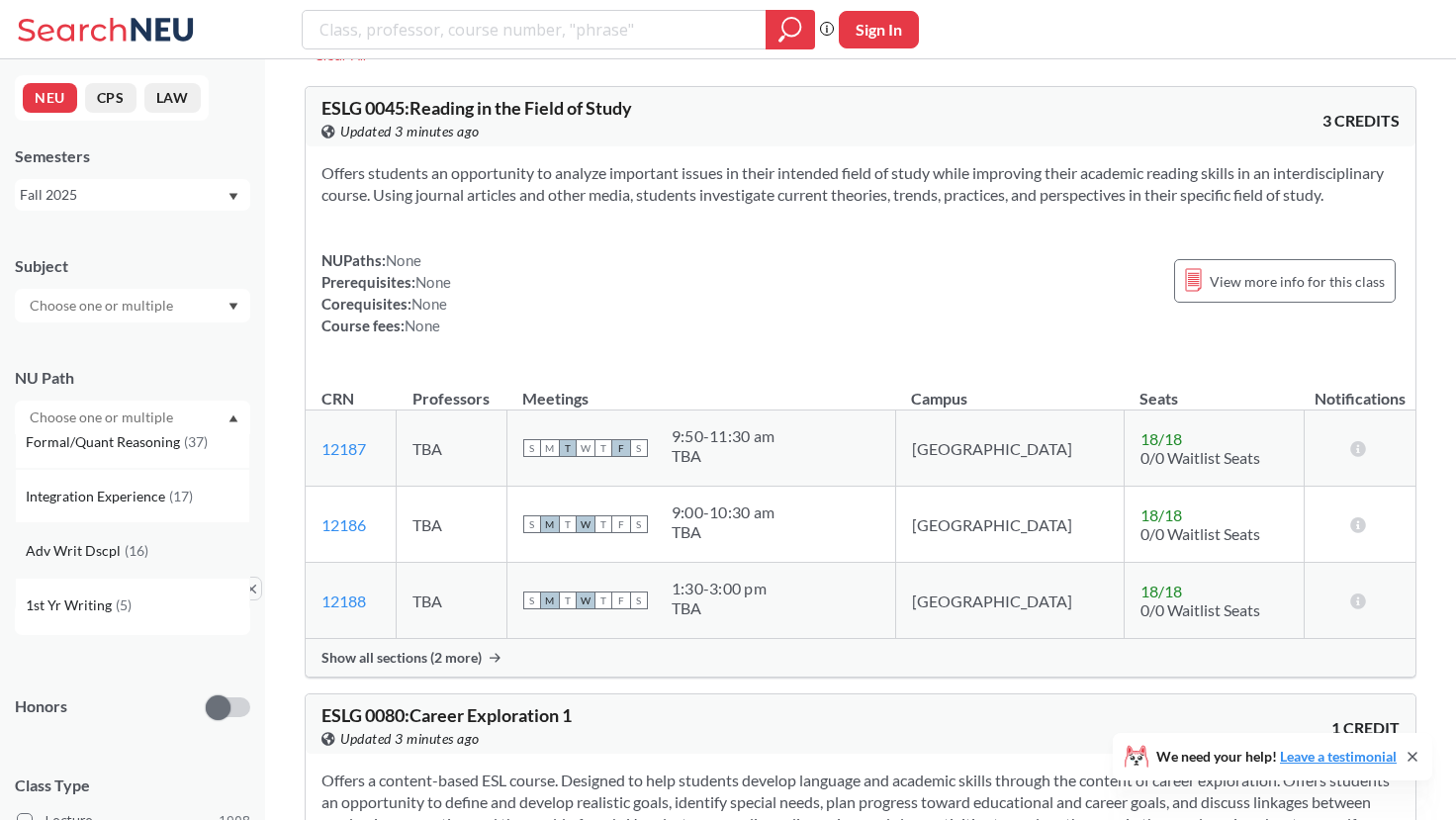 scroll, scrollTop: 529, scrollLeft: 0, axis: vertical 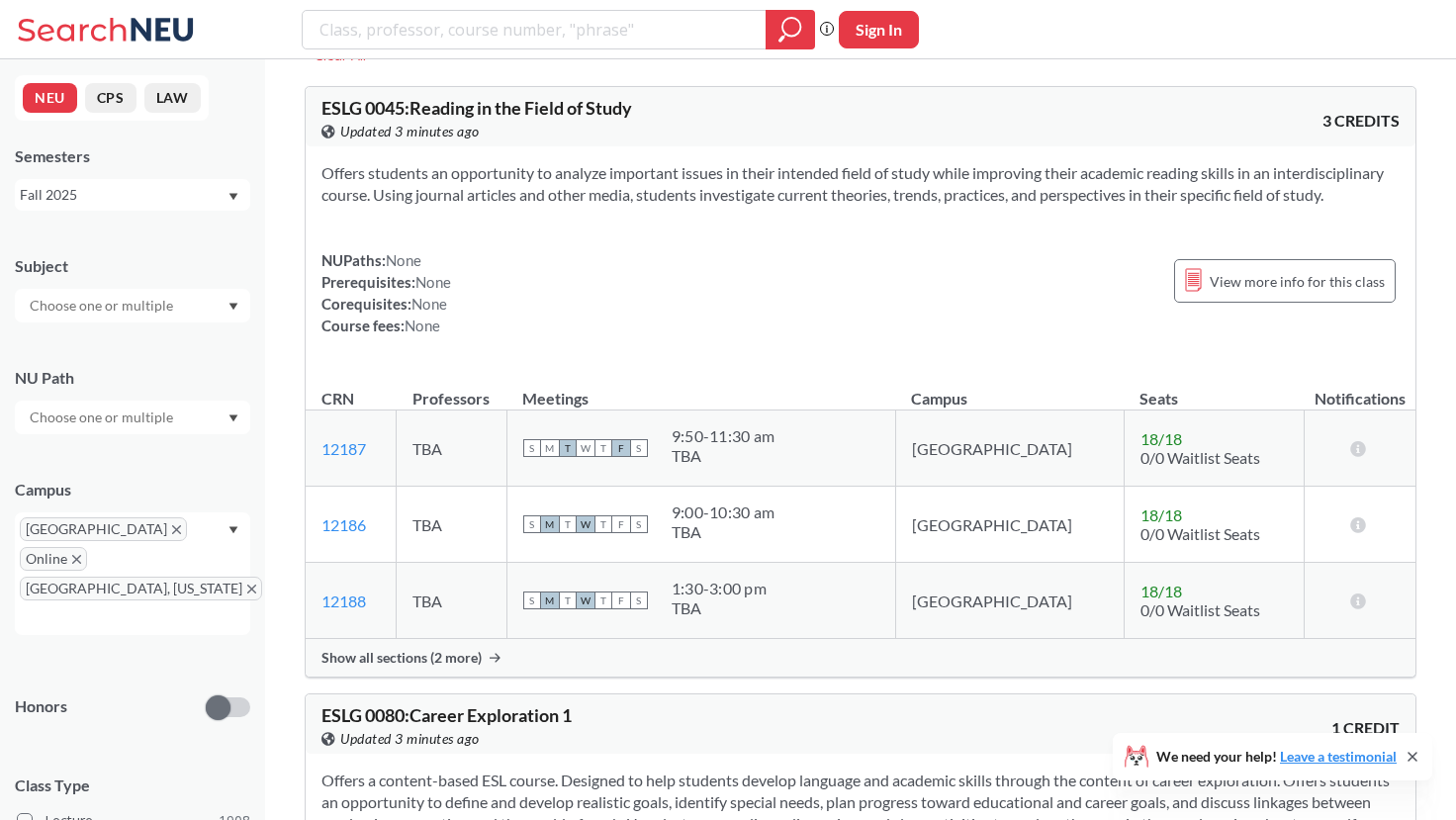 click on "NU Path" at bounding box center [133, 391] 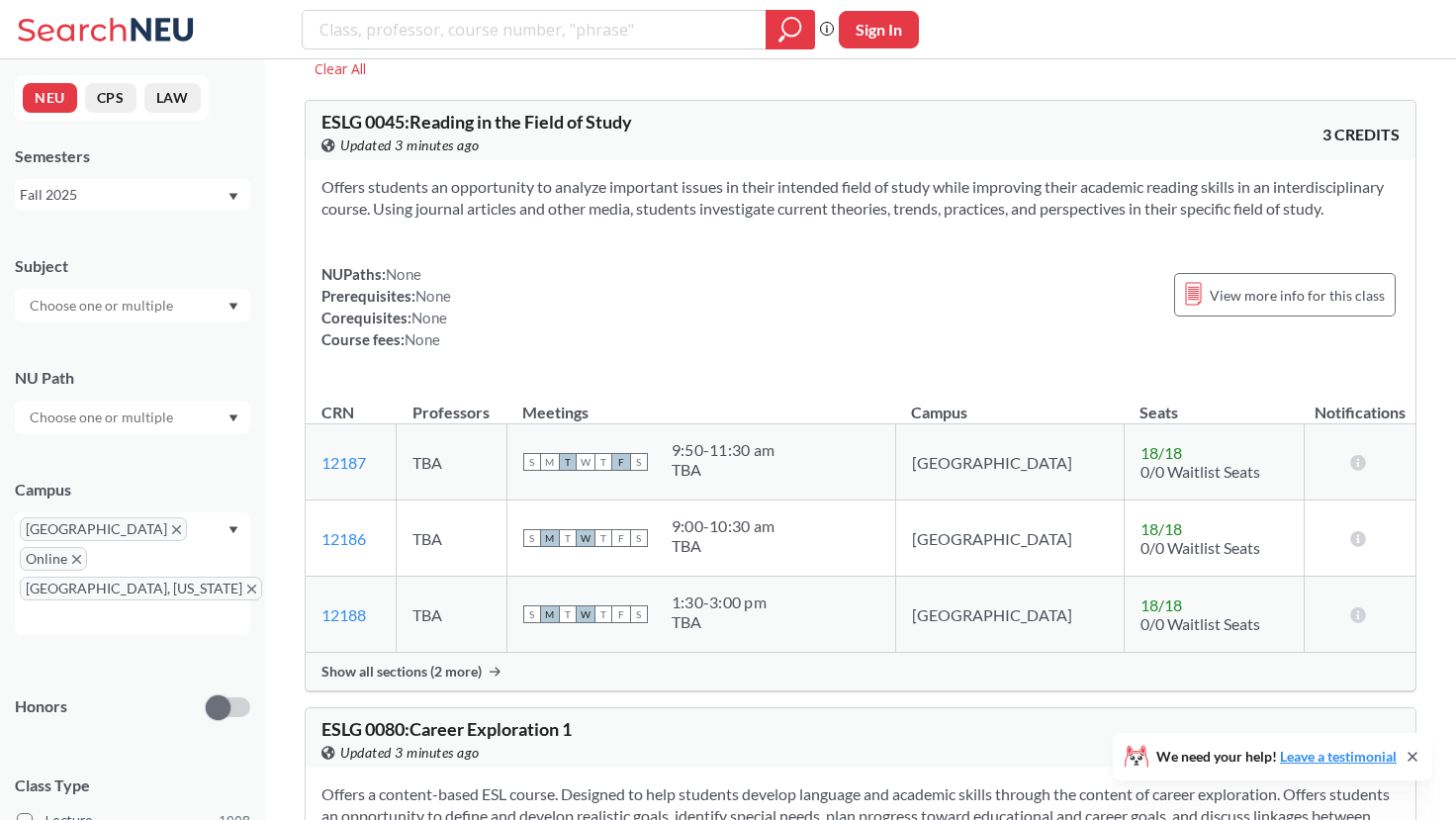 scroll, scrollTop: 0, scrollLeft: 0, axis: both 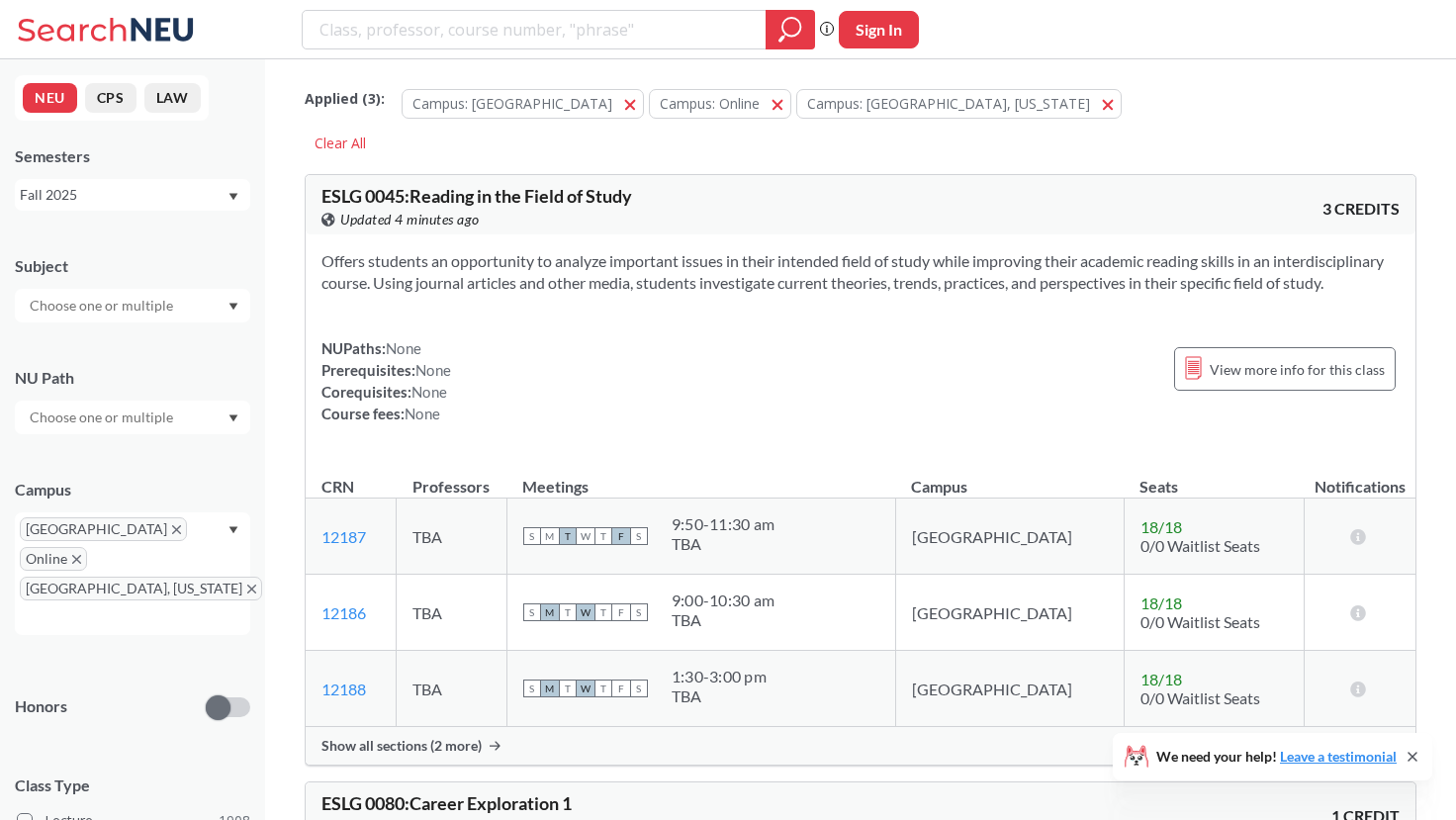 click on "Subject NU Path Campus Boston Online Portland, Maine Honors Class Type Lecture 1908 Seminar 290 Lab 123 Studio 98 Recitation/Discussion 36 Individual Instruction 29 Off-campus instruction w/ lec 28 Off-campus instruction 3 Course ID Range 1000 2000 3000 4000 5000 6000 7000 8000" at bounding box center [133, 728] 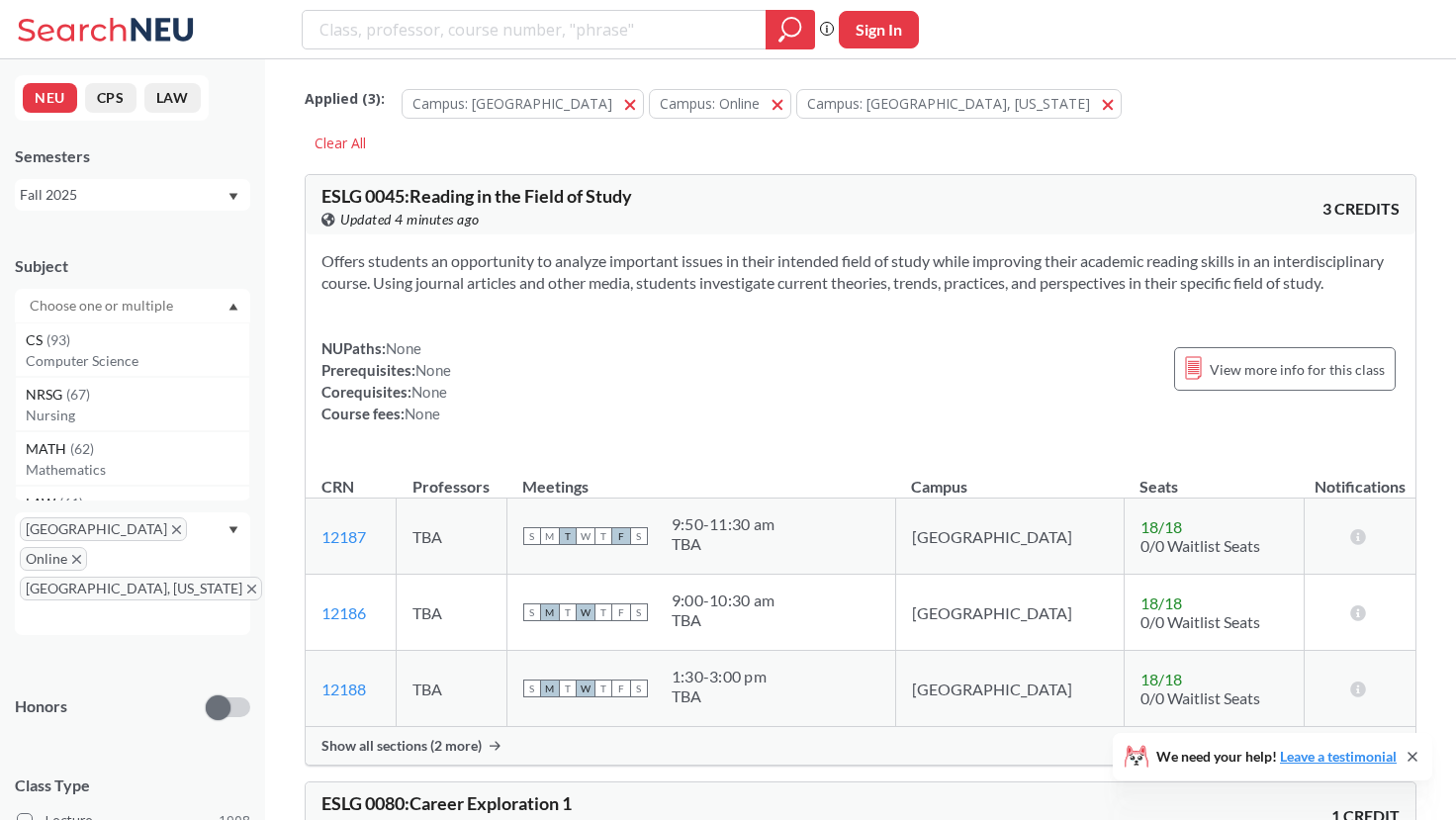 click at bounding box center [103, 306] 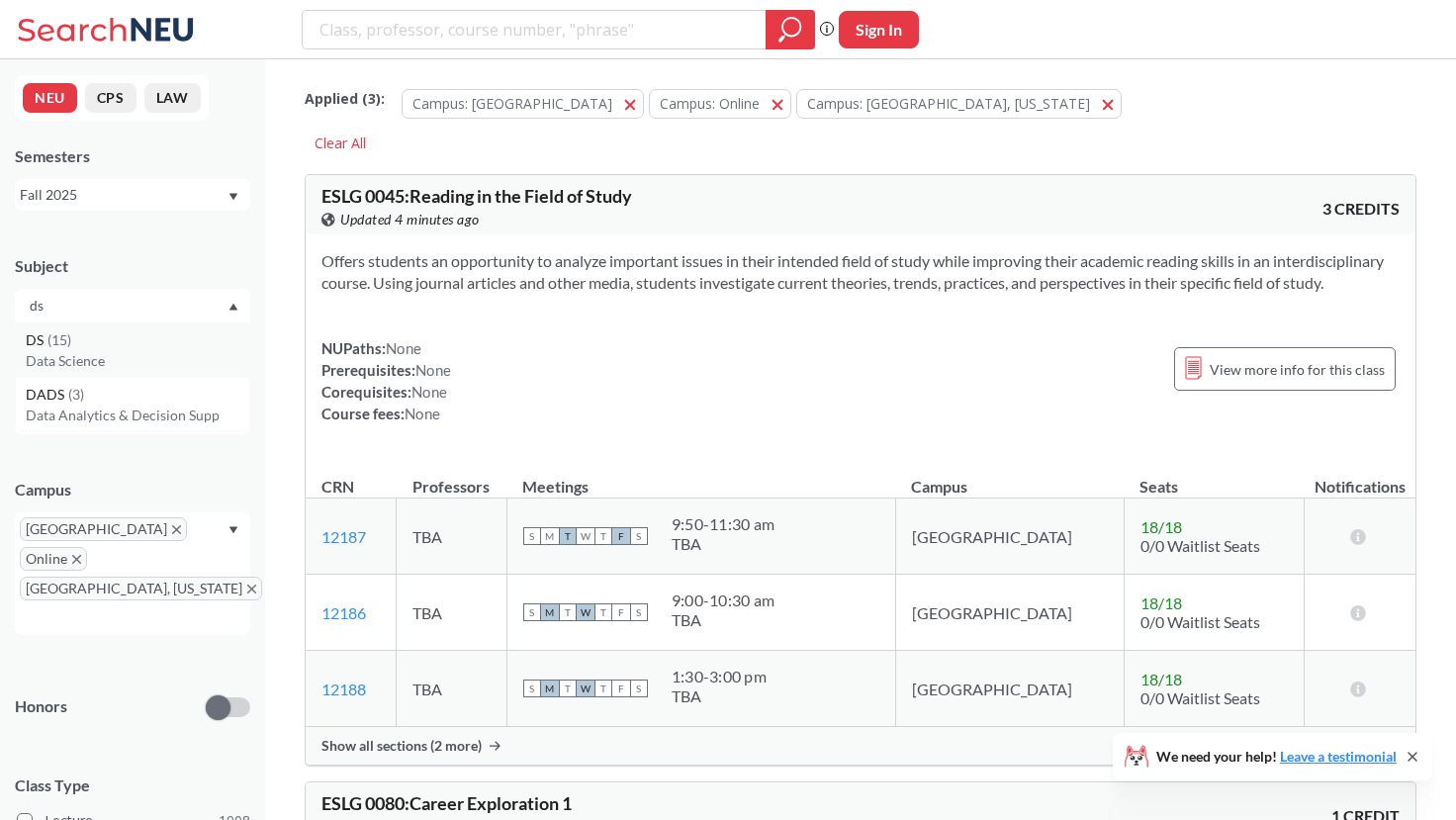 type on "ds" 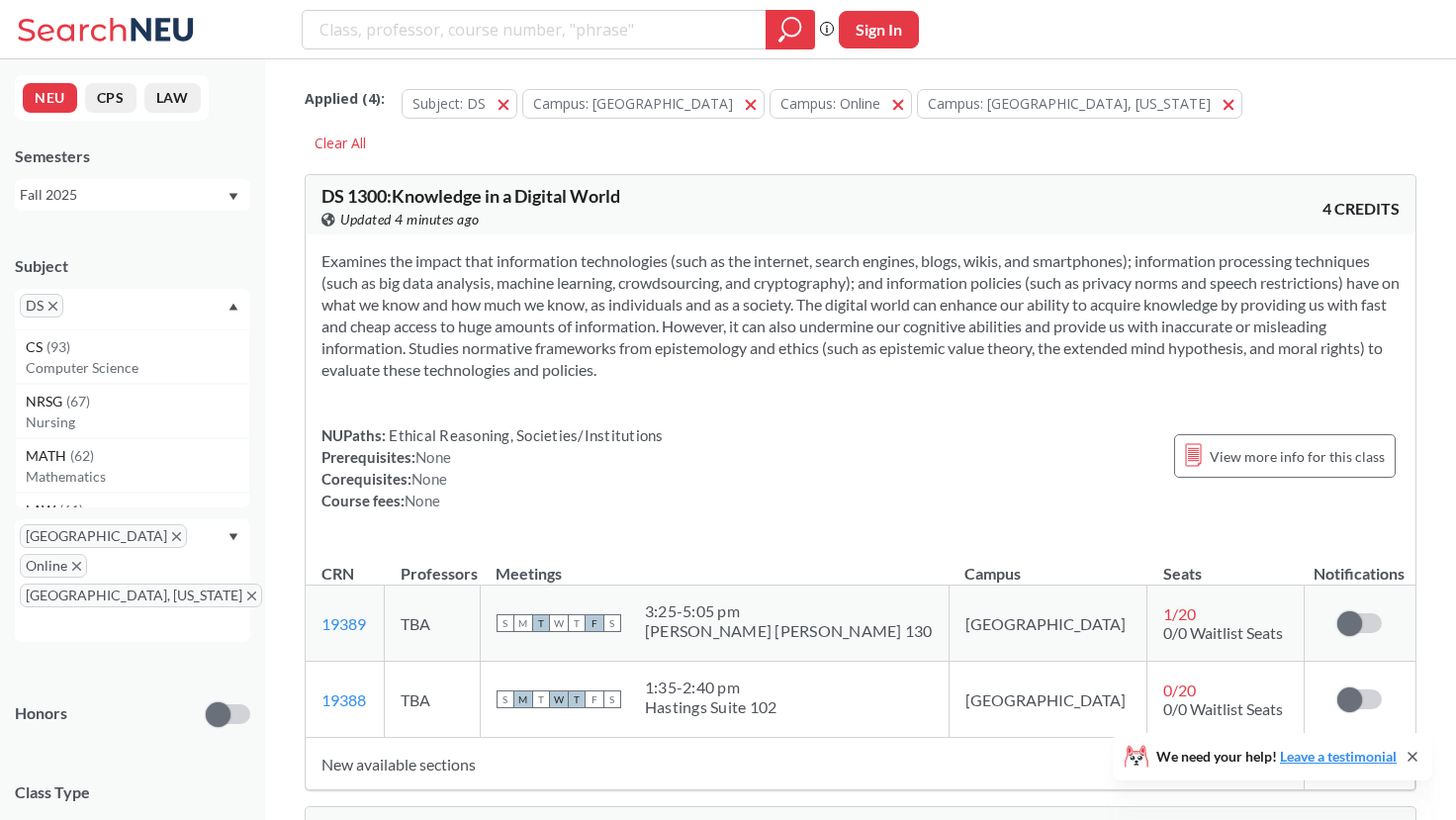 click on "Subject DS CS ( 93 ) Computer Science NRSG ( 67 ) Nursing MATH ( 62 ) Mathematics LAW ( 61 ) Law EECE ( 59 ) Electrical and Comp Engineerng CAEP ( 58 ) Counseling and Applied Ed Psyc CHEM ( 57 ) Chemistry & Chemical Biology PHYS ( 55 ) Physics FINA ( 52 ) Finance & Insurance COMM ( 50 ) Communication Studies PSYC ( 46 ) Psychology CRIM ( 45 ) Criminal Justice CIVE ( 44 ) Civil & Environmental Engineer ECON ( 44 ) Economics BIOL ( 43 ) Biology IE ( 40 ) Industrial Engineering ME ( 40 ) Mechanical Engineering MUSC ( 40 ) Music ARTG ( 39 ) Art - Design HIST ( 39 ) History ENVR ( 38 ) Earth & Environmental Sciences JRNL ( 34 ) Journalism PHIL ( 34 ) Philosophy PHTH ( 33 ) Public Health POLS ( 33 ) Political Science BIOE ( 32 ) Bioengineering ARCH ( 31 ) Architecture CHME ( 31 ) Chemical Engineering PT ( 30 ) Physical Therapy INFO ( 29 ) Information Systems Program BIOT ( 27 ) Biotechnology ENGL ( 27 ) English PHSC ( 27 ) Pharmaceutical Science PPUA ( 26 ) Pub Policy and Urban Affairs ITC ( 25 ) ACCT ( 23 ) MKTG (" at bounding box center (133, 282) 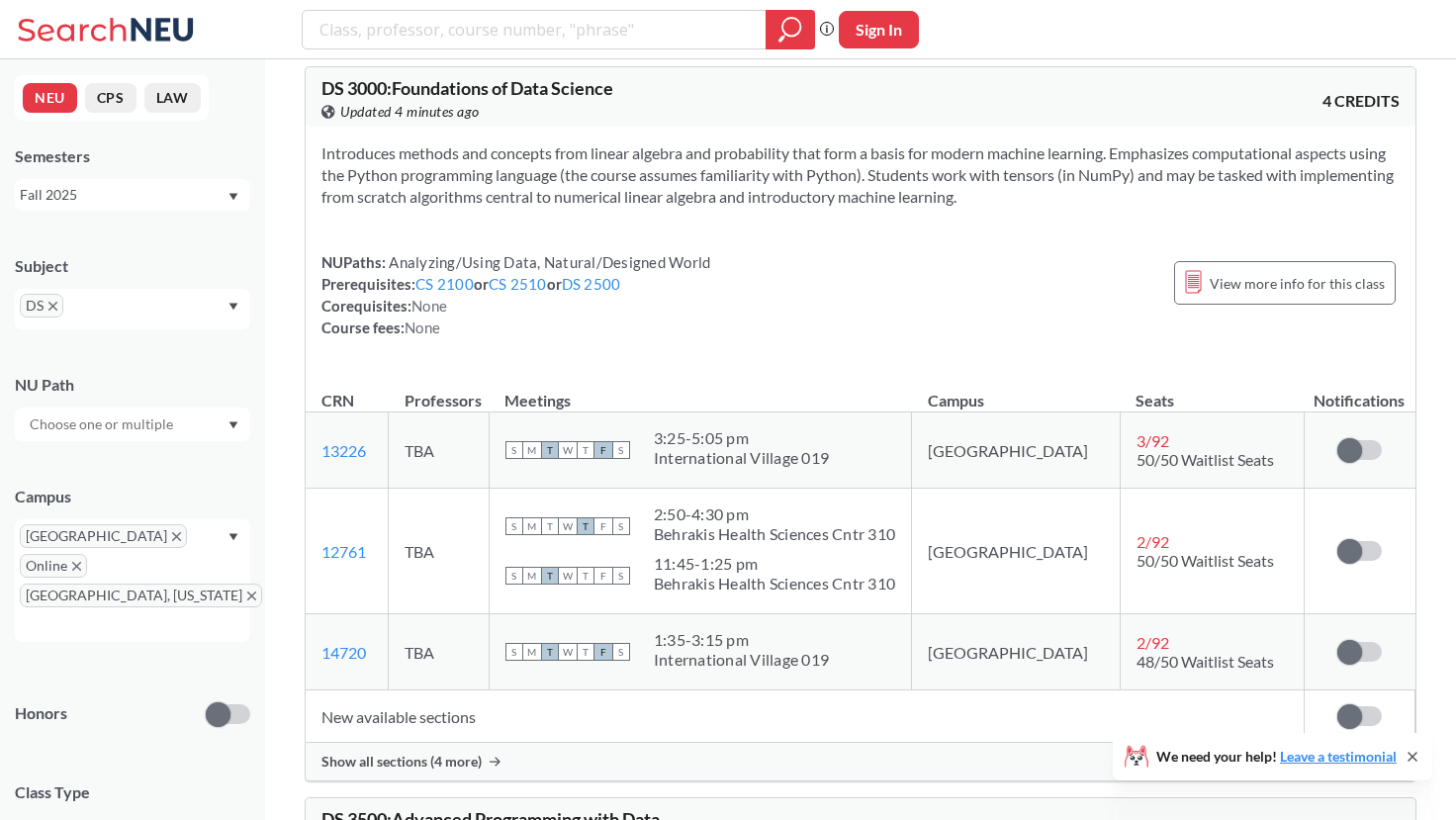 scroll, scrollTop: 2075, scrollLeft: 0, axis: vertical 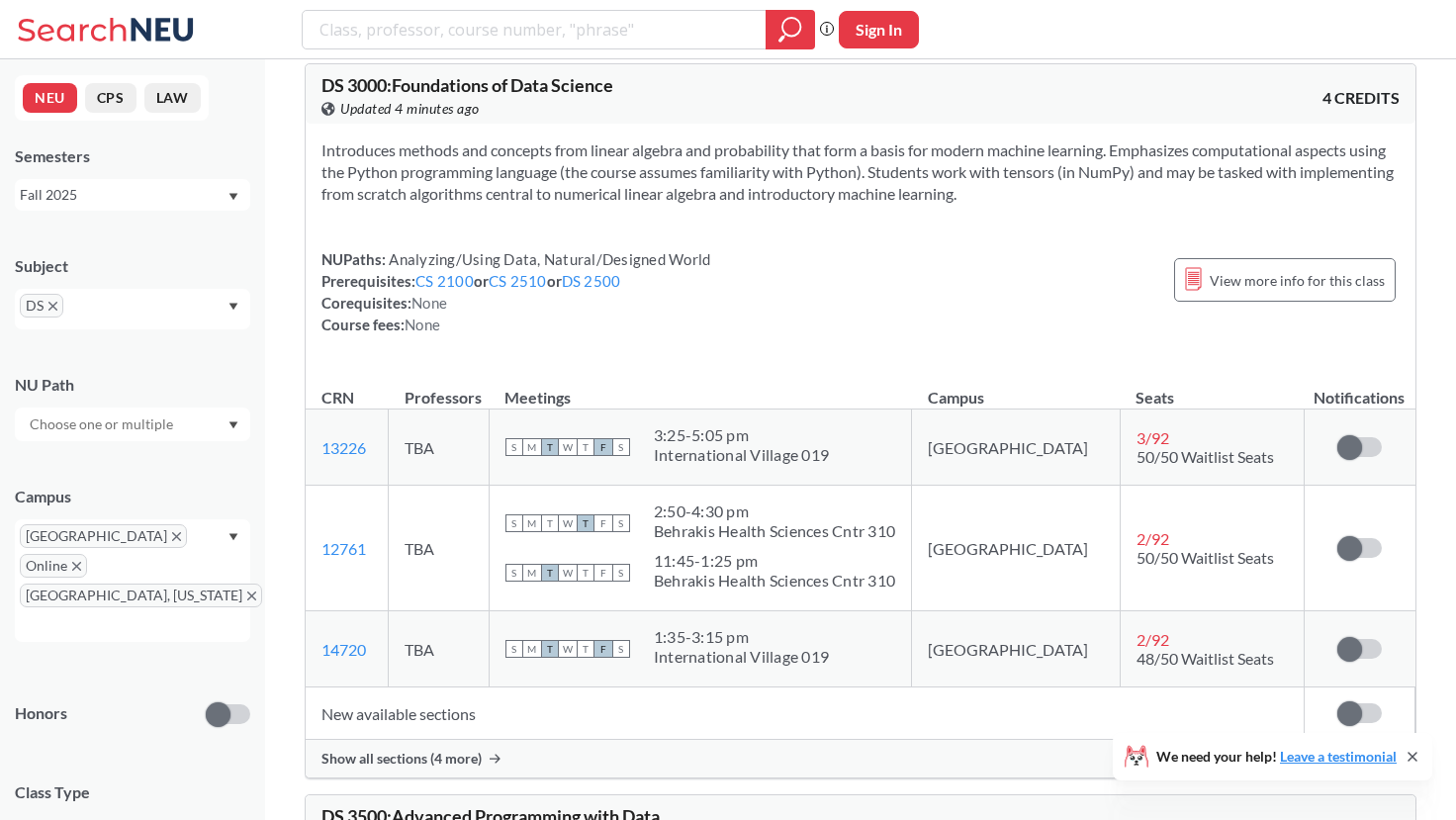 click on "Show all sections (4 more)" at bounding box center (861, 759) 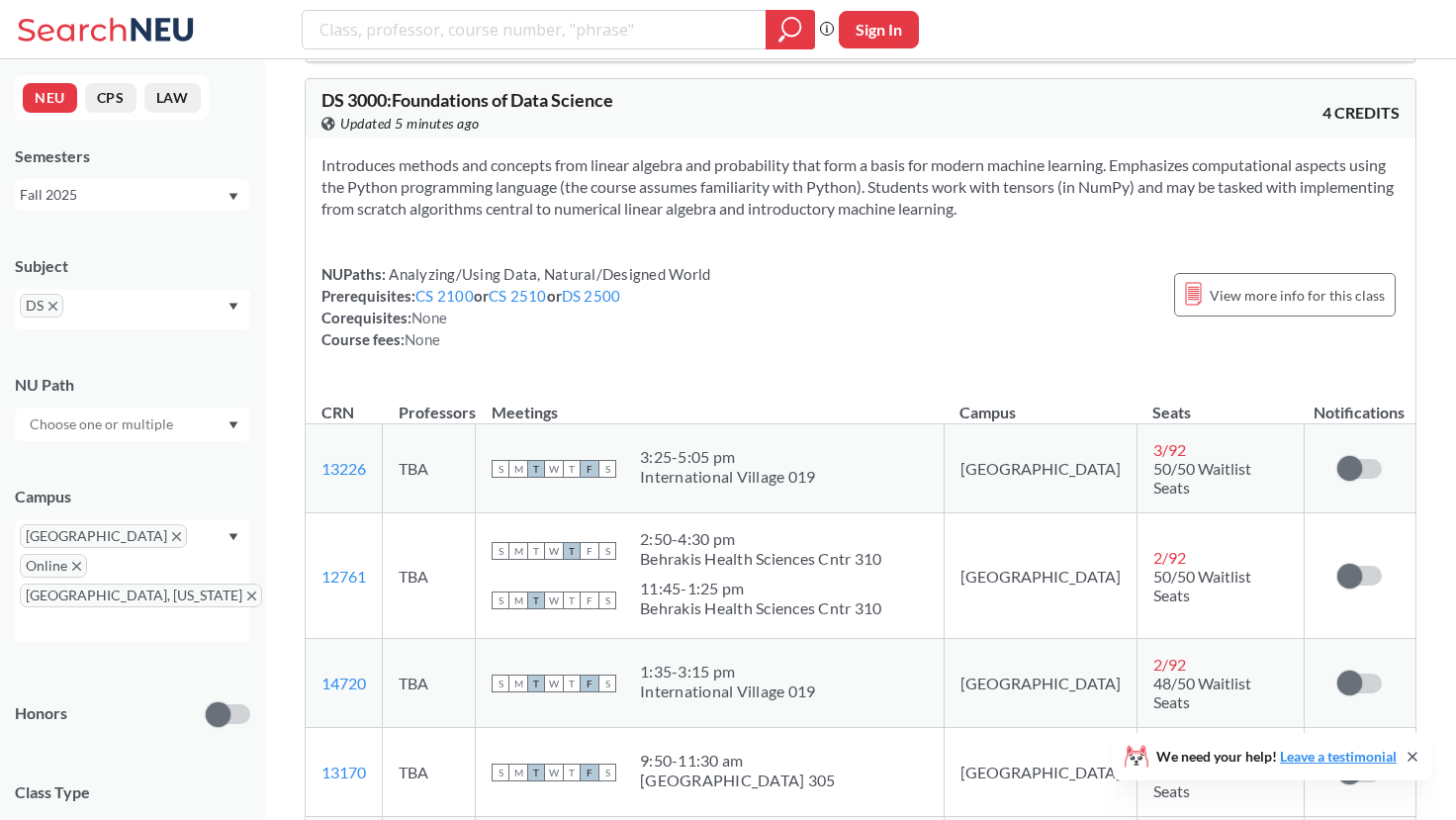 scroll, scrollTop: 2084, scrollLeft: 0, axis: vertical 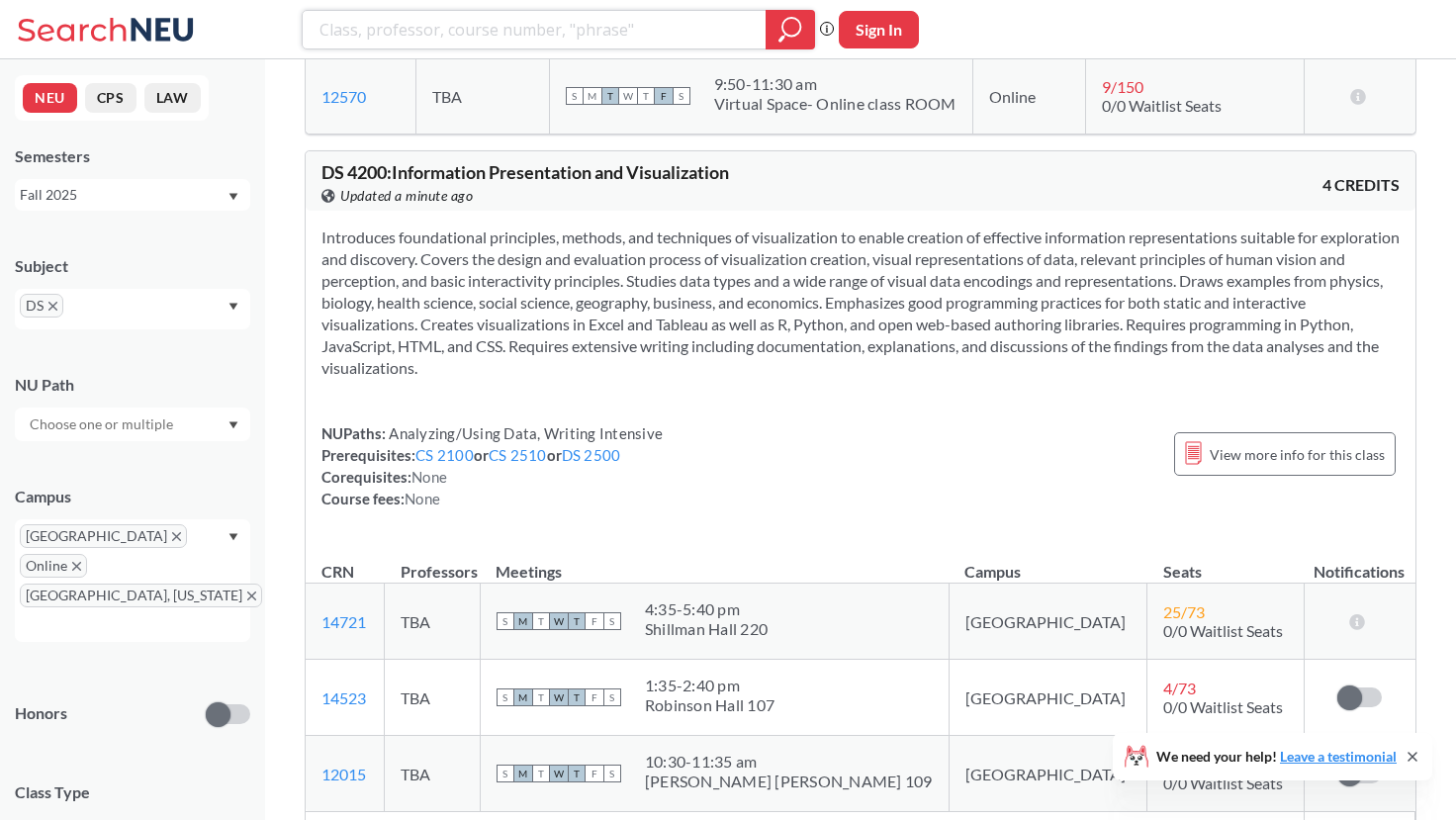 click at bounding box center (534, 30) 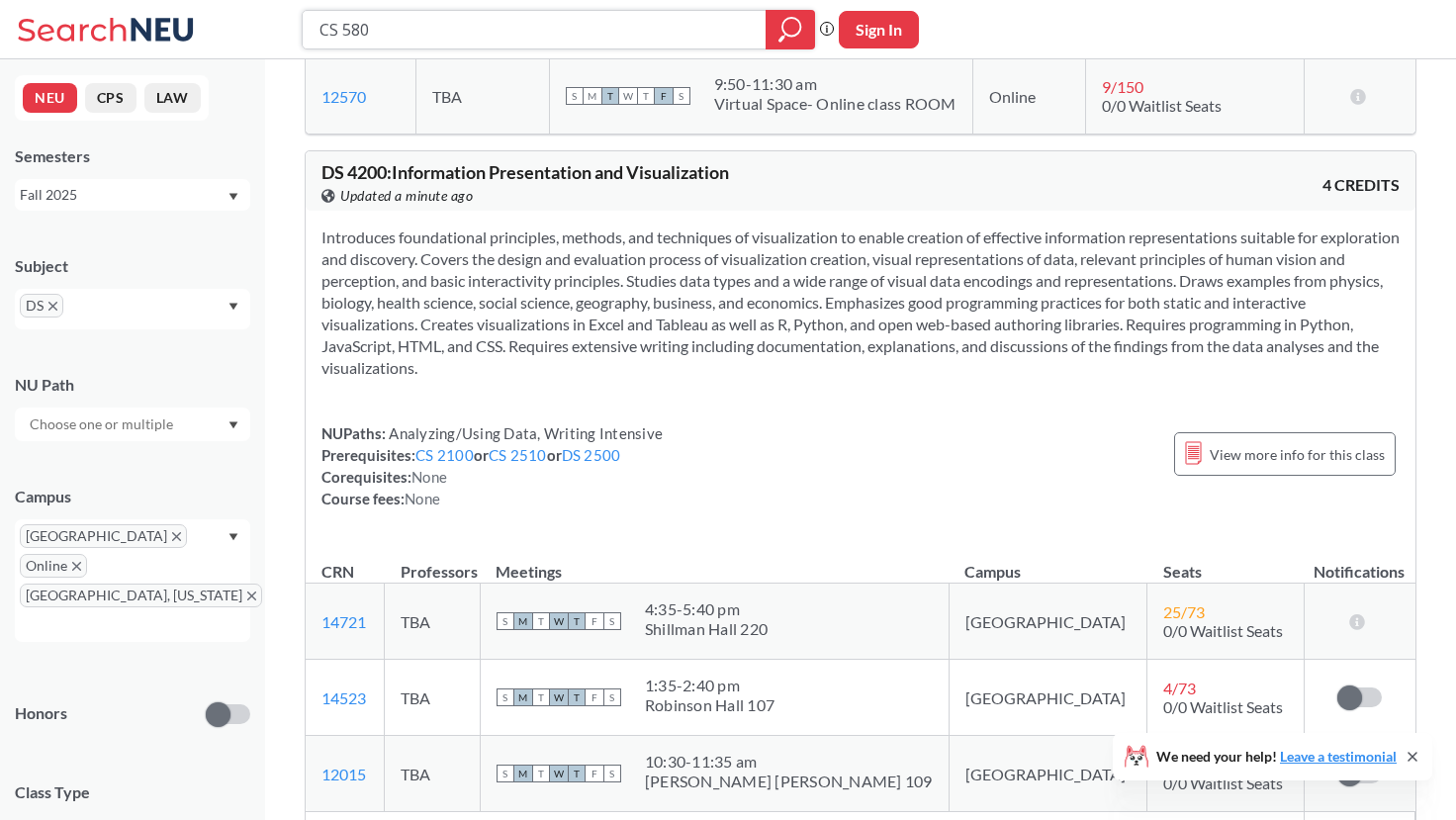 type on "CS 5800" 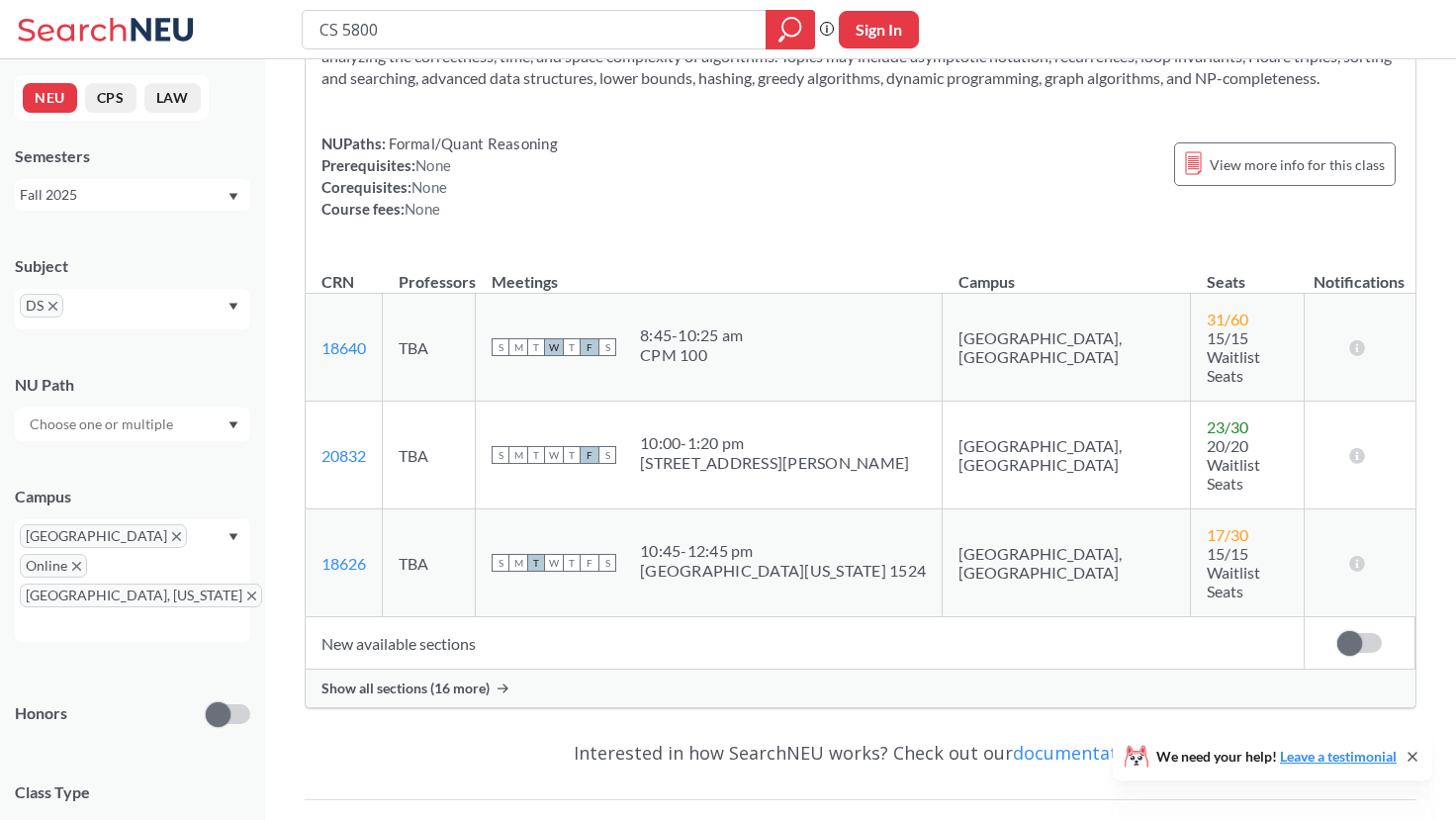 scroll, scrollTop: 301, scrollLeft: 0, axis: vertical 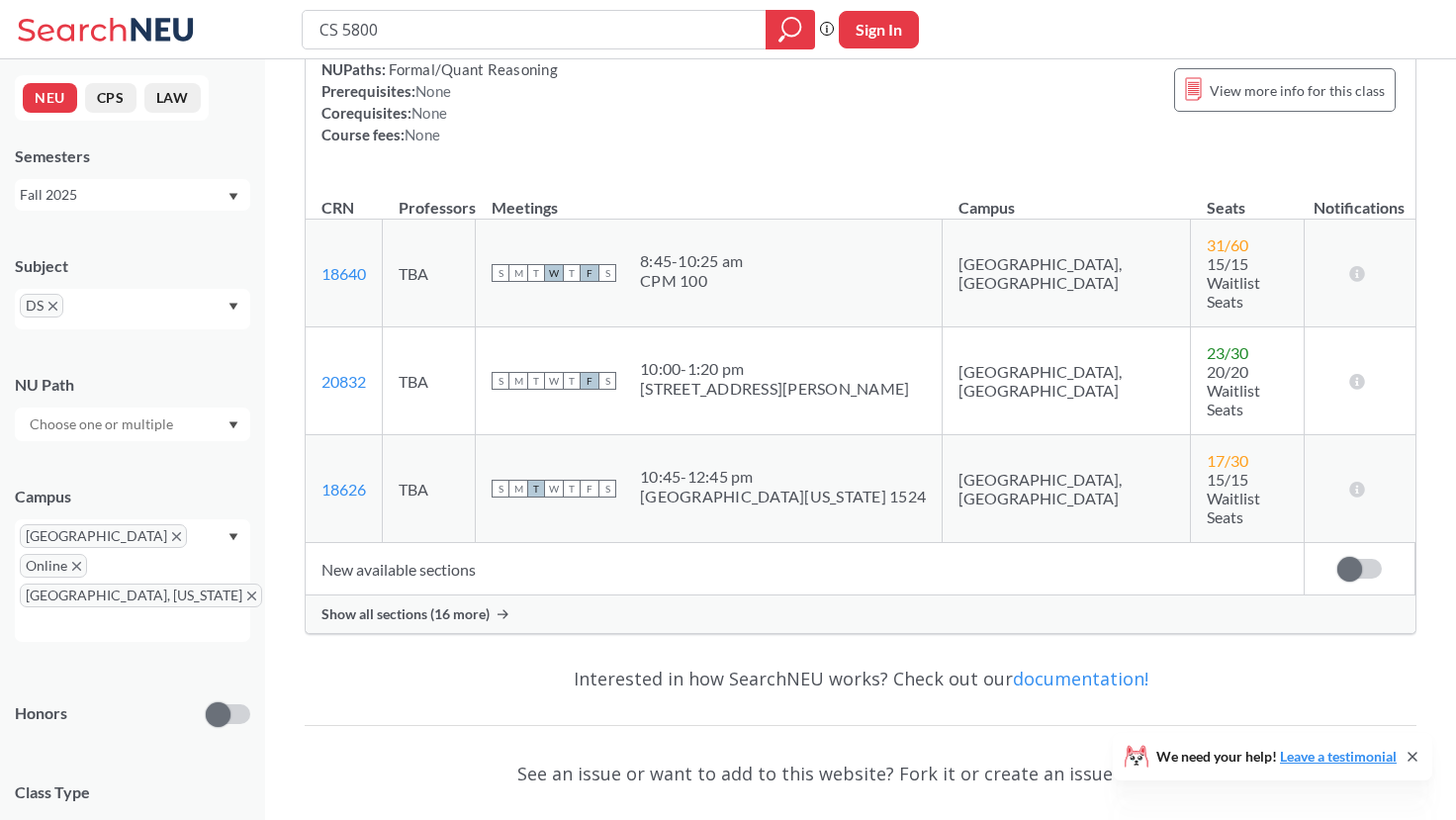 click on "New available sections" at bounding box center (804, 569) 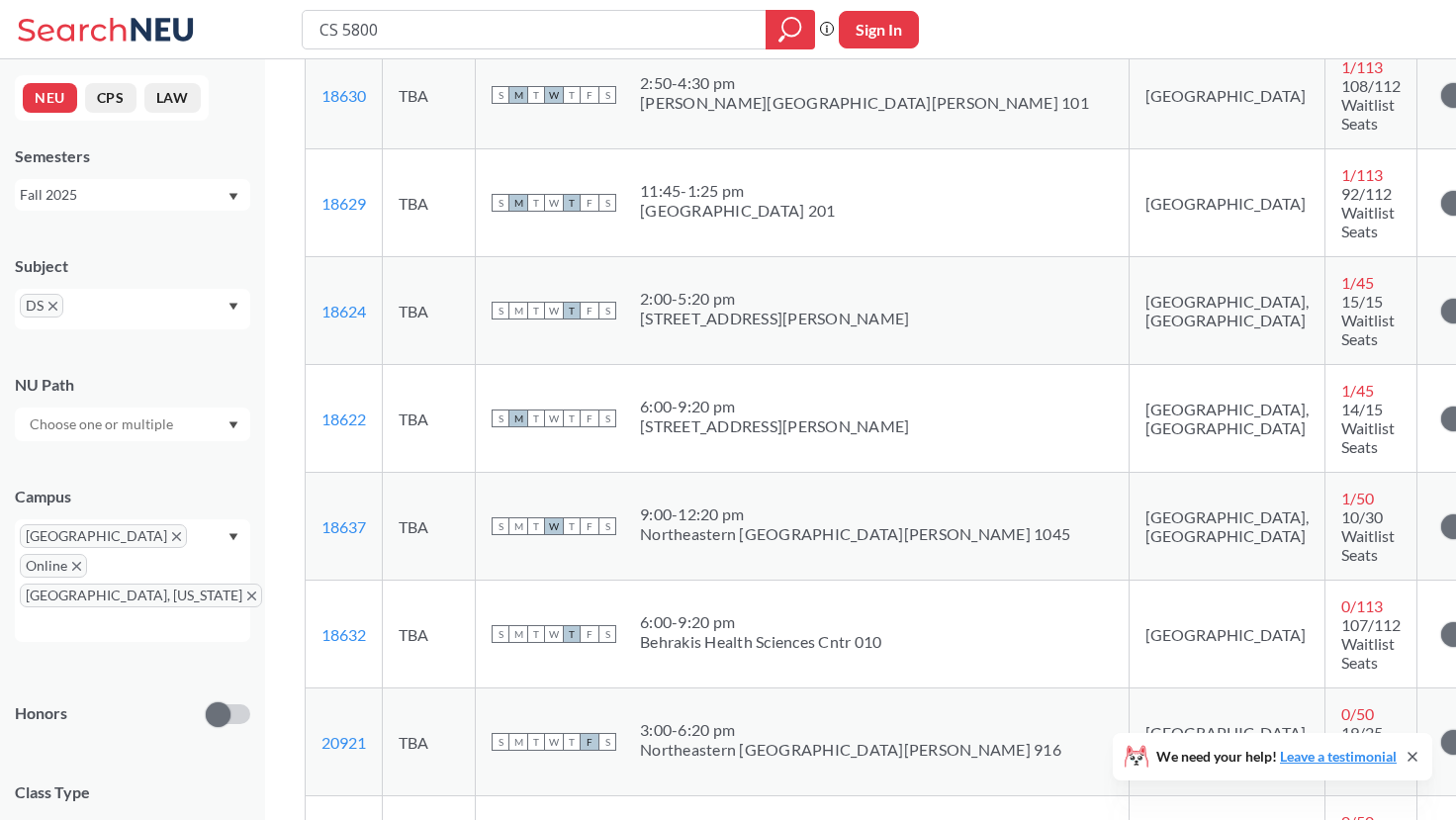 scroll, scrollTop: 1359, scrollLeft: 0, axis: vertical 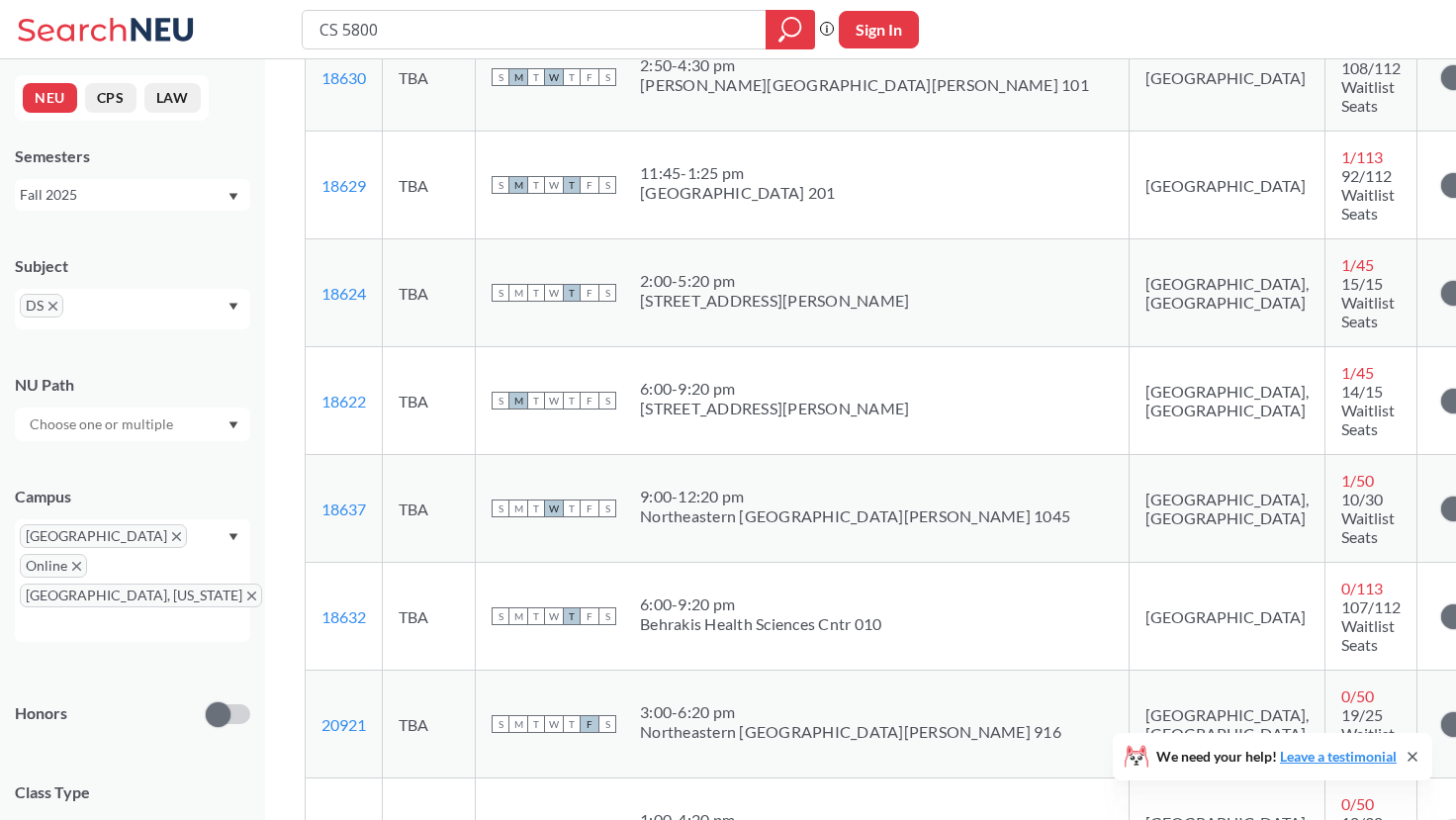 click at bounding box center (1453, 1155) 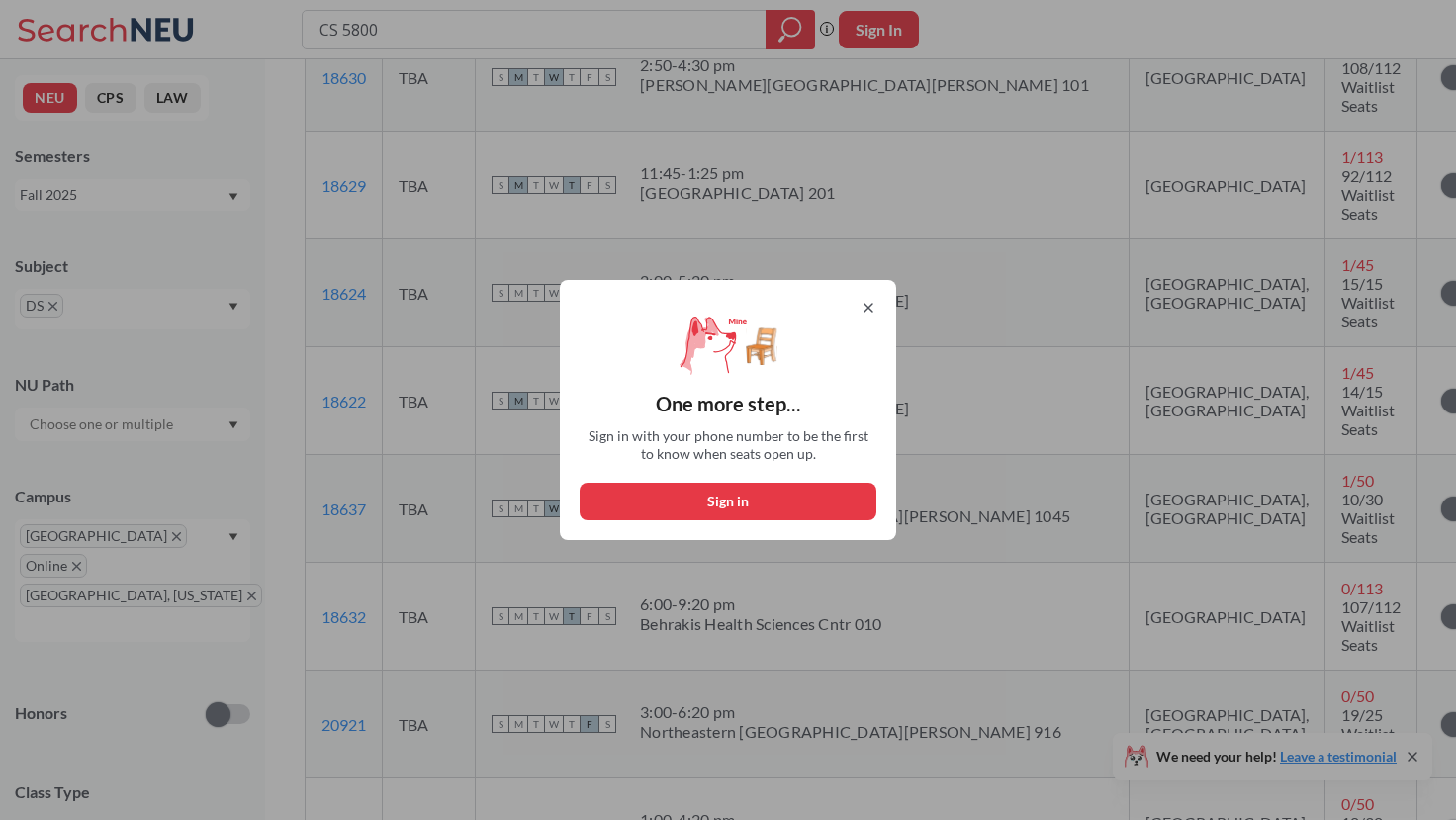 click on "Sign in" at bounding box center [728, 501] 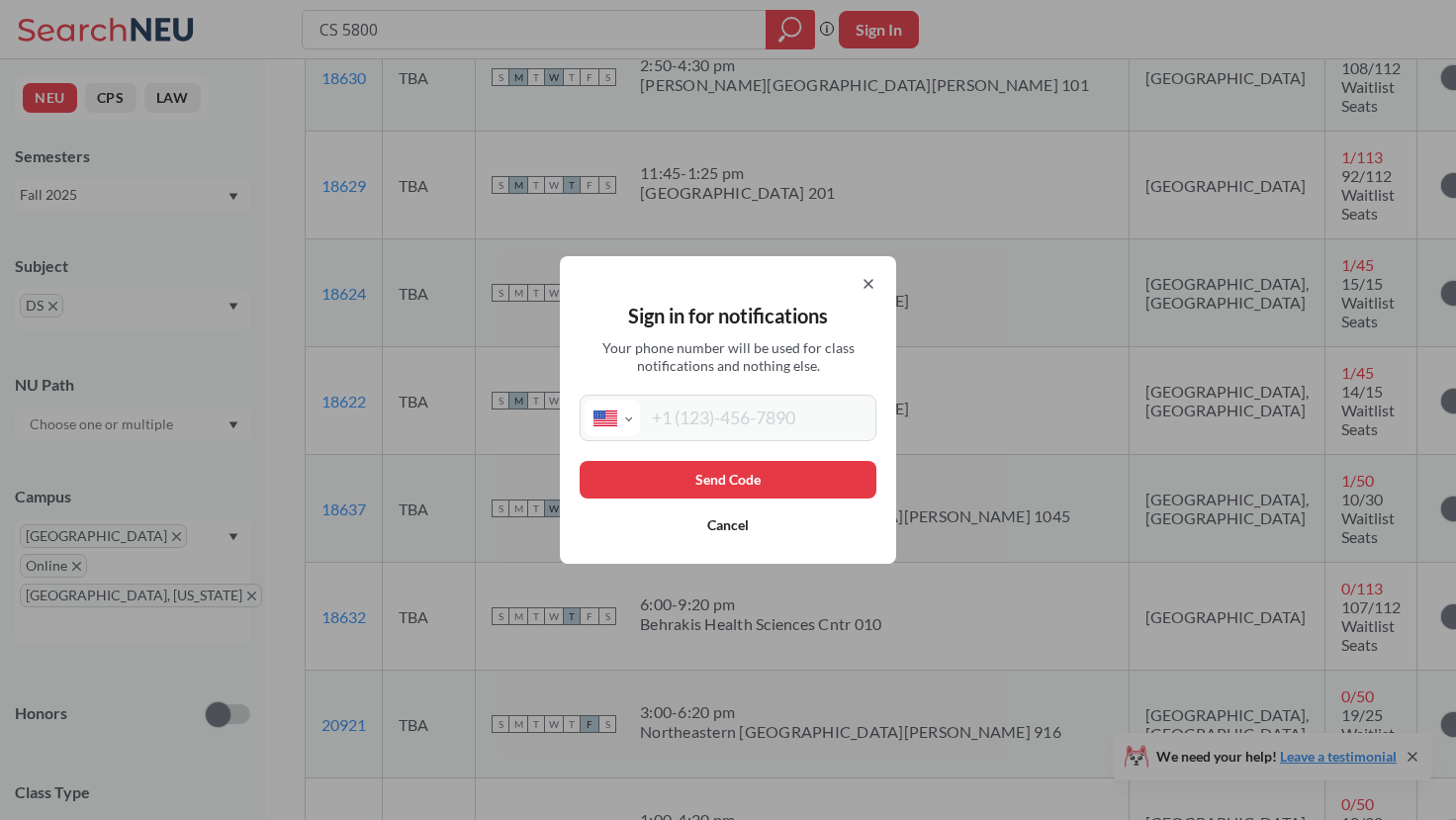 click at bounding box center [756, 417] 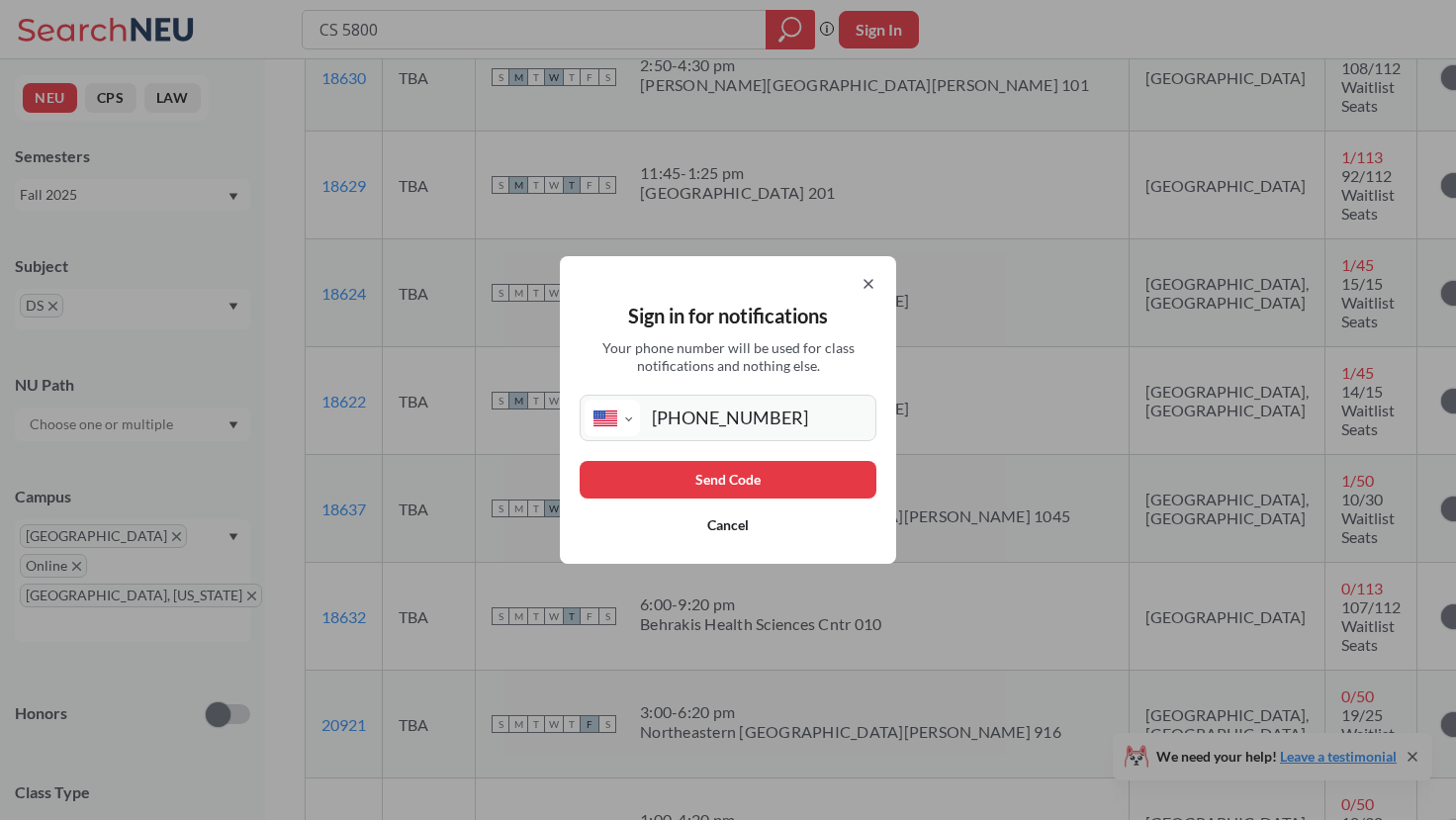 click on "Send Code" at bounding box center (728, 480) 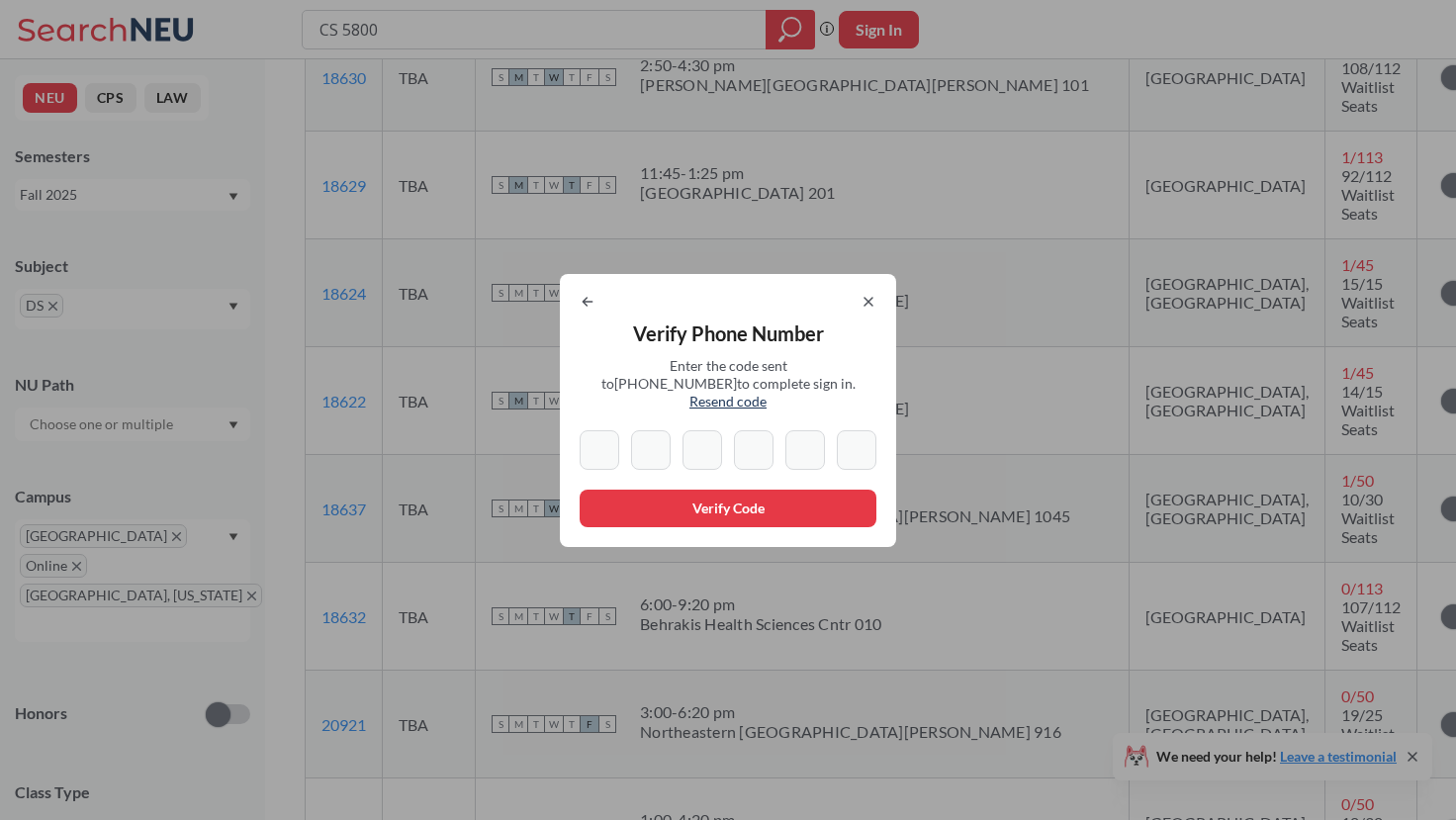 scroll, scrollTop: 0, scrollLeft: 0, axis: both 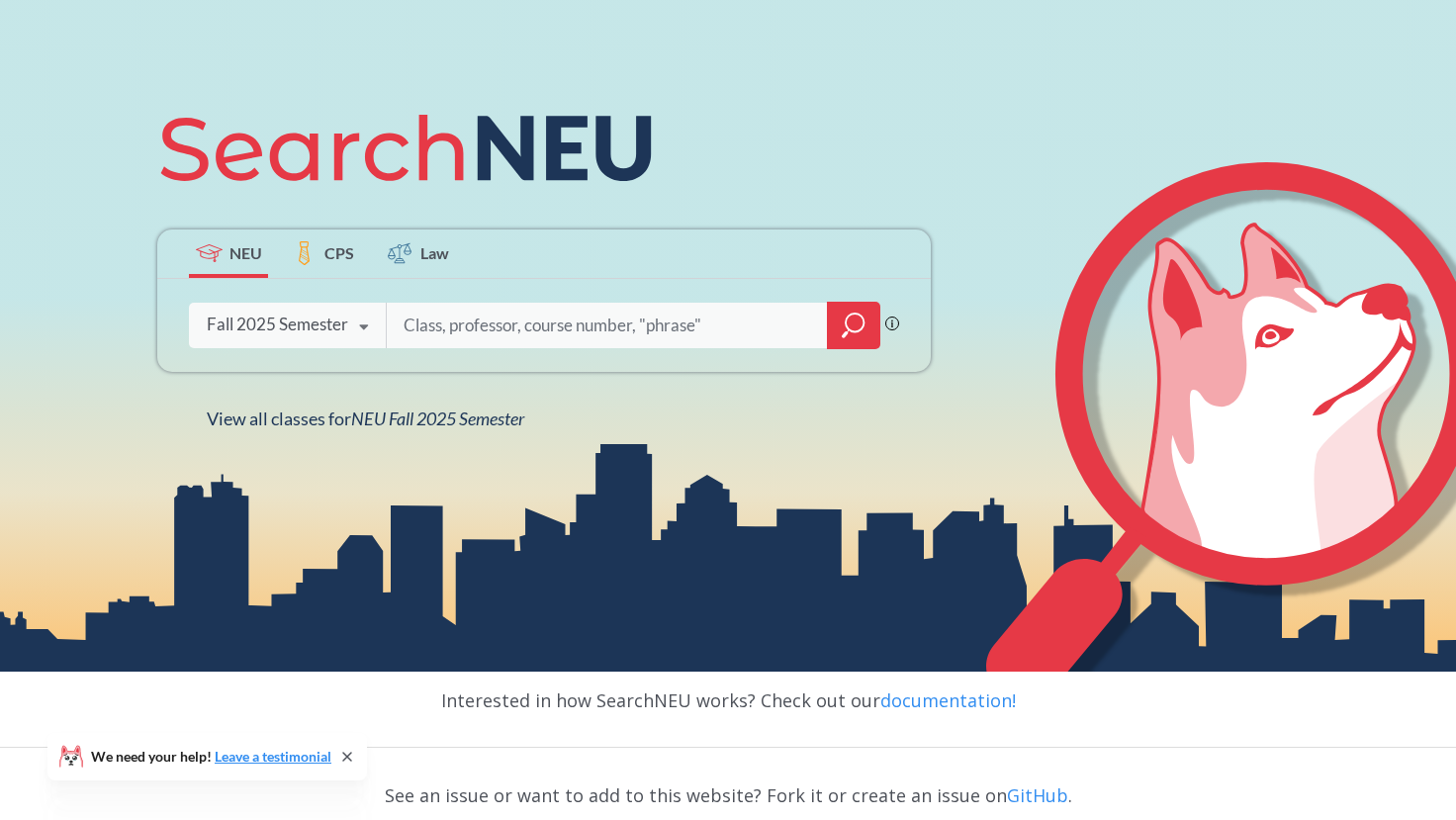 click at bounding box center (607, 325) 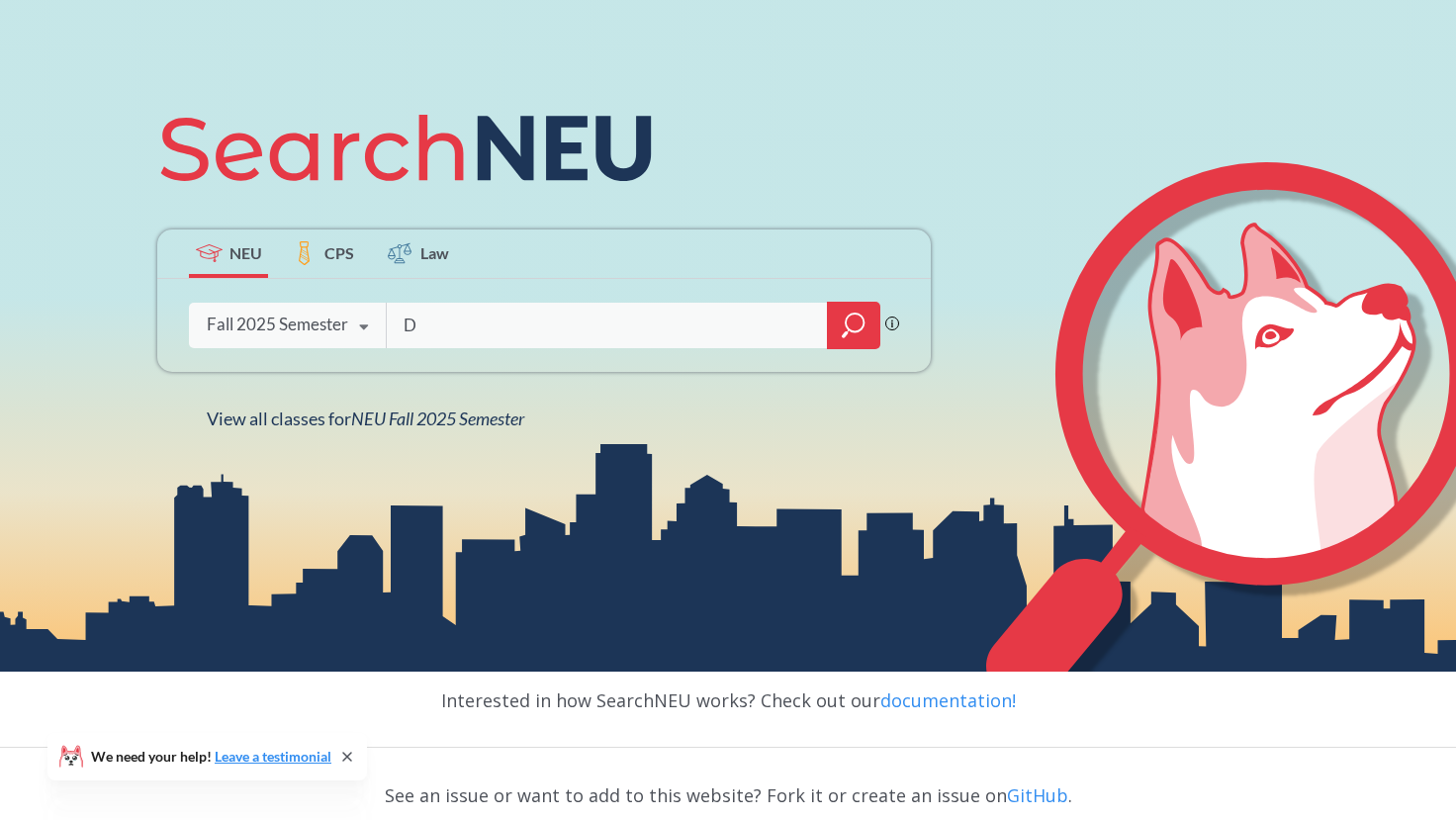 type 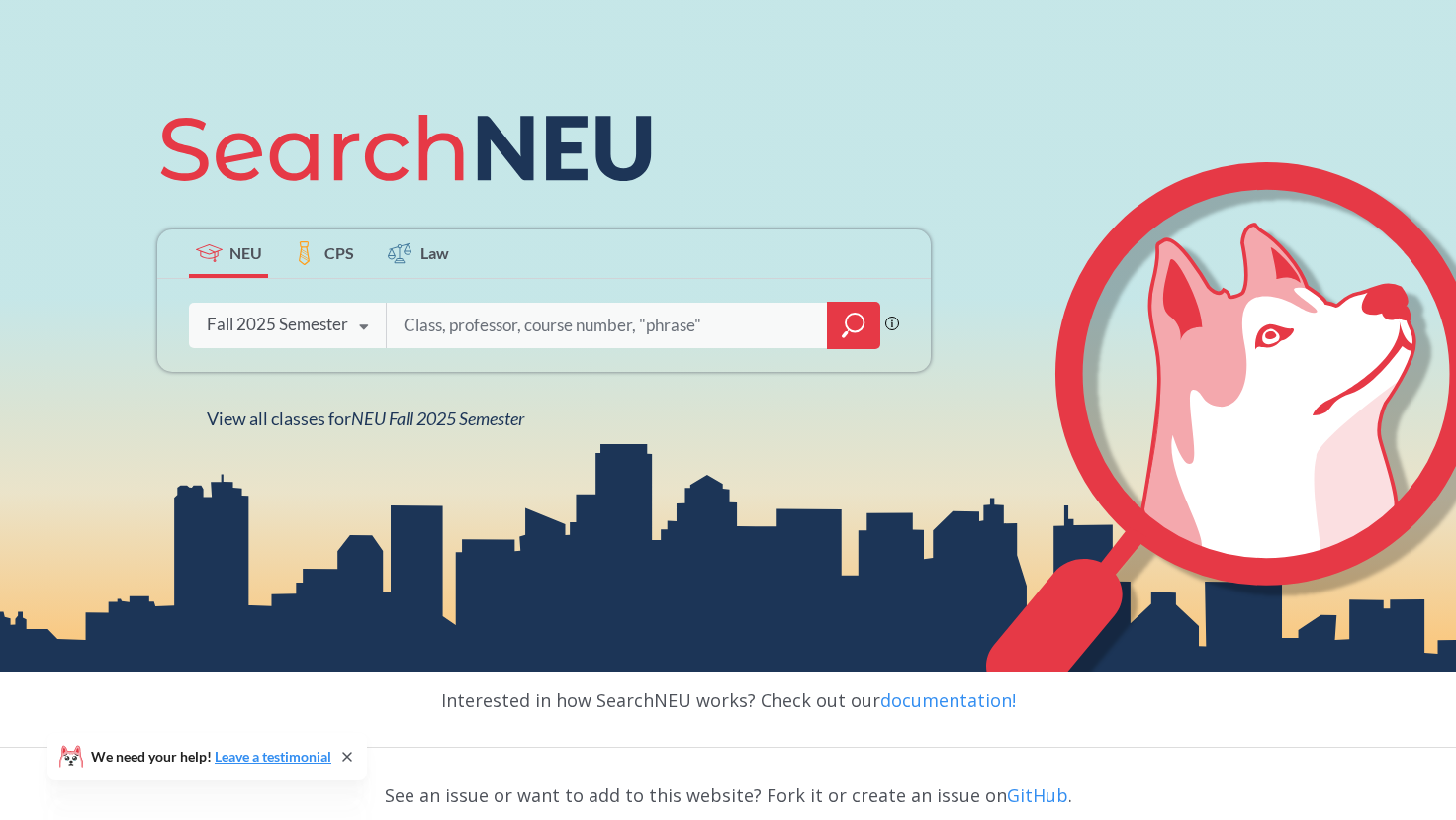 scroll, scrollTop: 0, scrollLeft: 0, axis: both 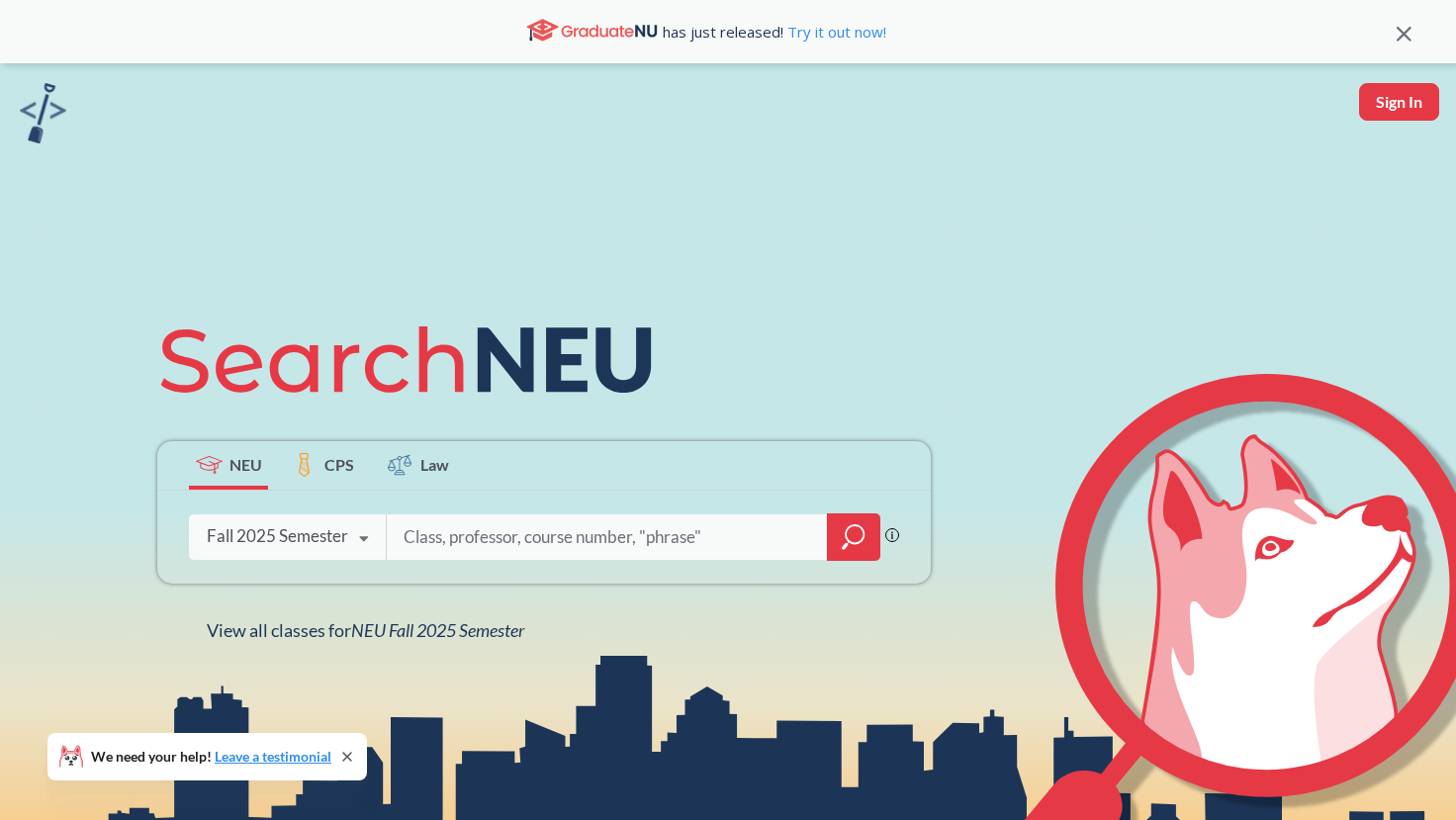 click on "Sign In" at bounding box center [1405, 102] 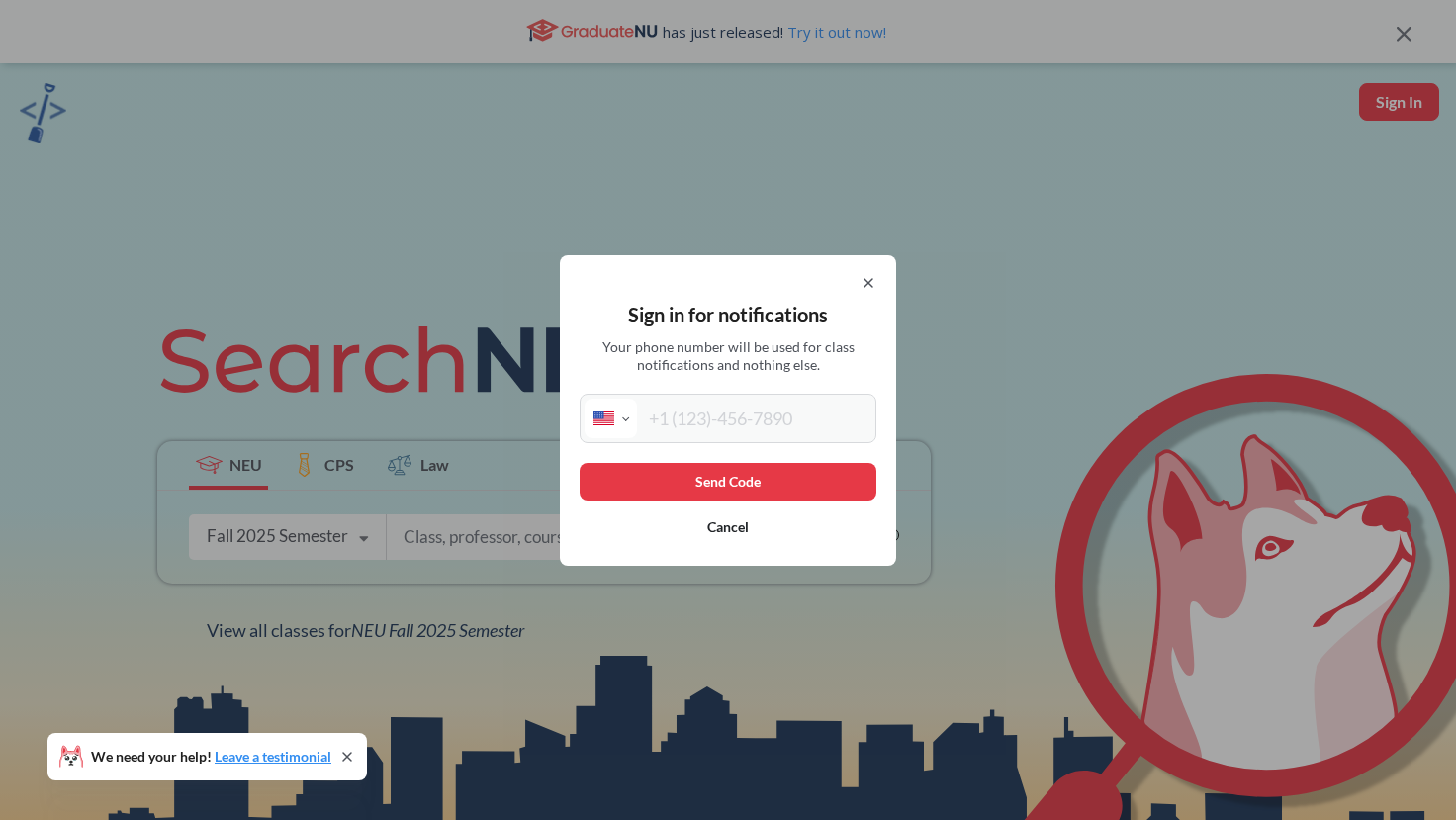 click at bounding box center [754, 418] 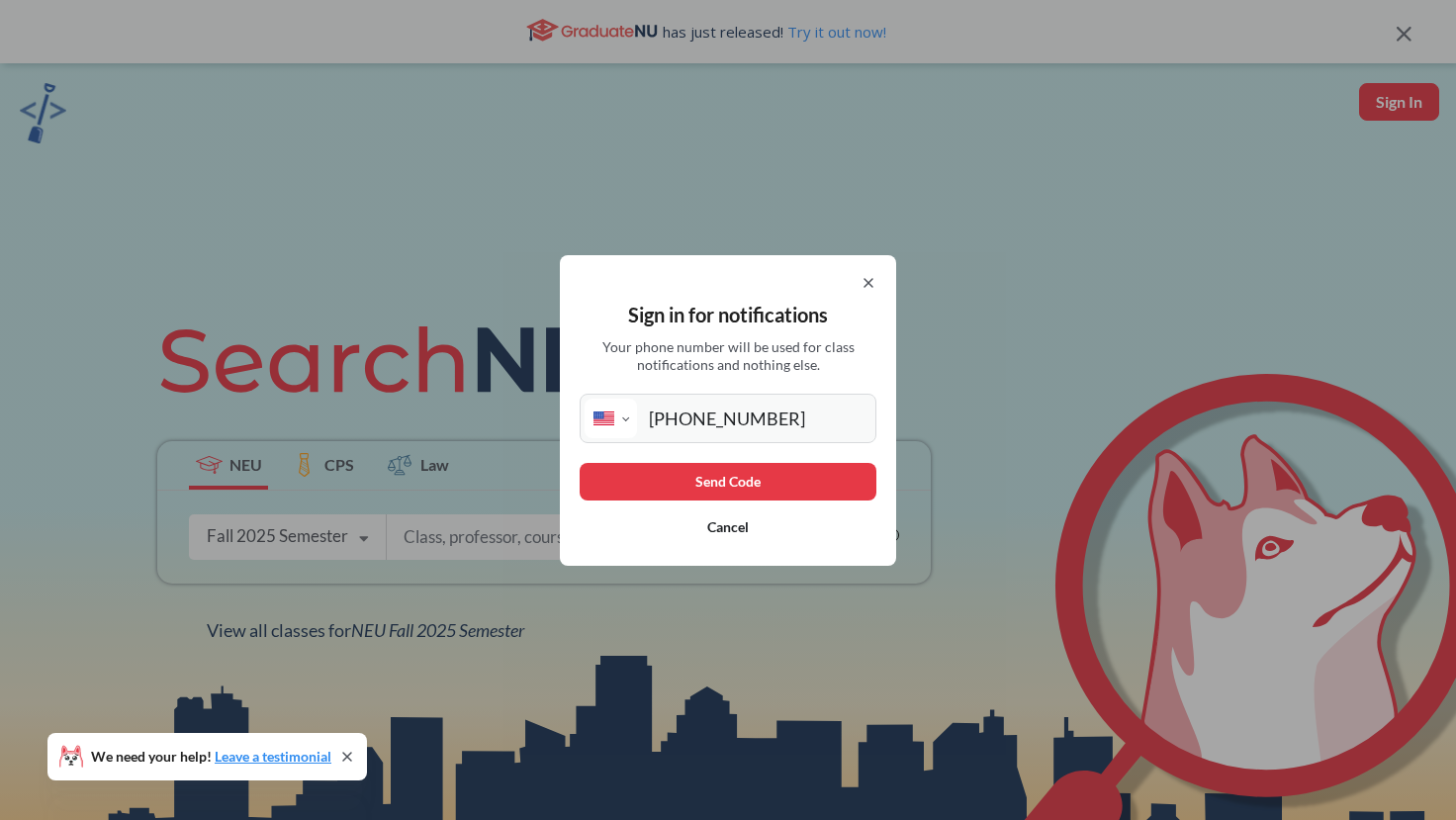 click on "Send Code" at bounding box center (728, 482) 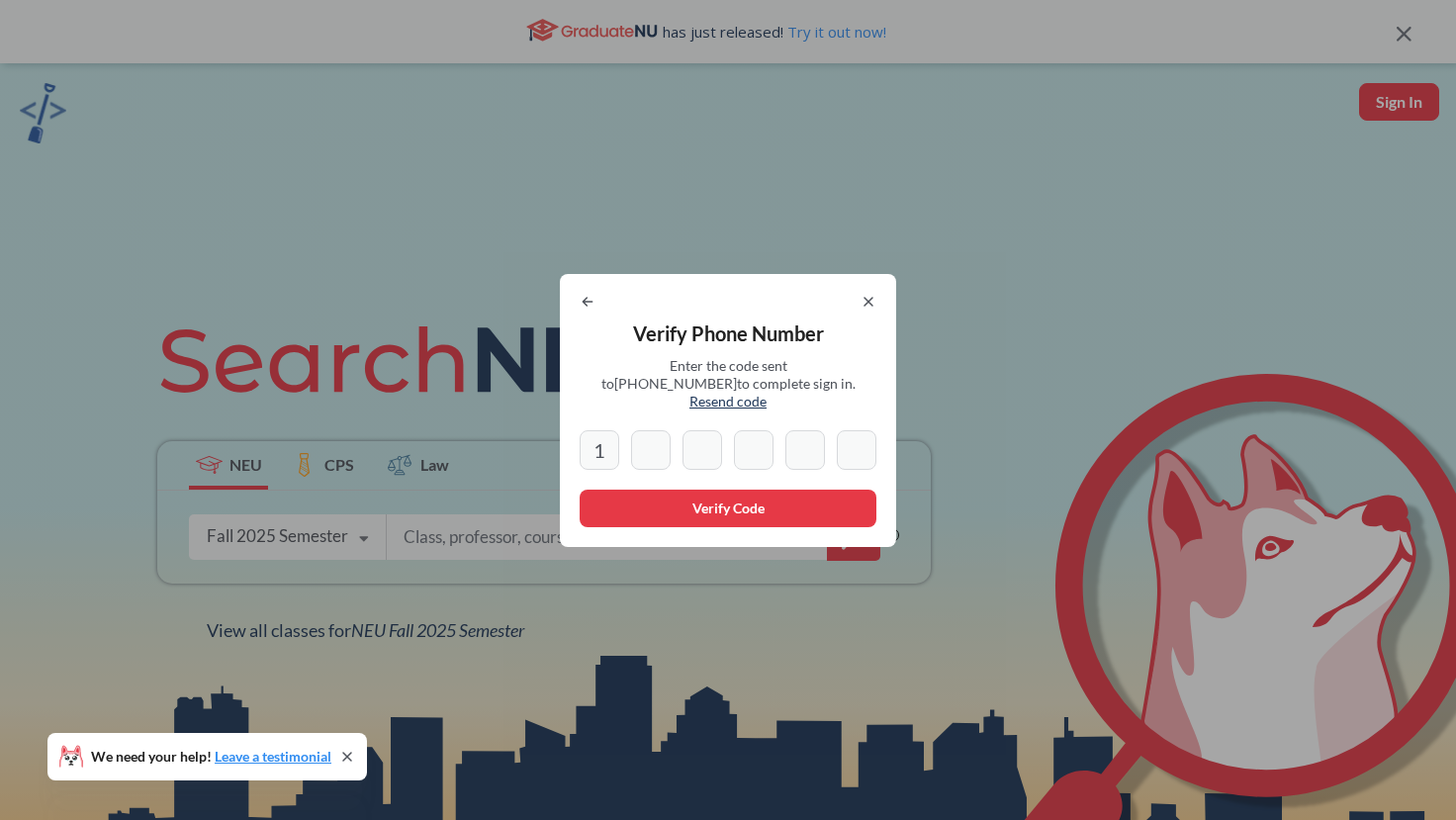 click on "1" at bounding box center (728, 450) 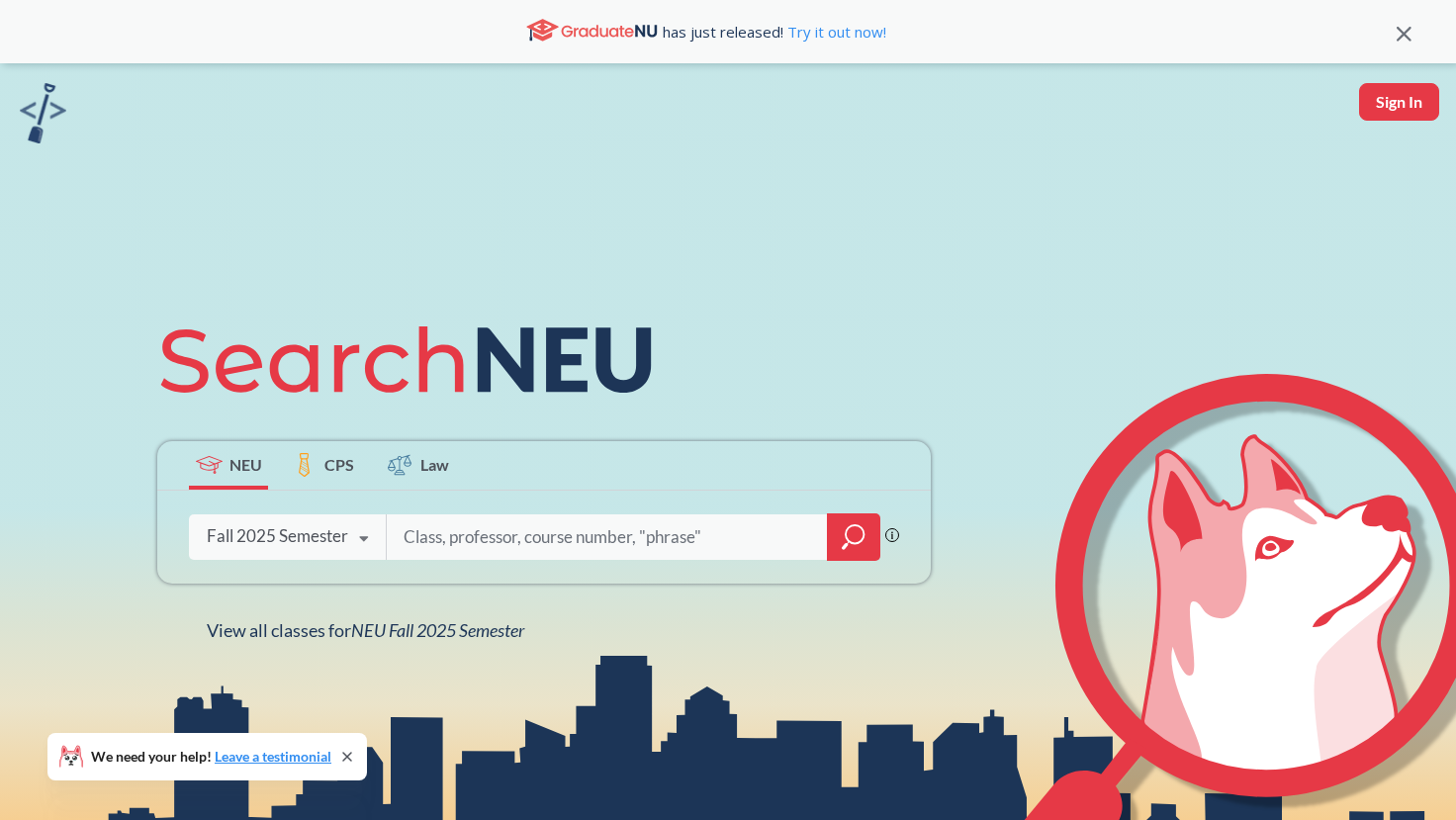 click on "Sign In" at bounding box center (1399, 102) 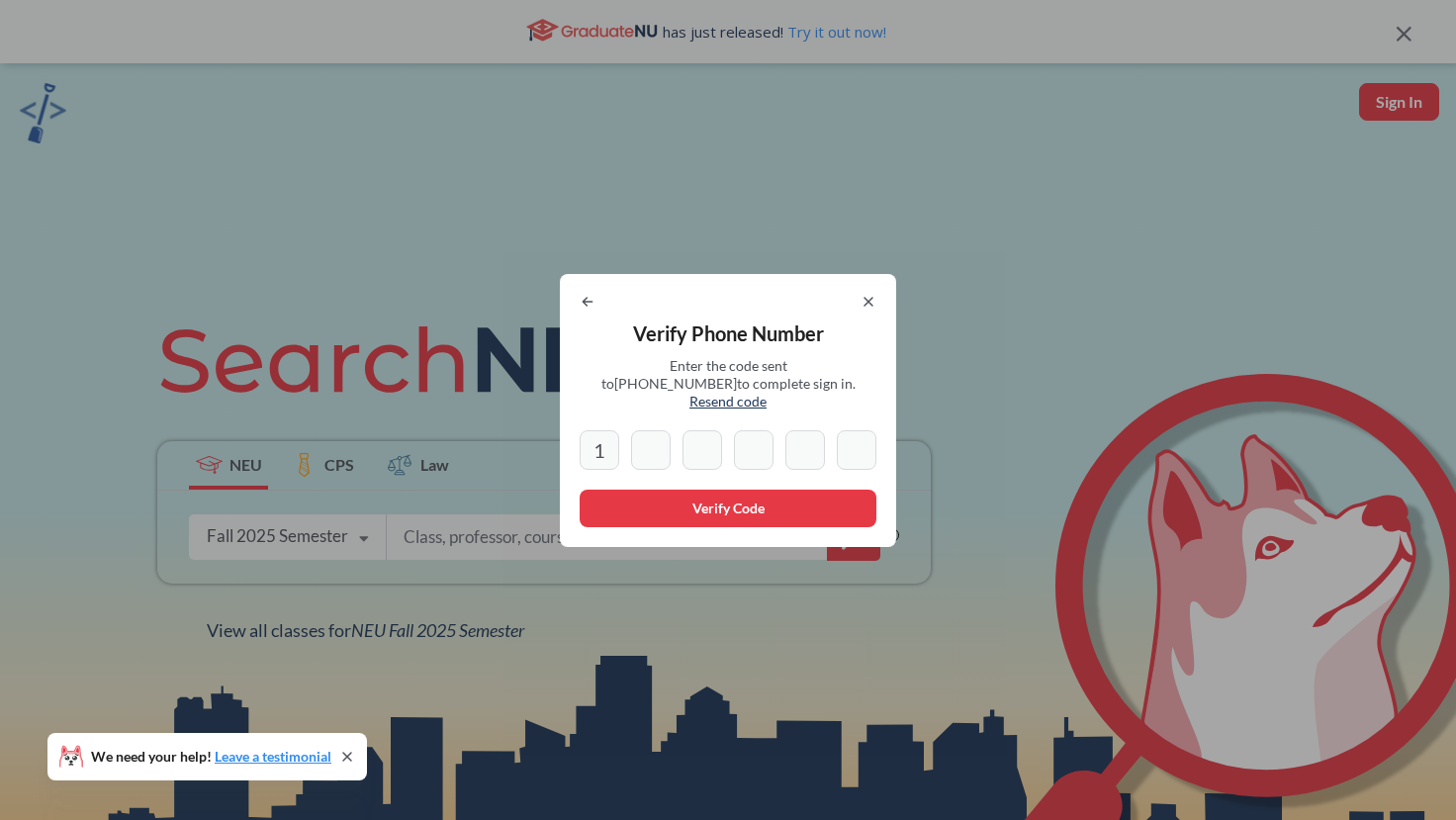 click on "1" at bounding box center [599, 450] 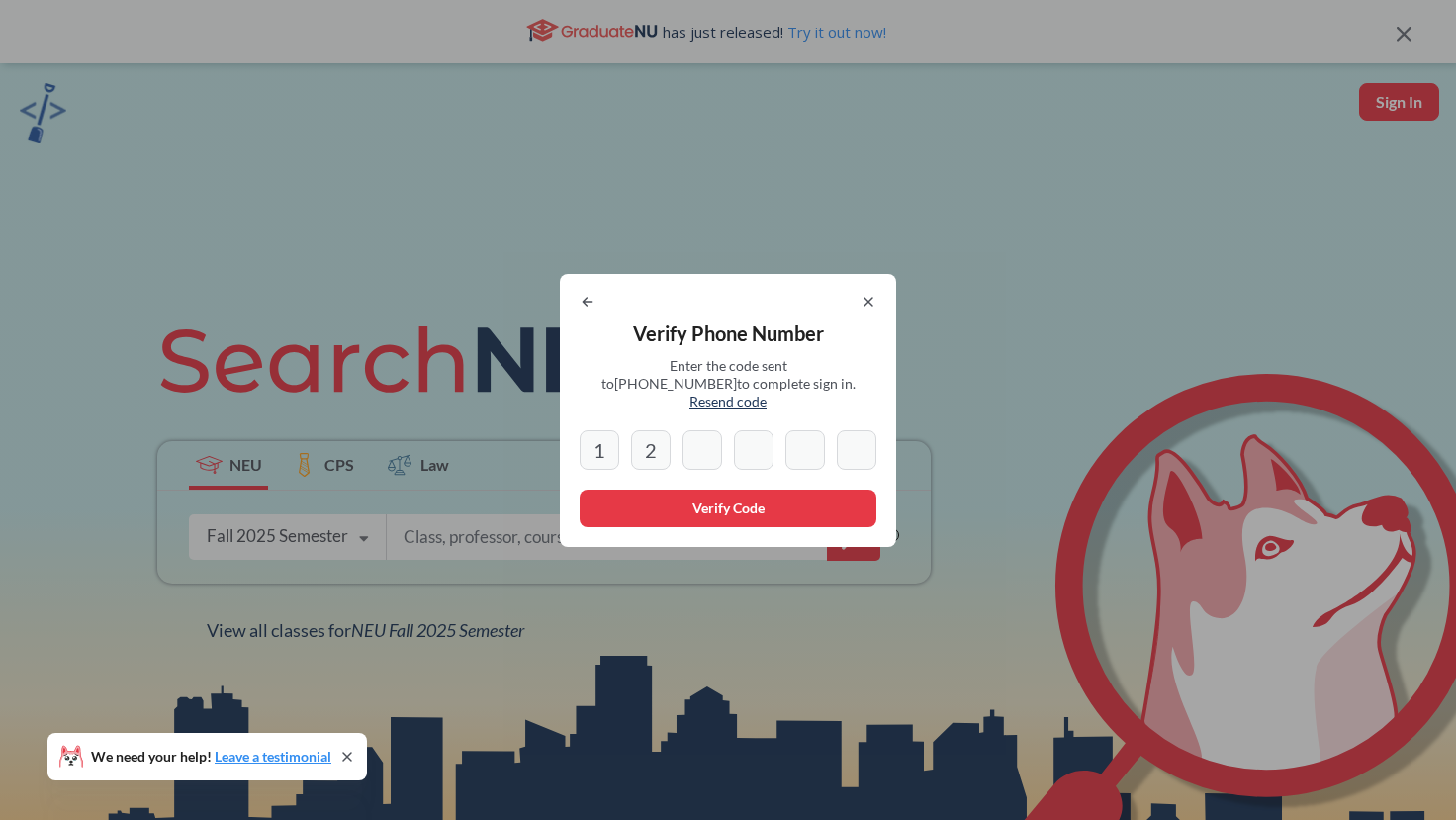 type on "2" 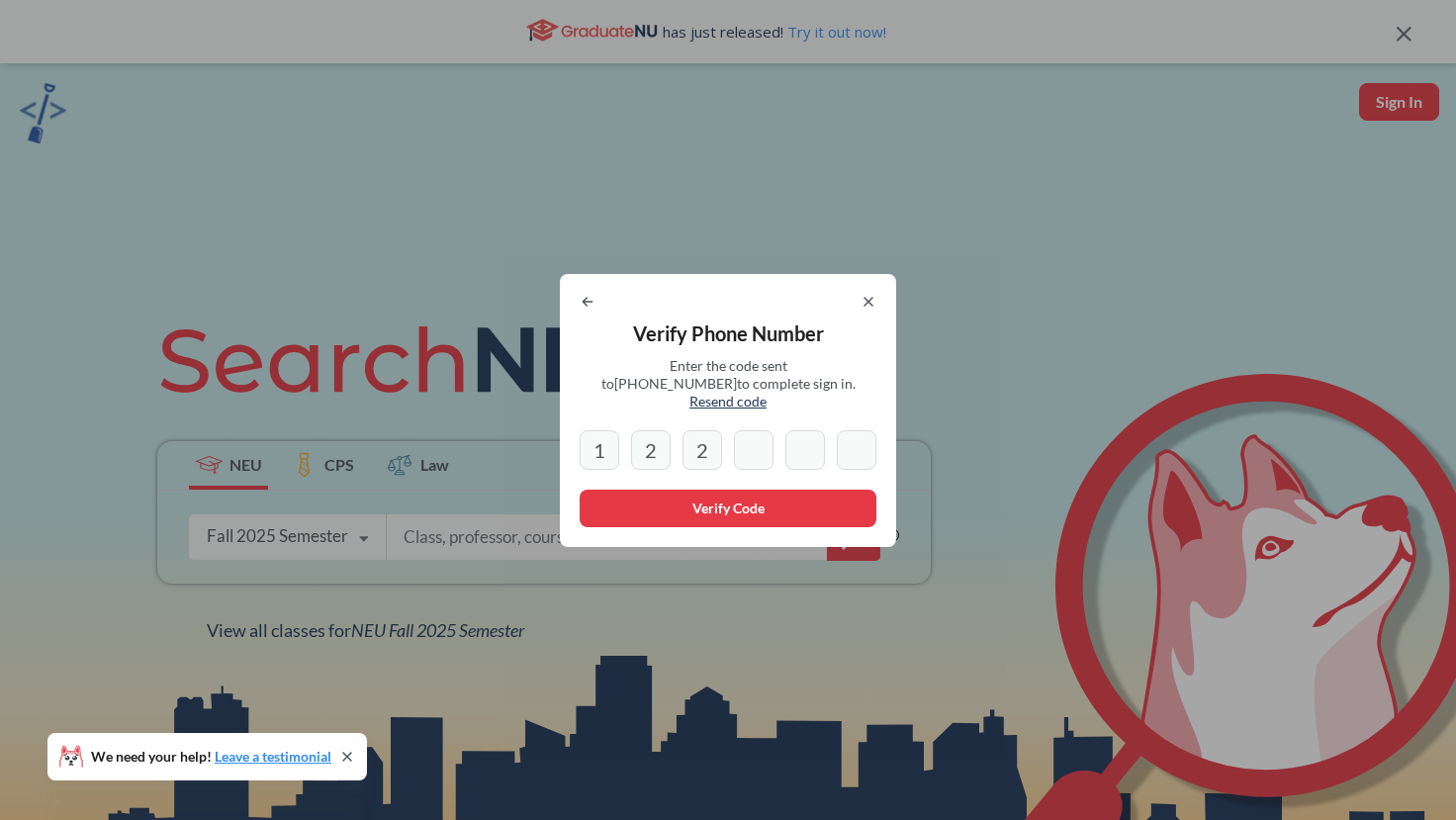 type on "2" 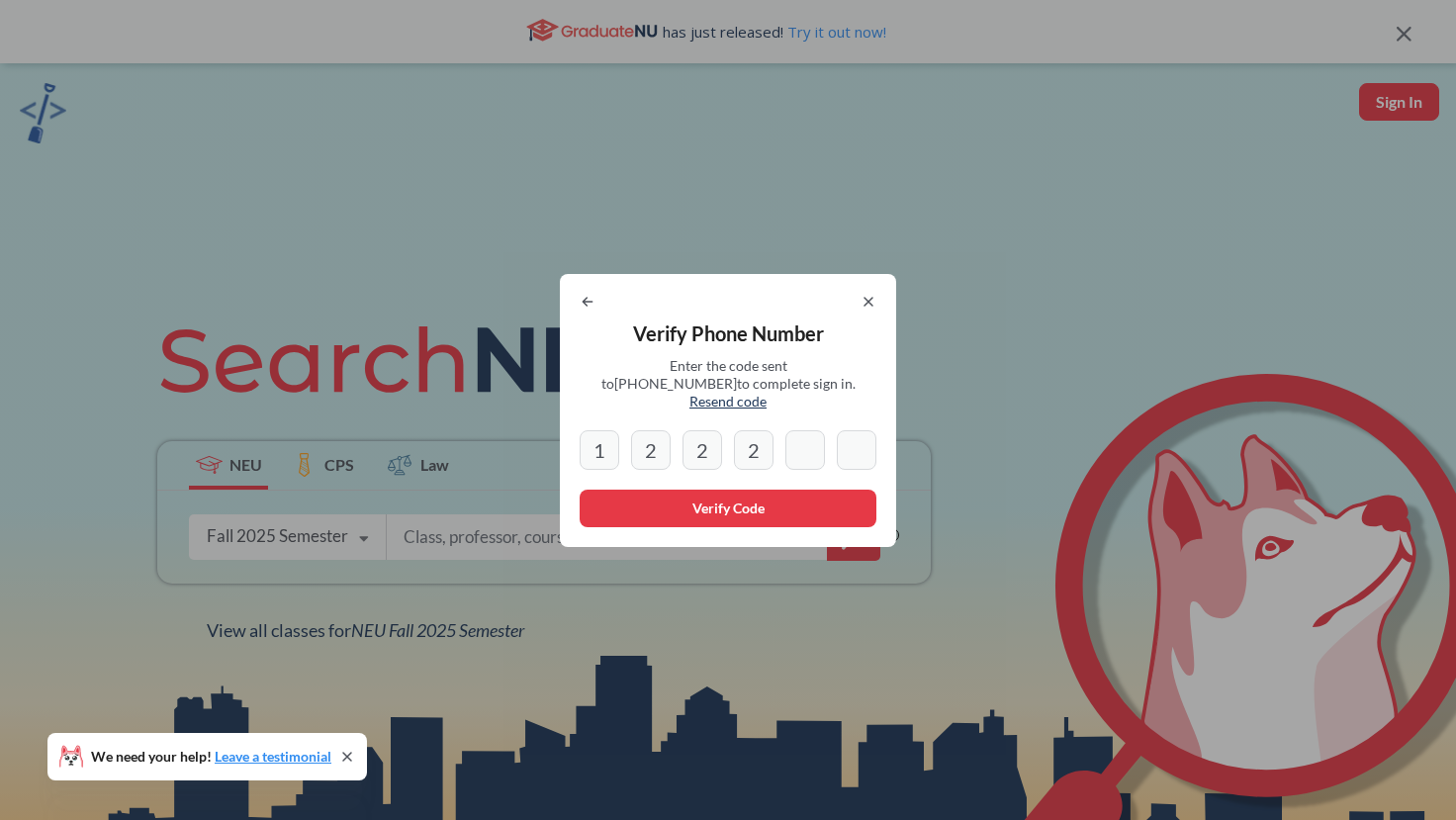 type on "2" 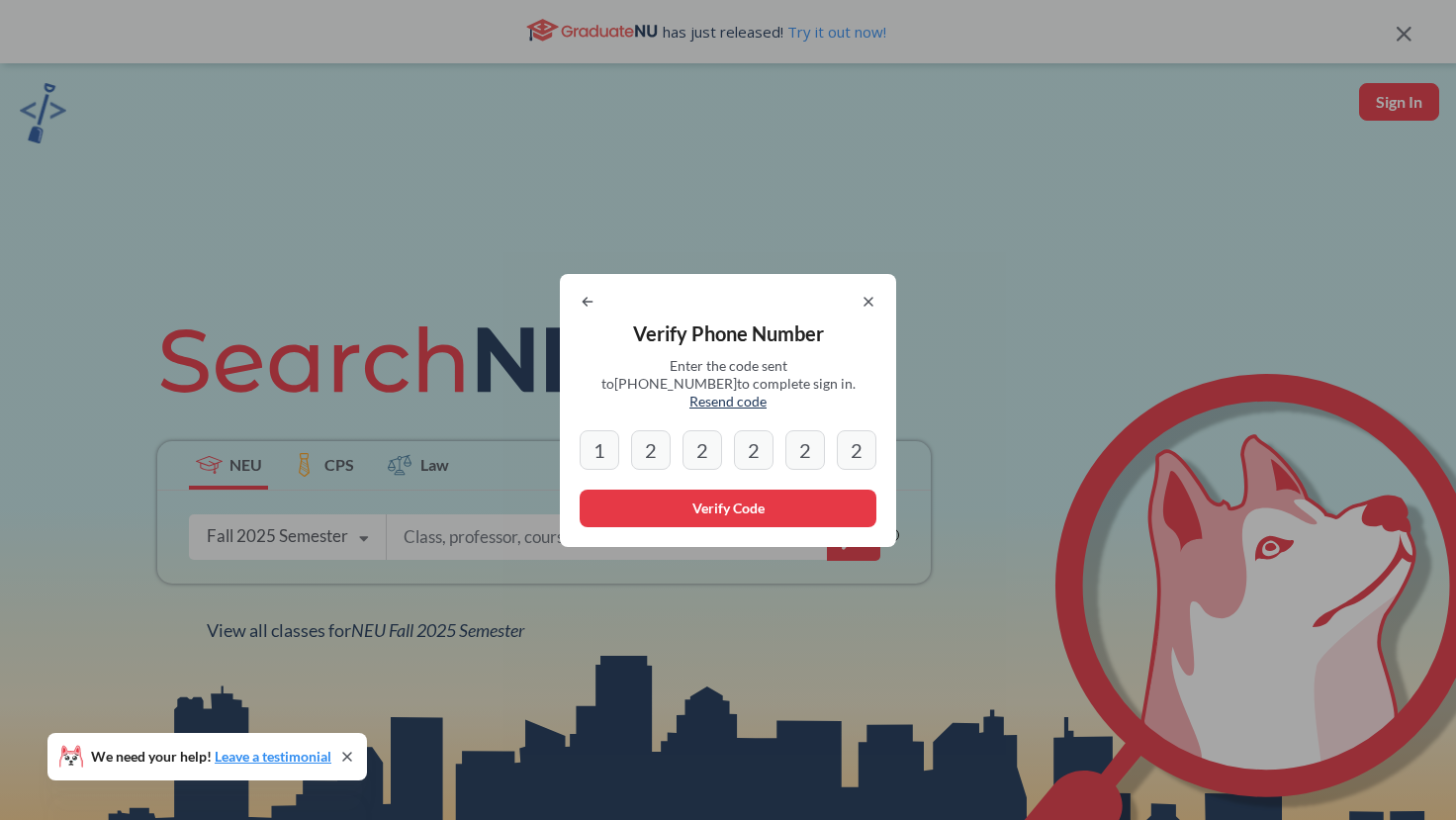 type on "2" 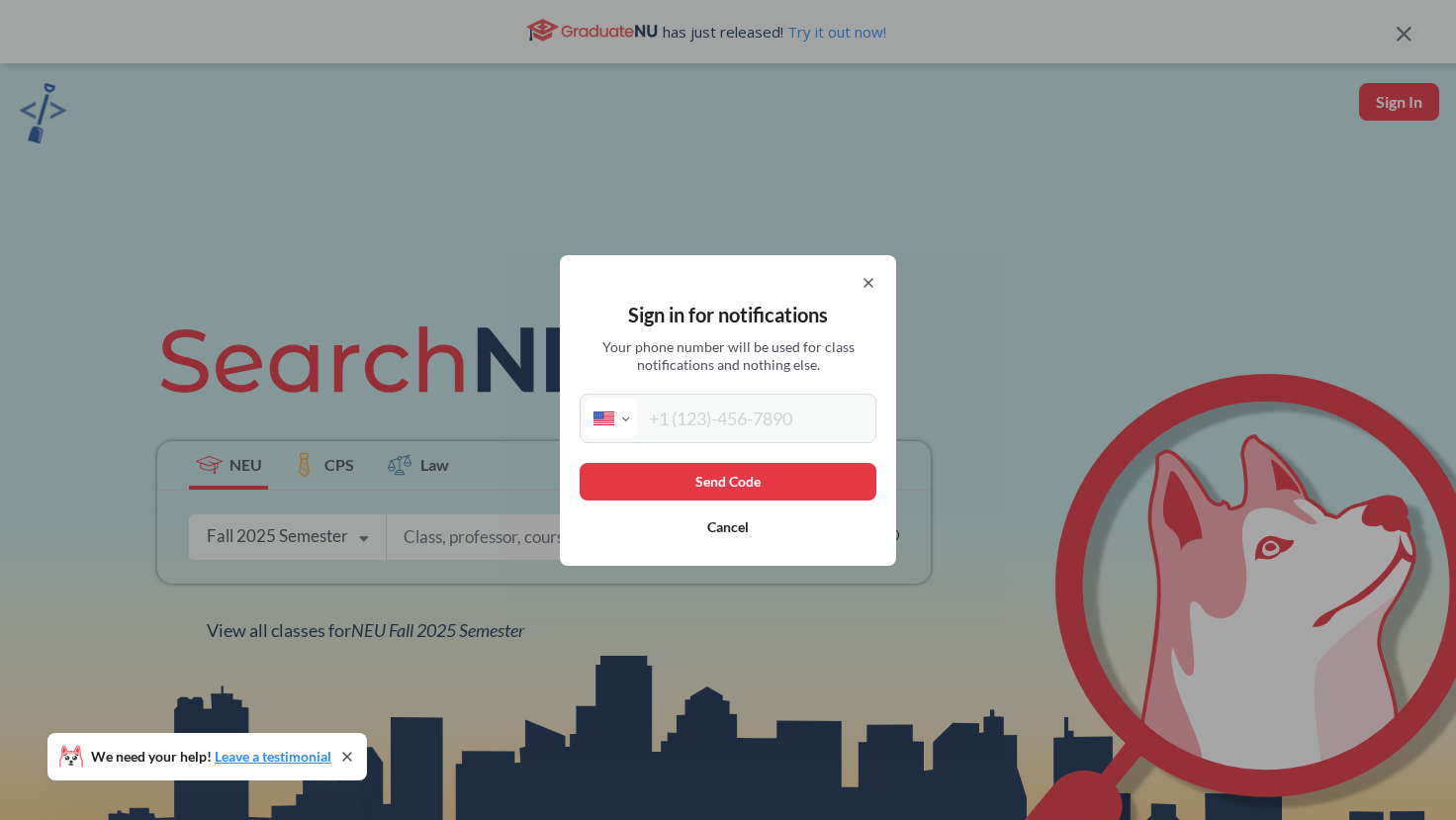 click at bounding box center [754, 418] 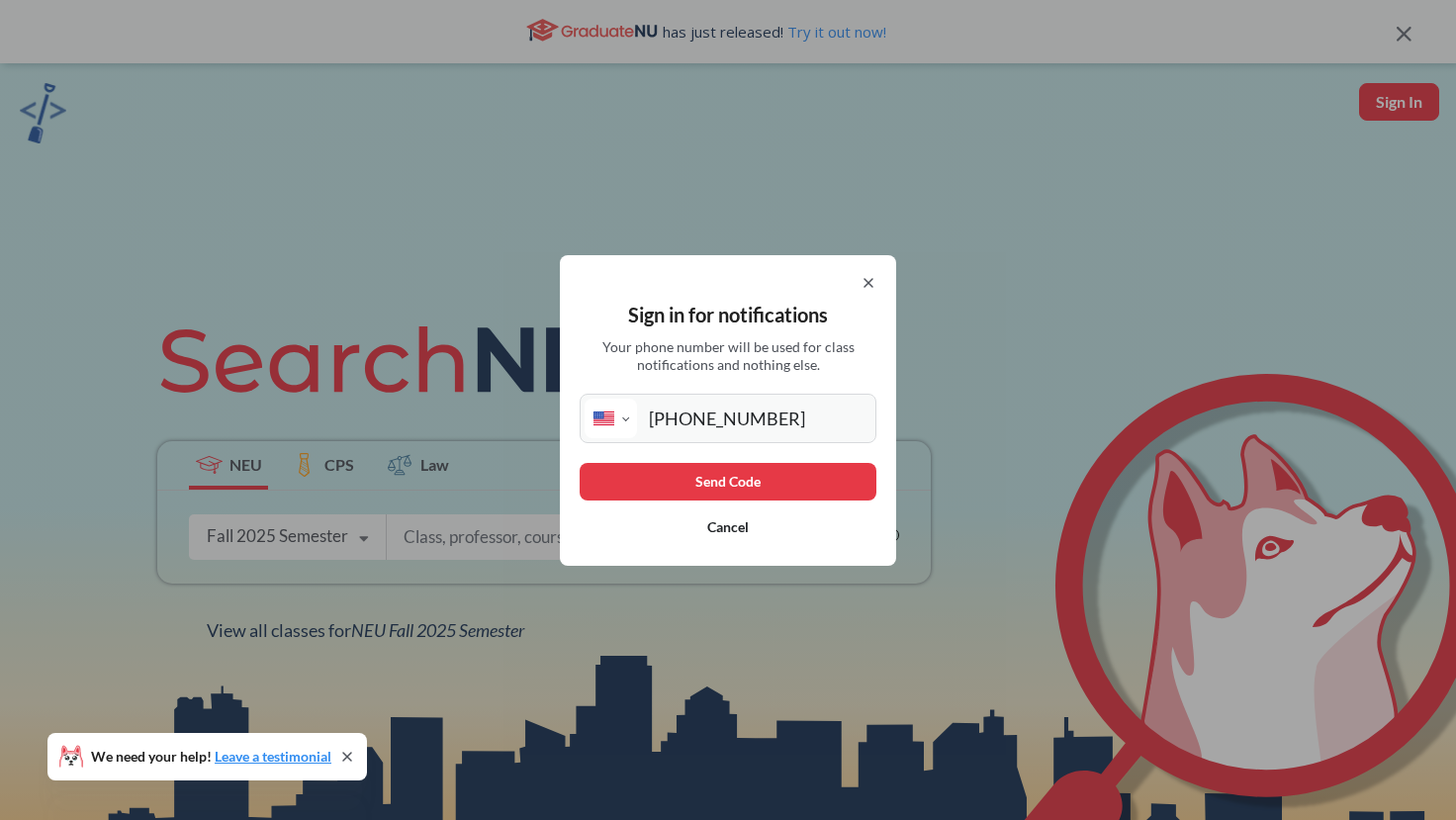 click on "Send Code" at bounding box center [728, 482] 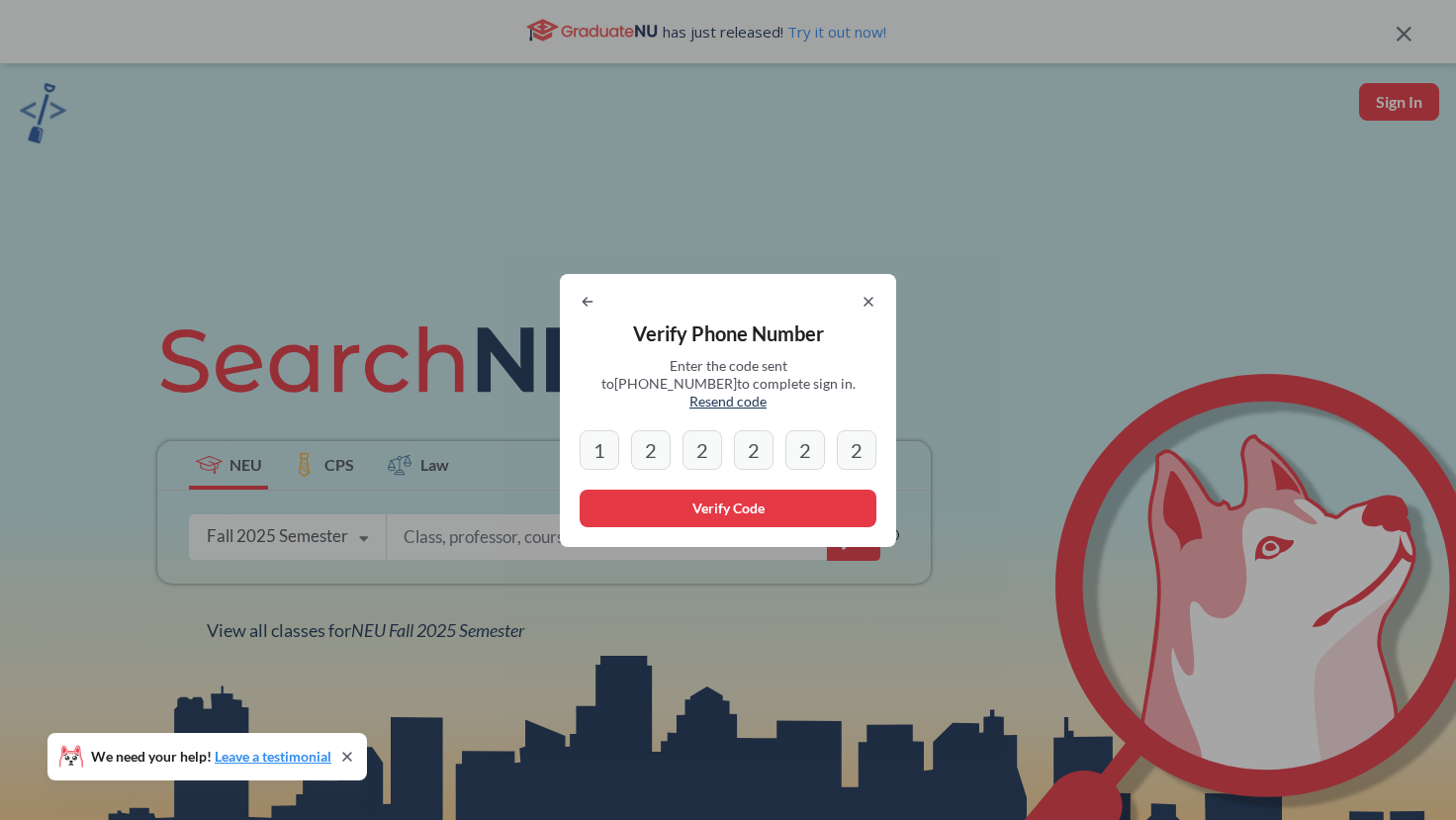 click on "1" at bounding box center [599, 450] 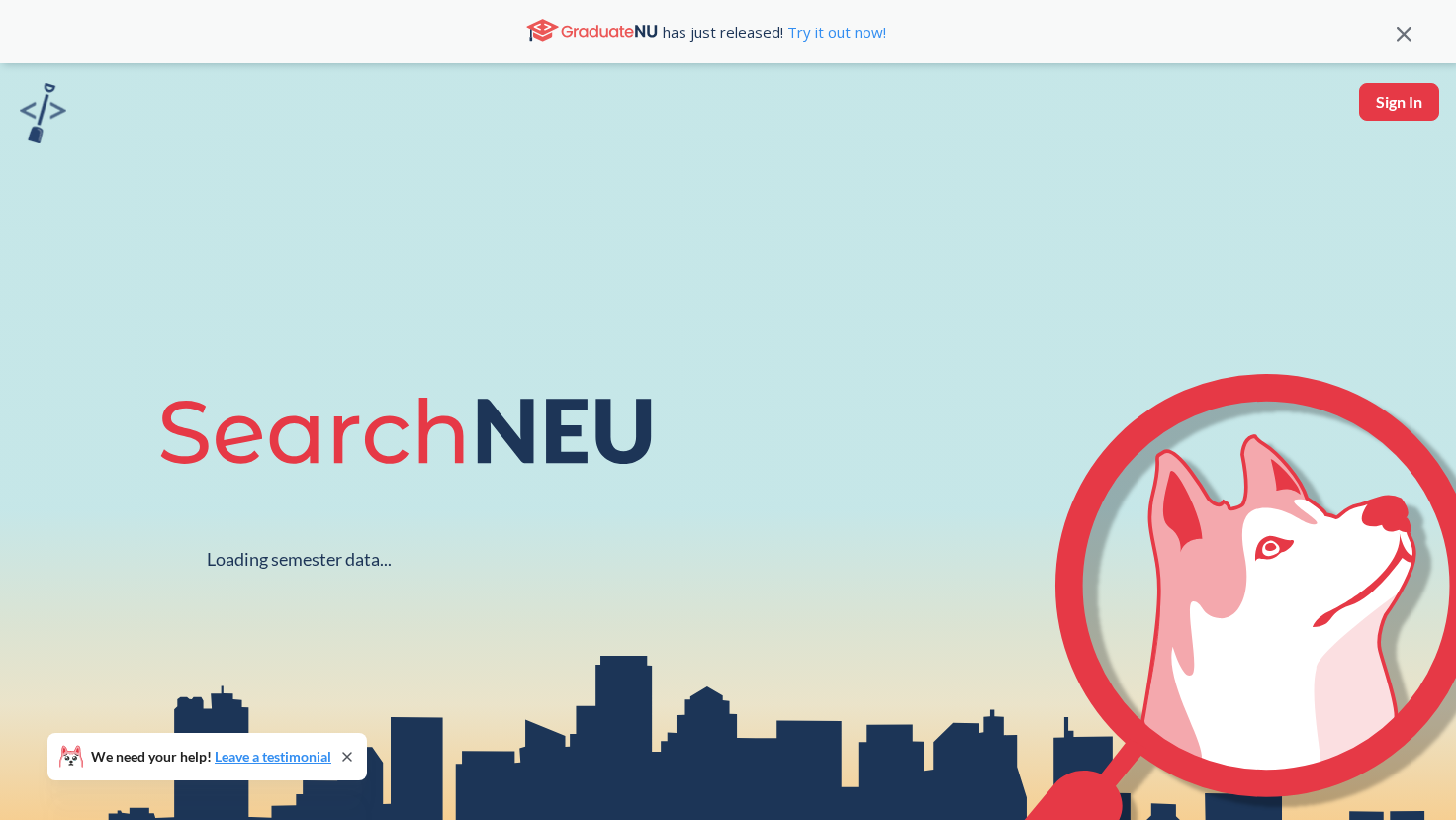 scroll, scrollTop: 0, scrollLeft: 0, axis: both 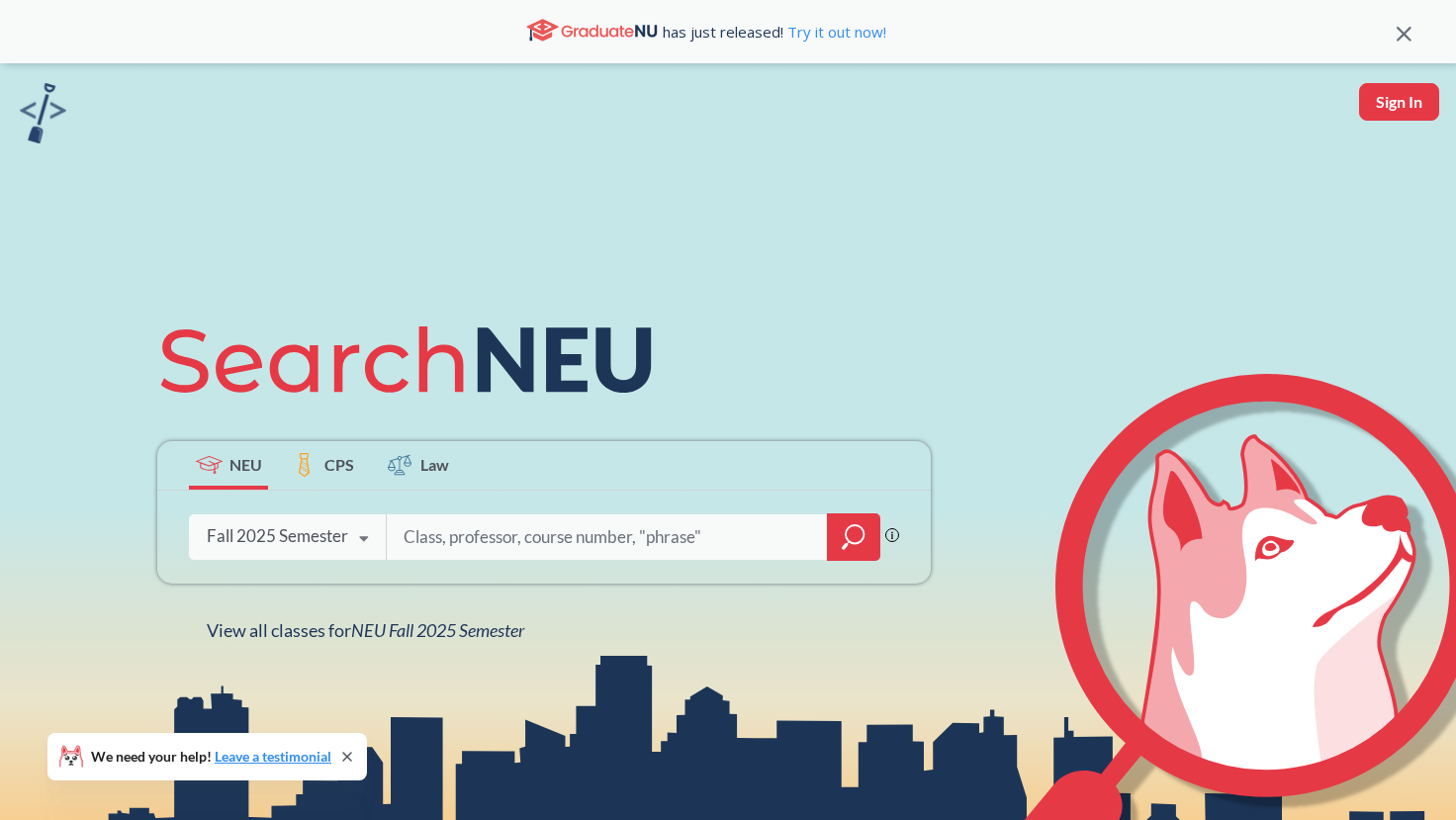 click on "Sign In" at bounding box center (1399, 102) 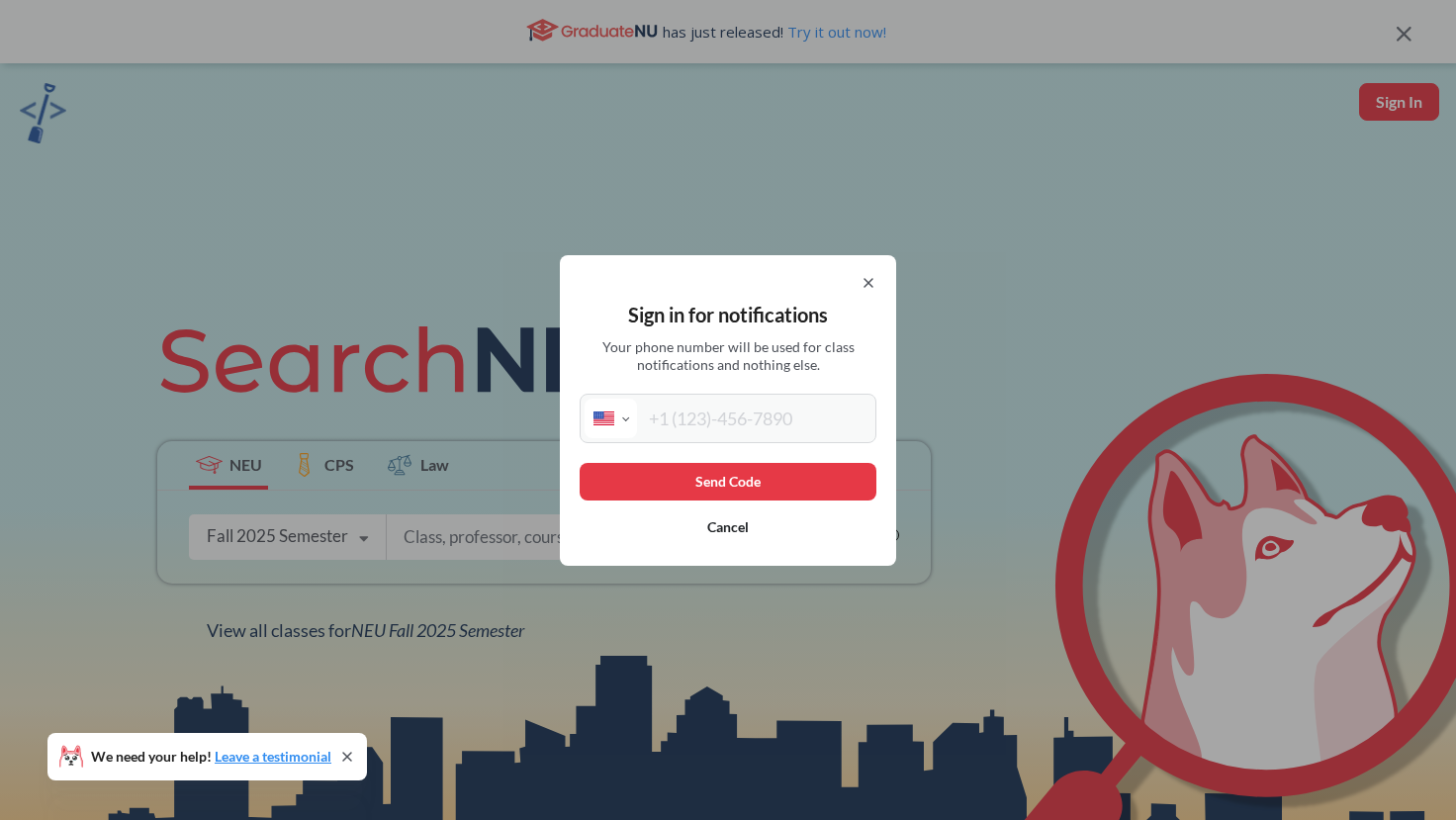 click at bounding box center (754, 418) 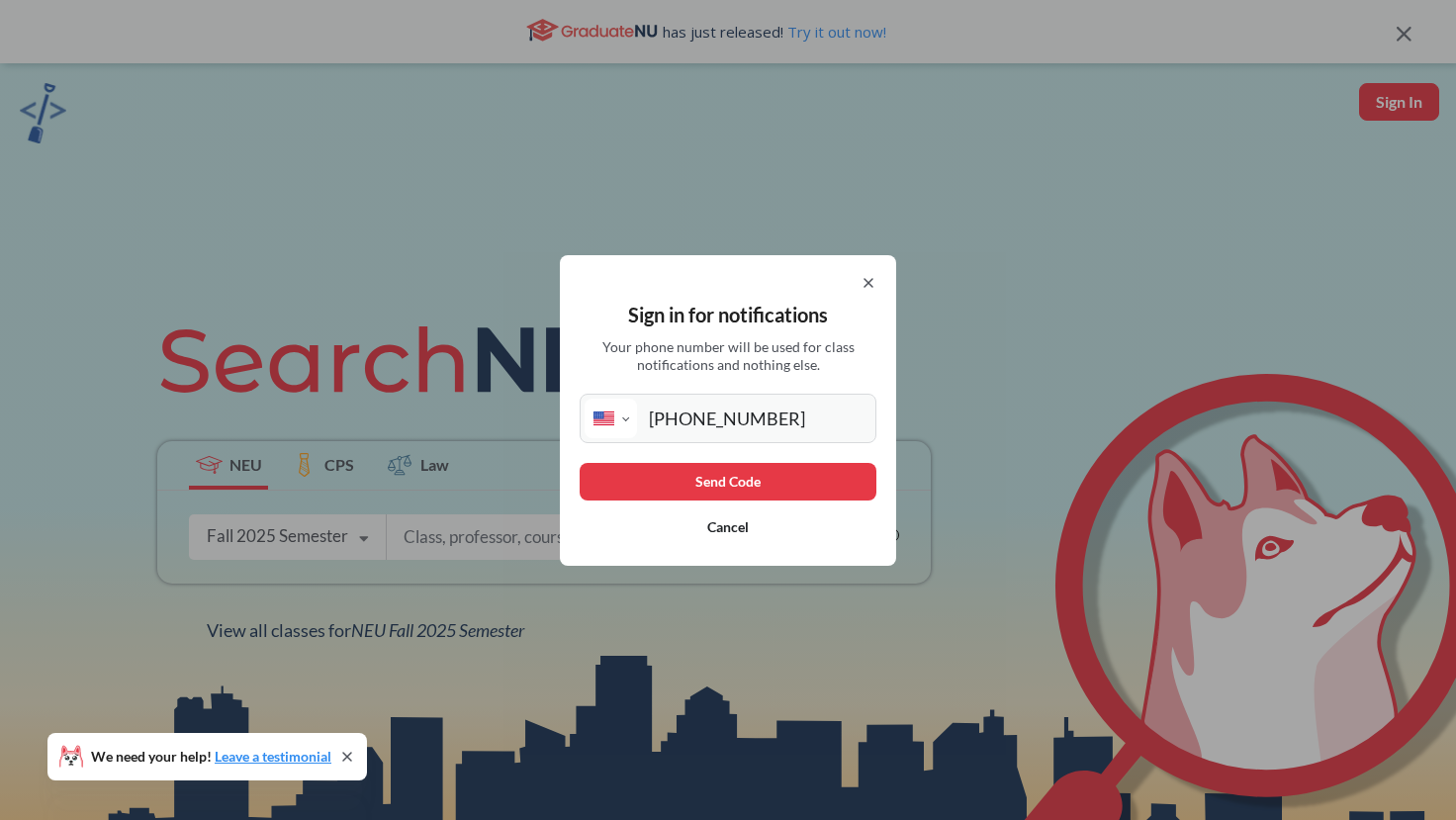 click on "Send Code" at bounding box center (728, 482) 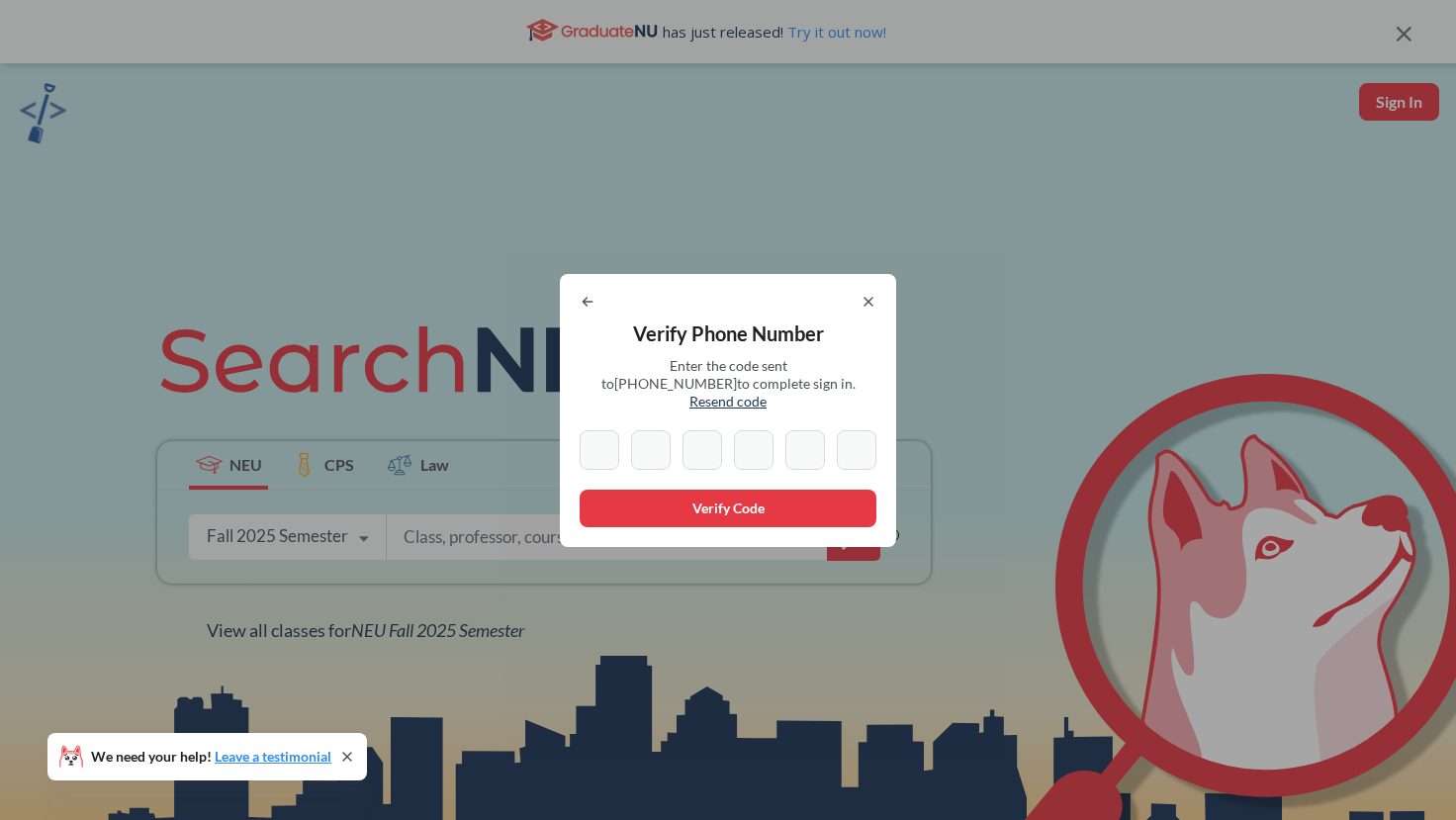 paste on "1" 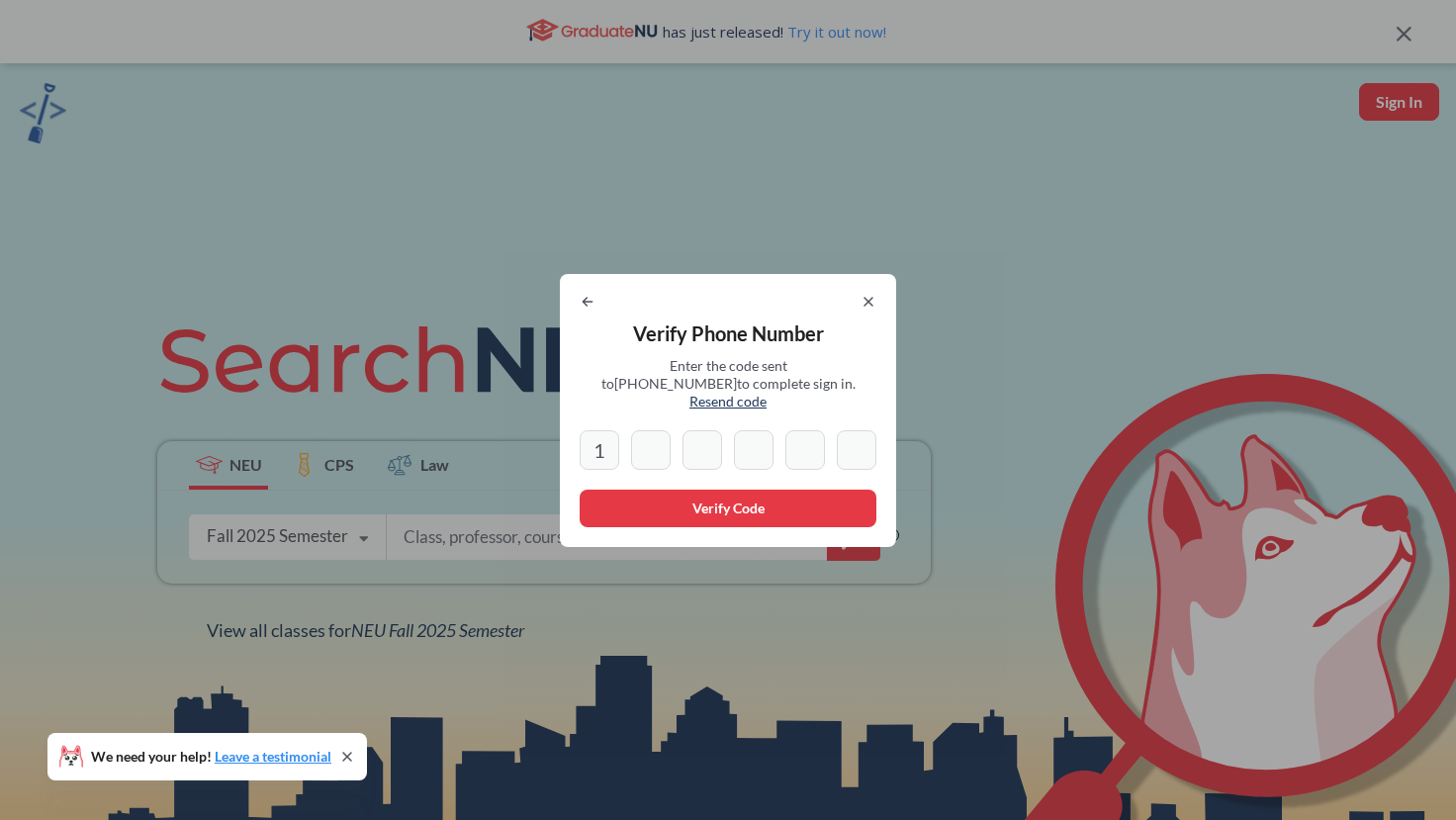 type on "0" 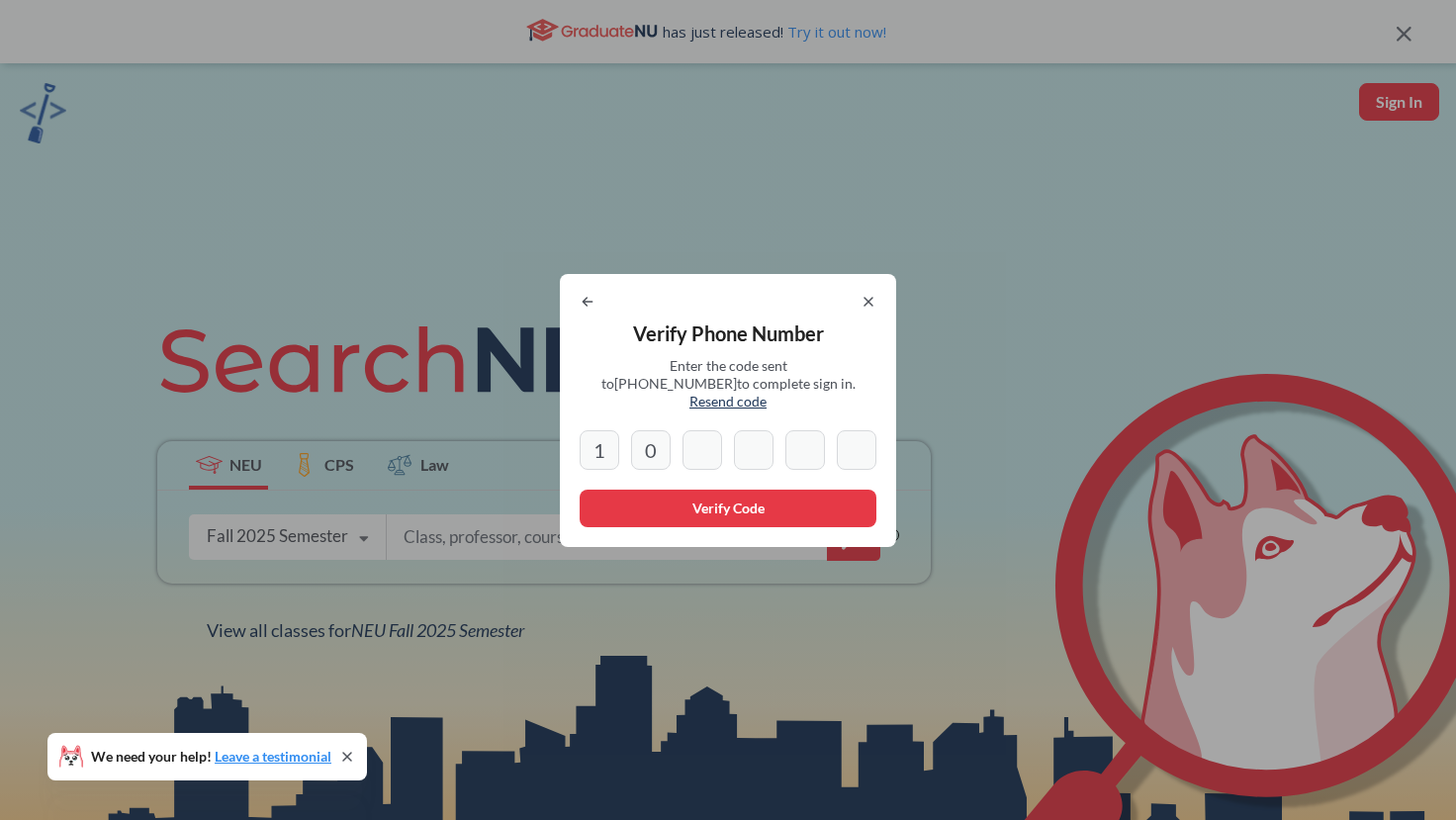 type on "3" 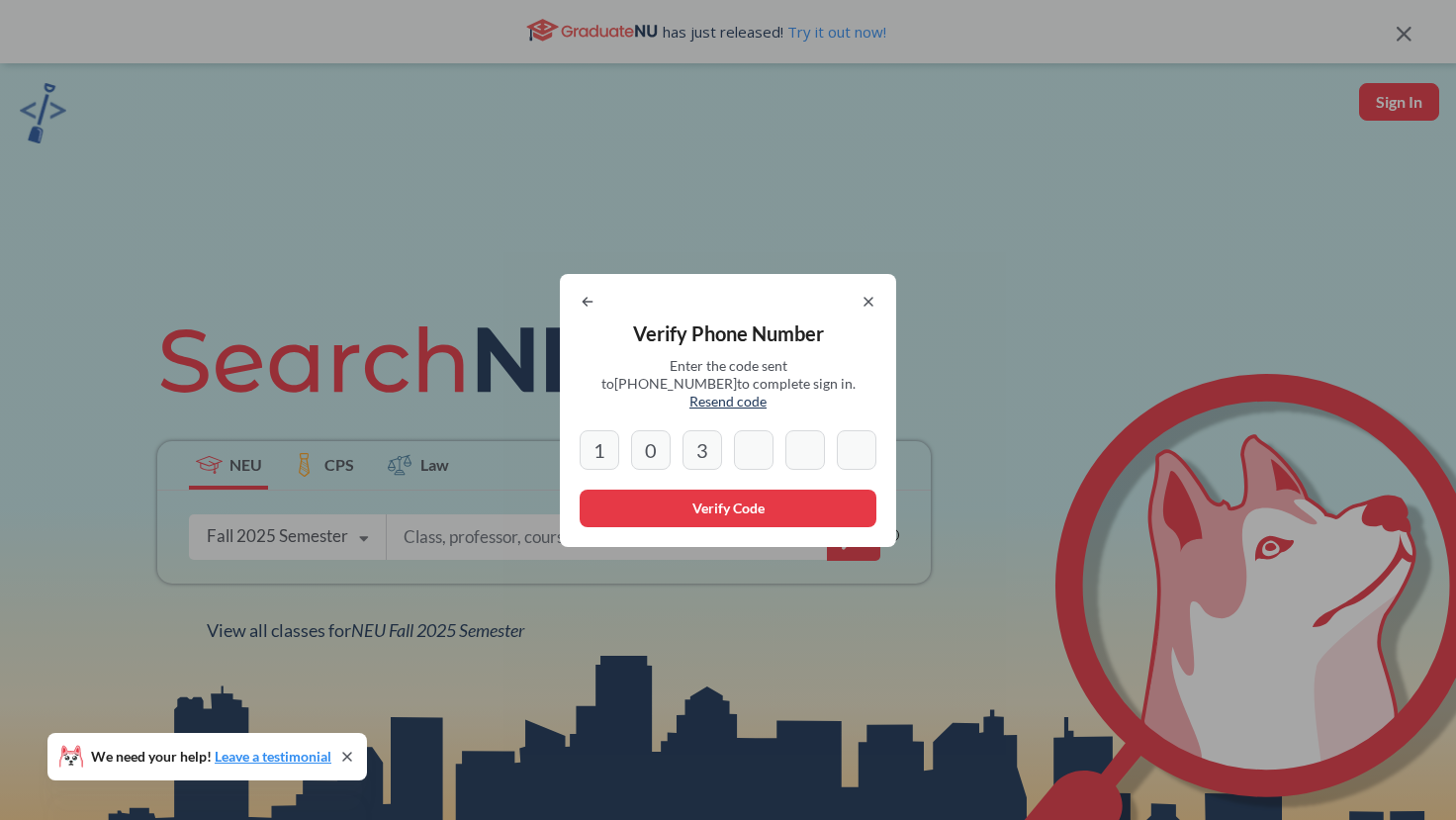 type on "6" 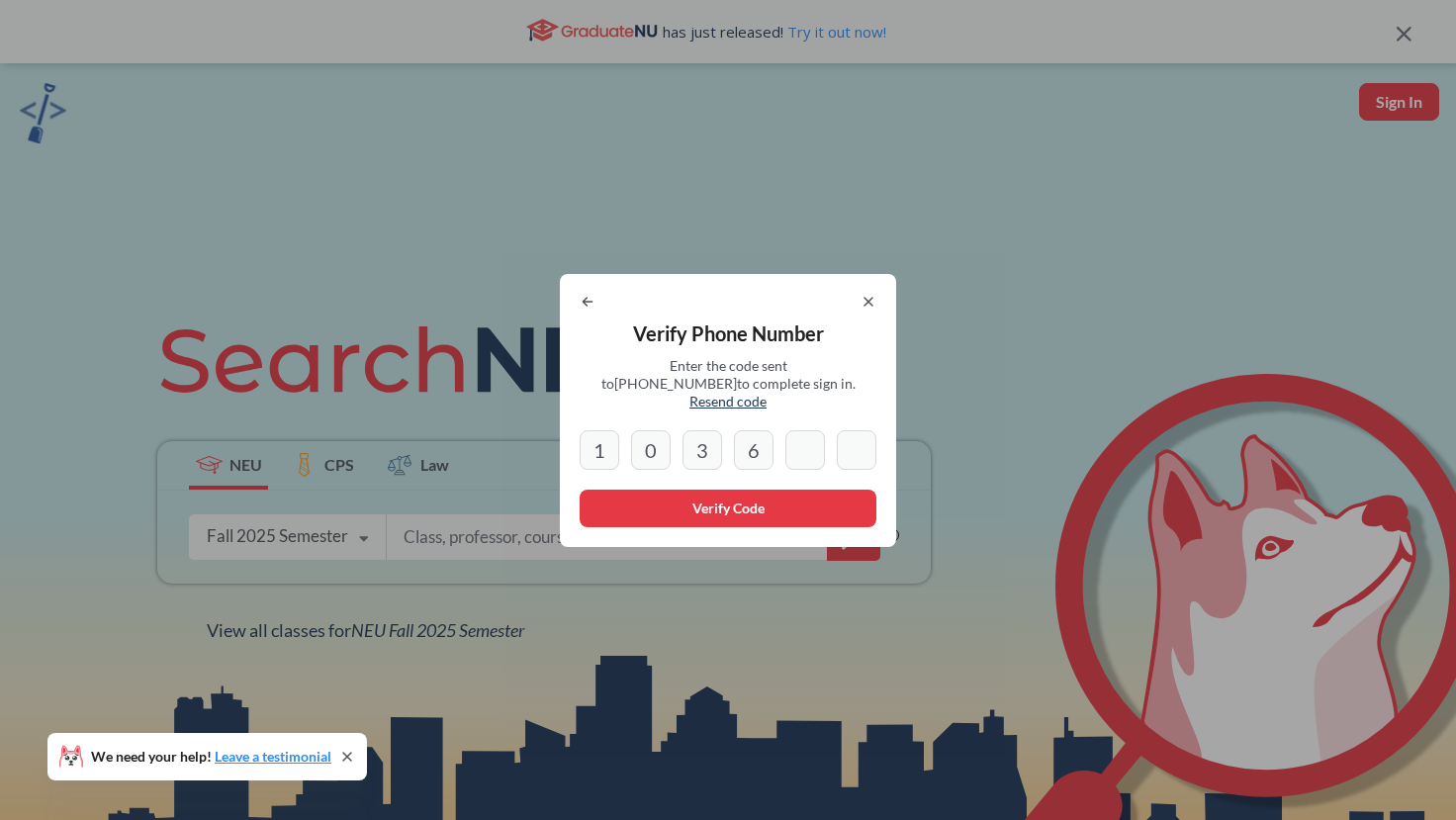 type on "6" 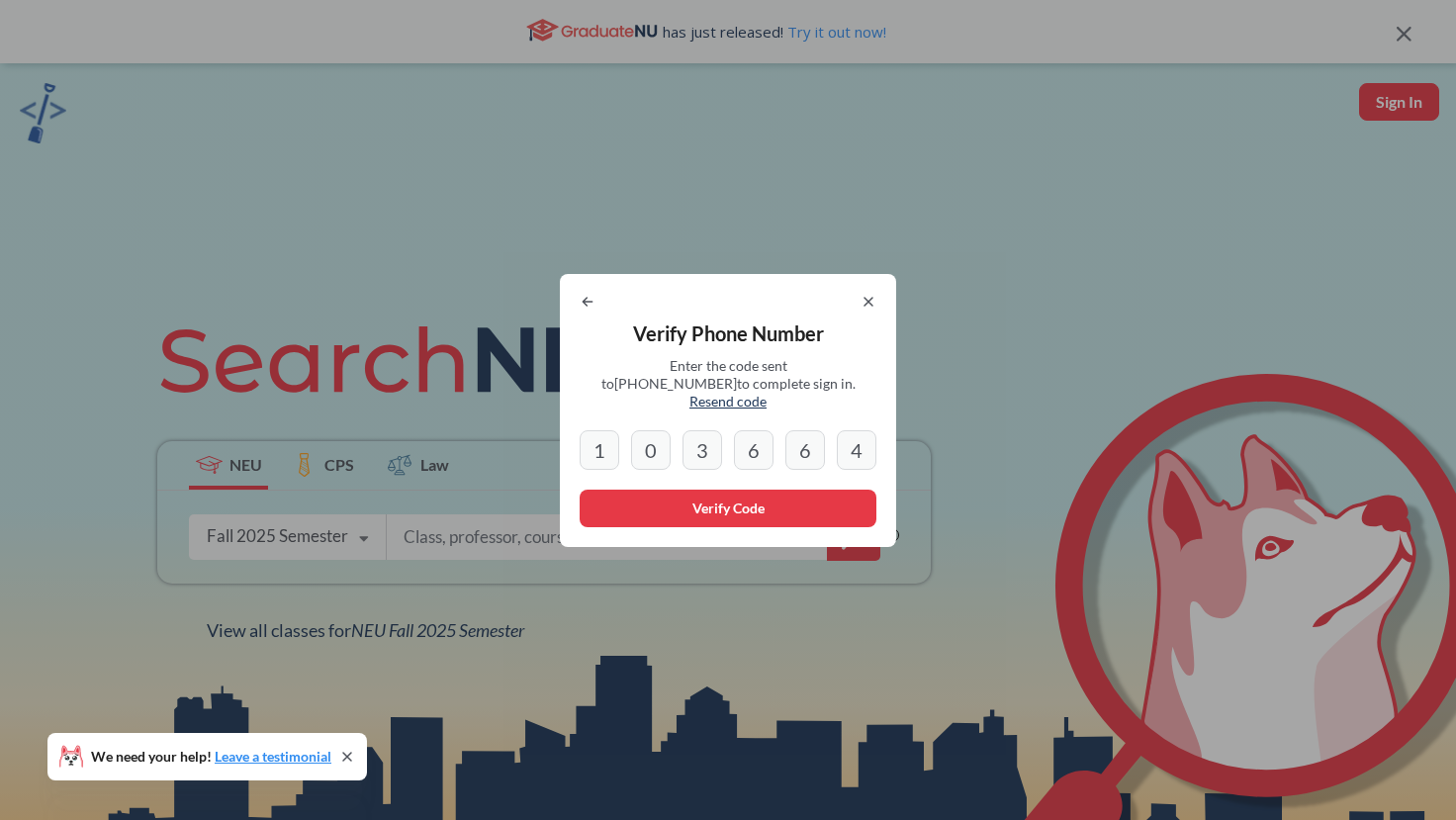 type on "4" 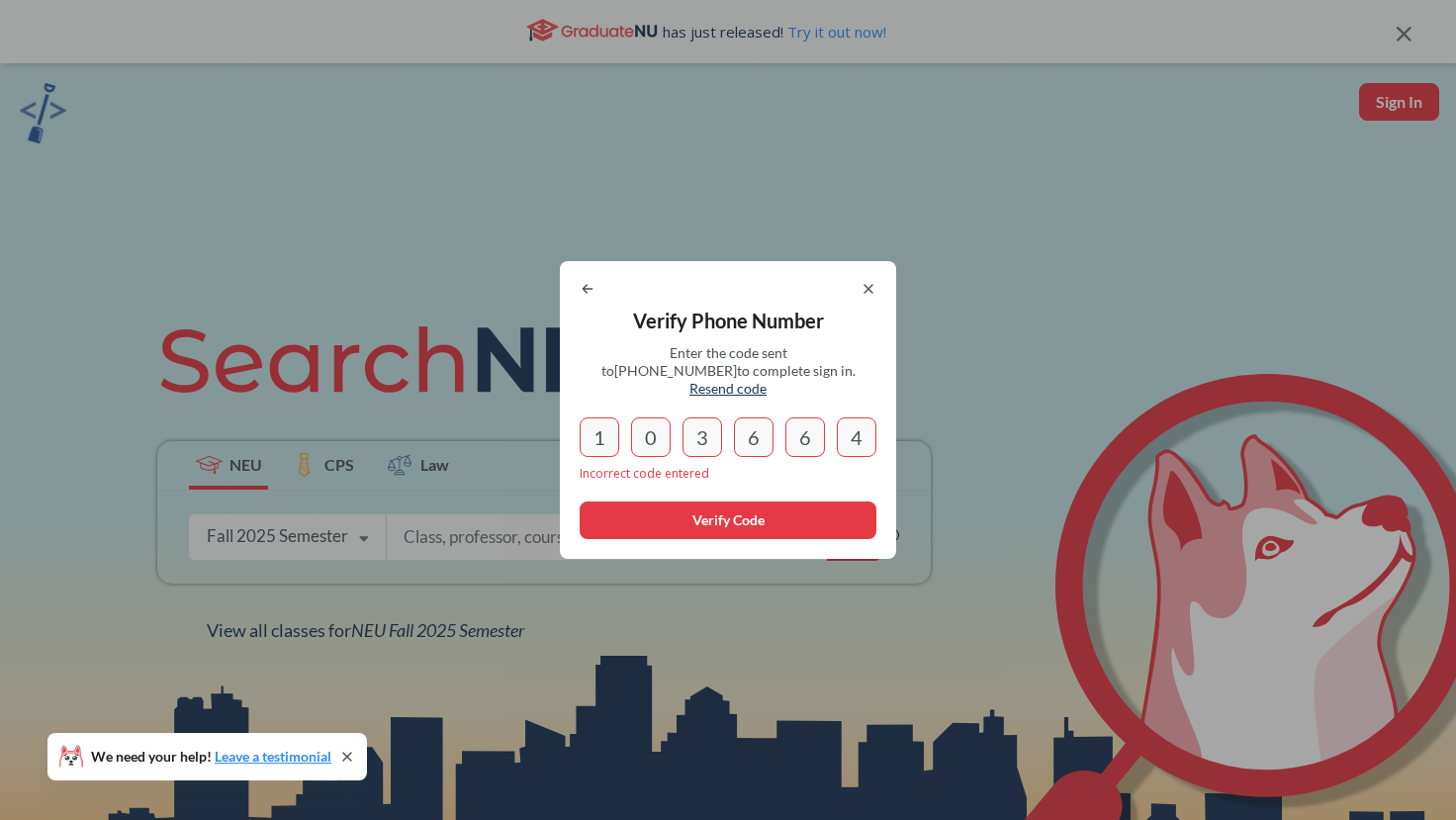 type 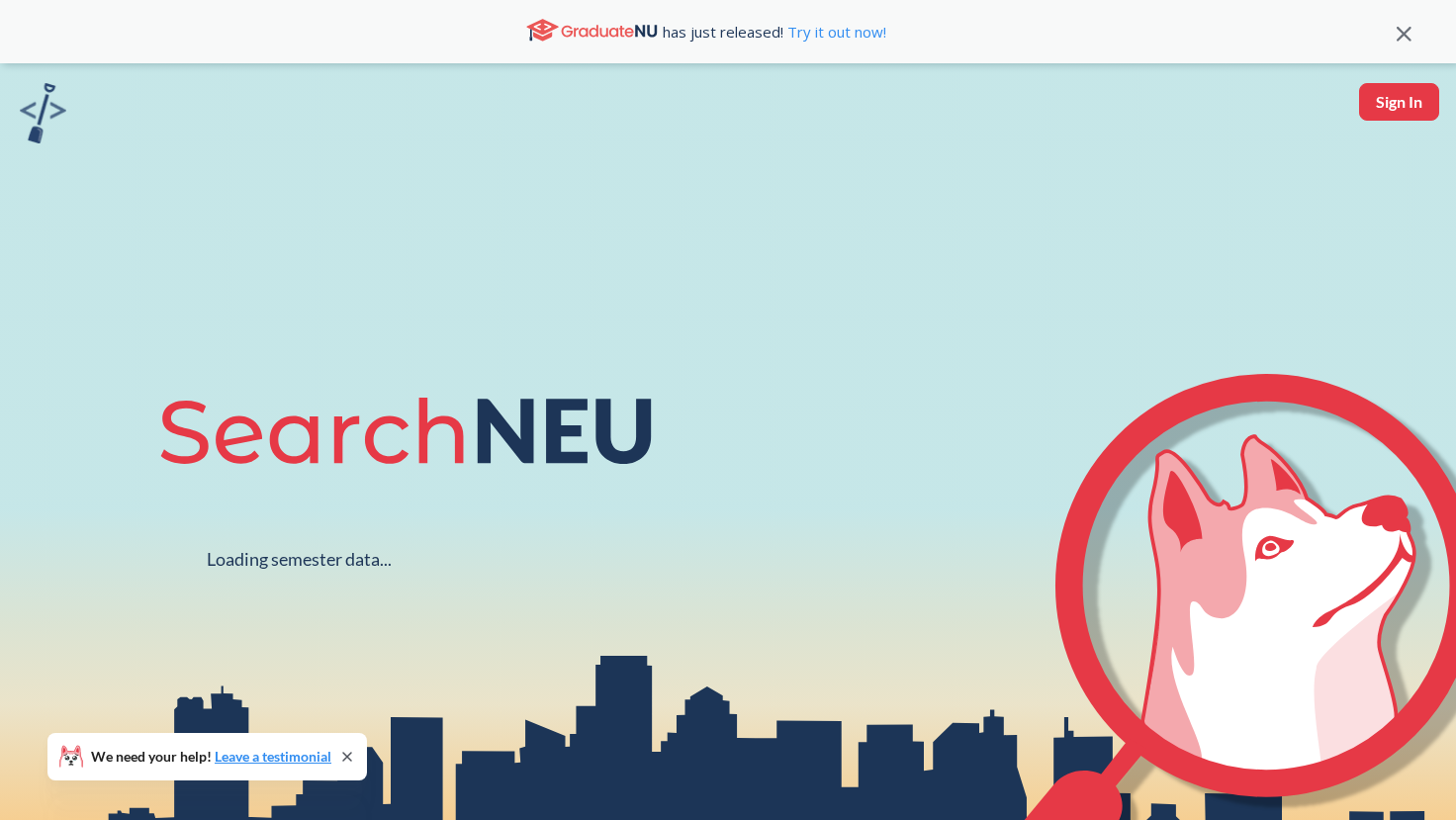 scroll, scrollTop: 0, scrollLeft: 0, axis: both 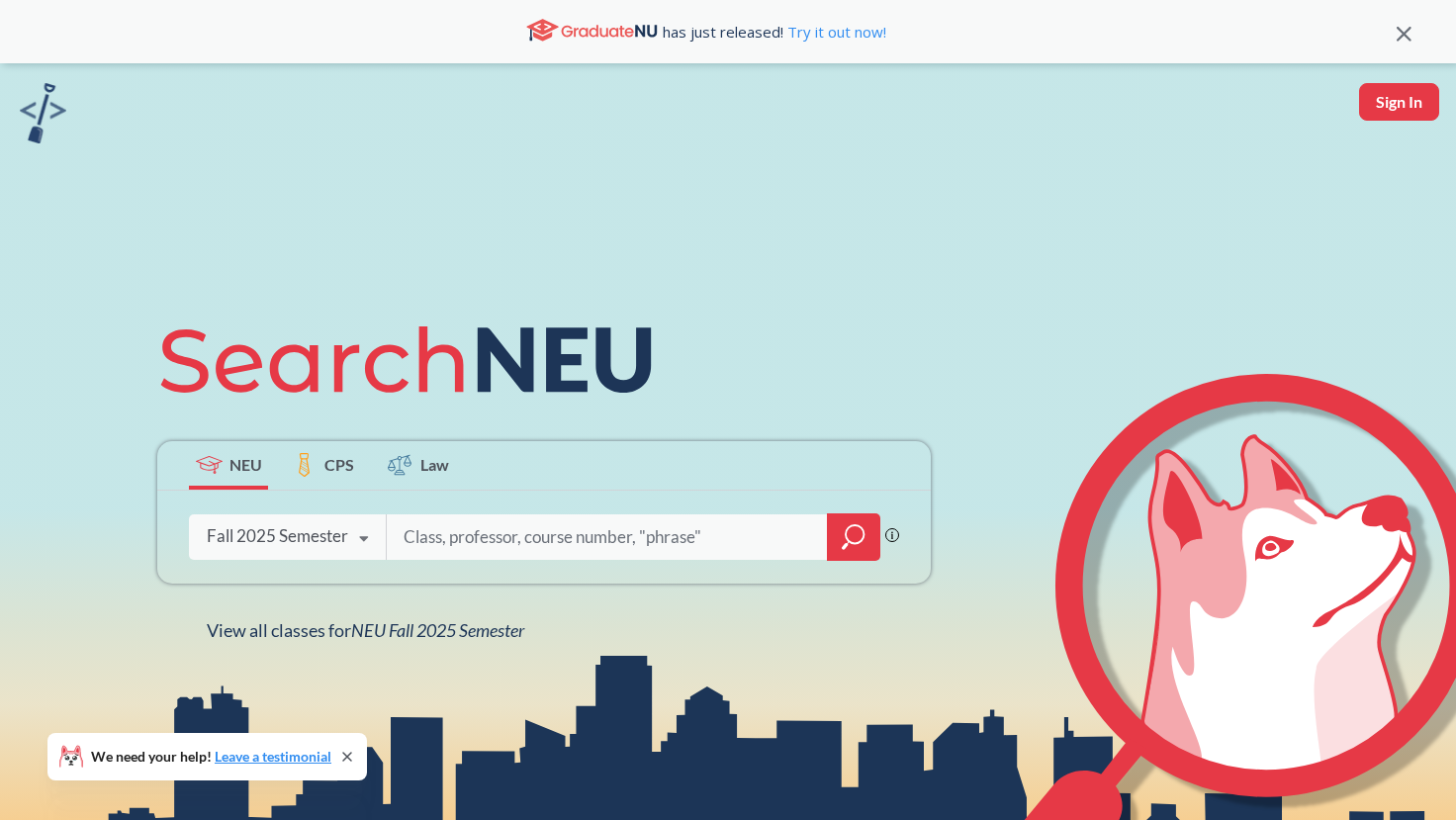 click on "Sign In" at bounding box center [1399, 102] 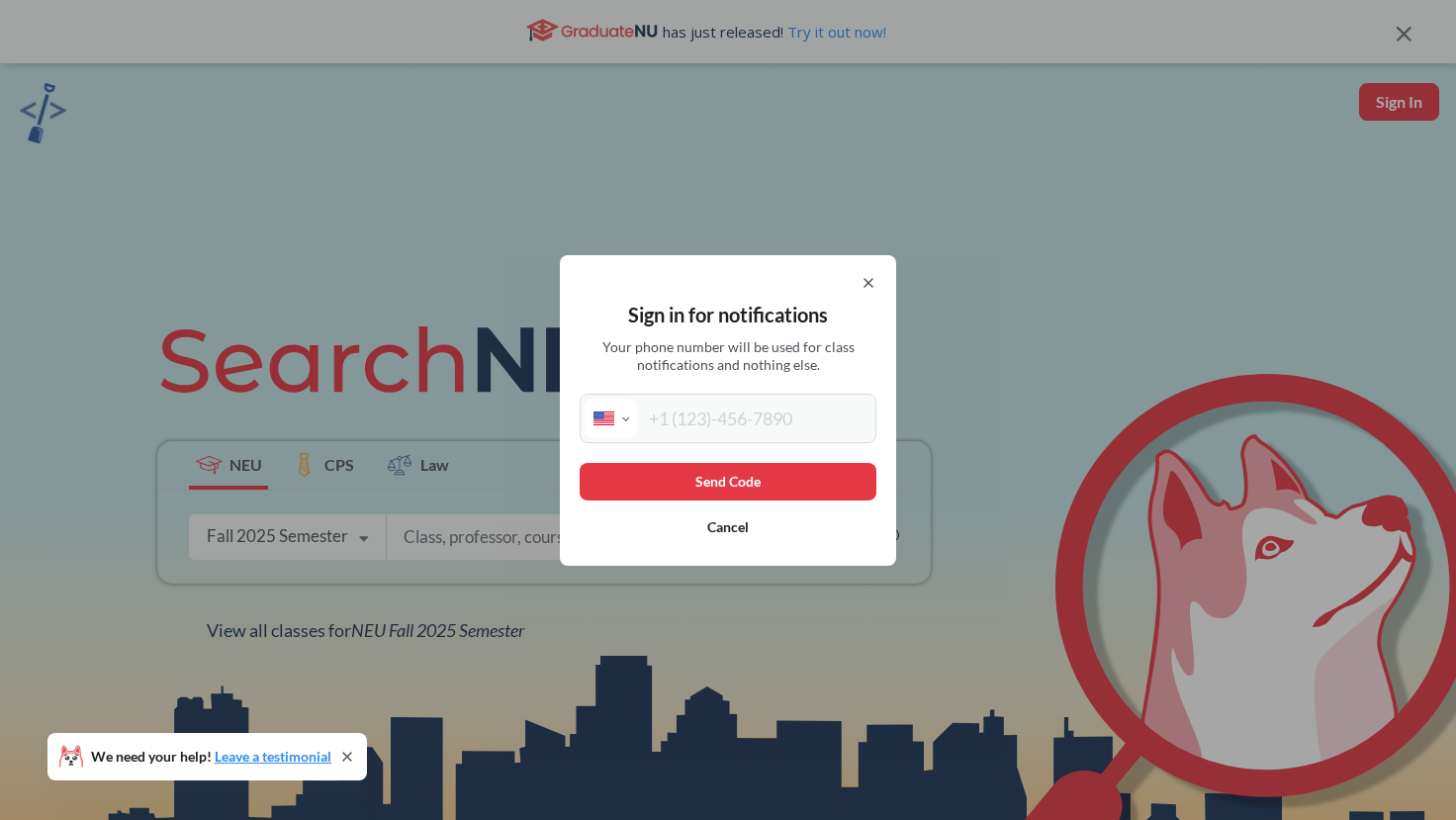 click at bounding box center (754, 418) 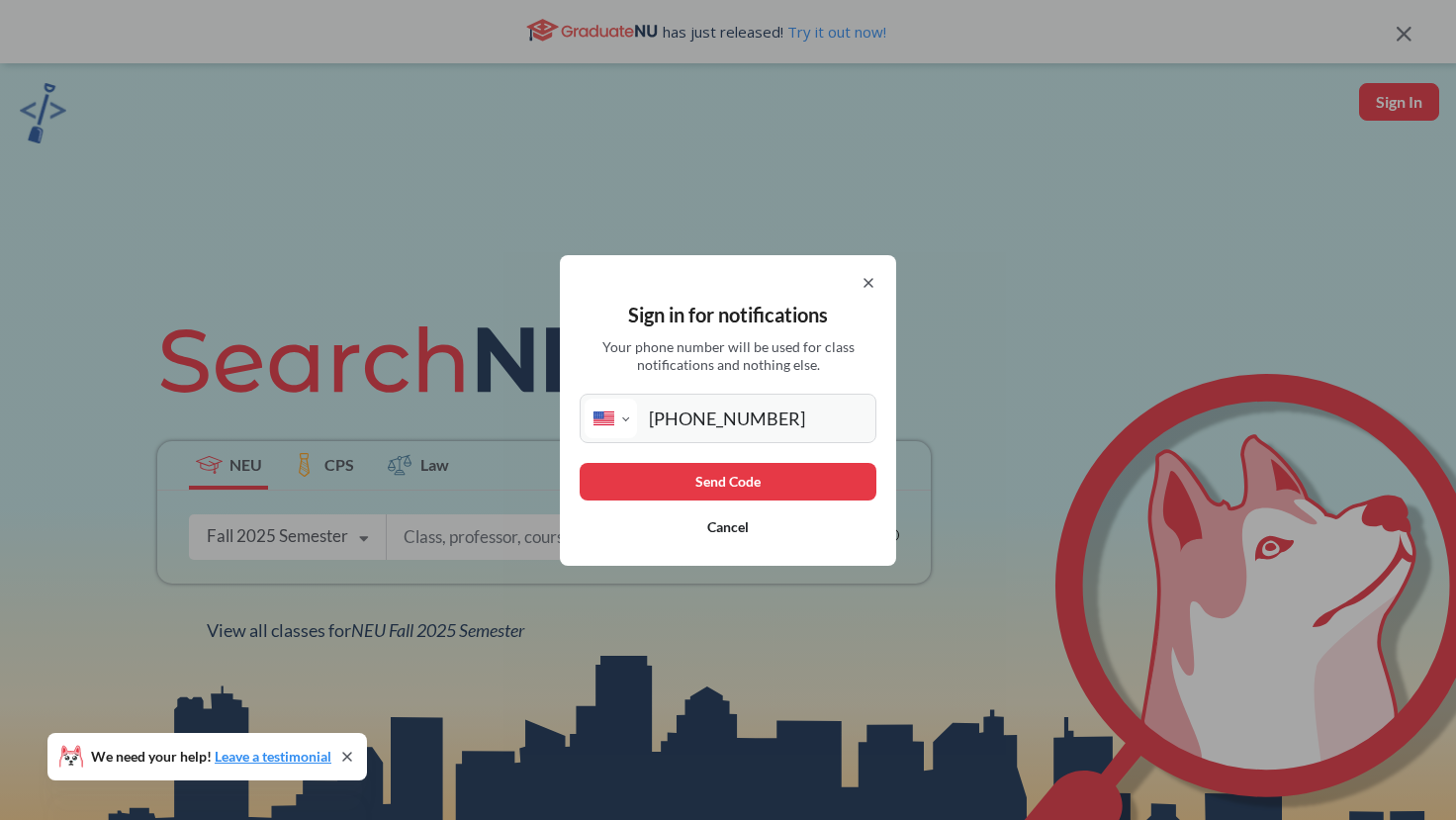 click on "Send Code" at bounding box center (728, 482) 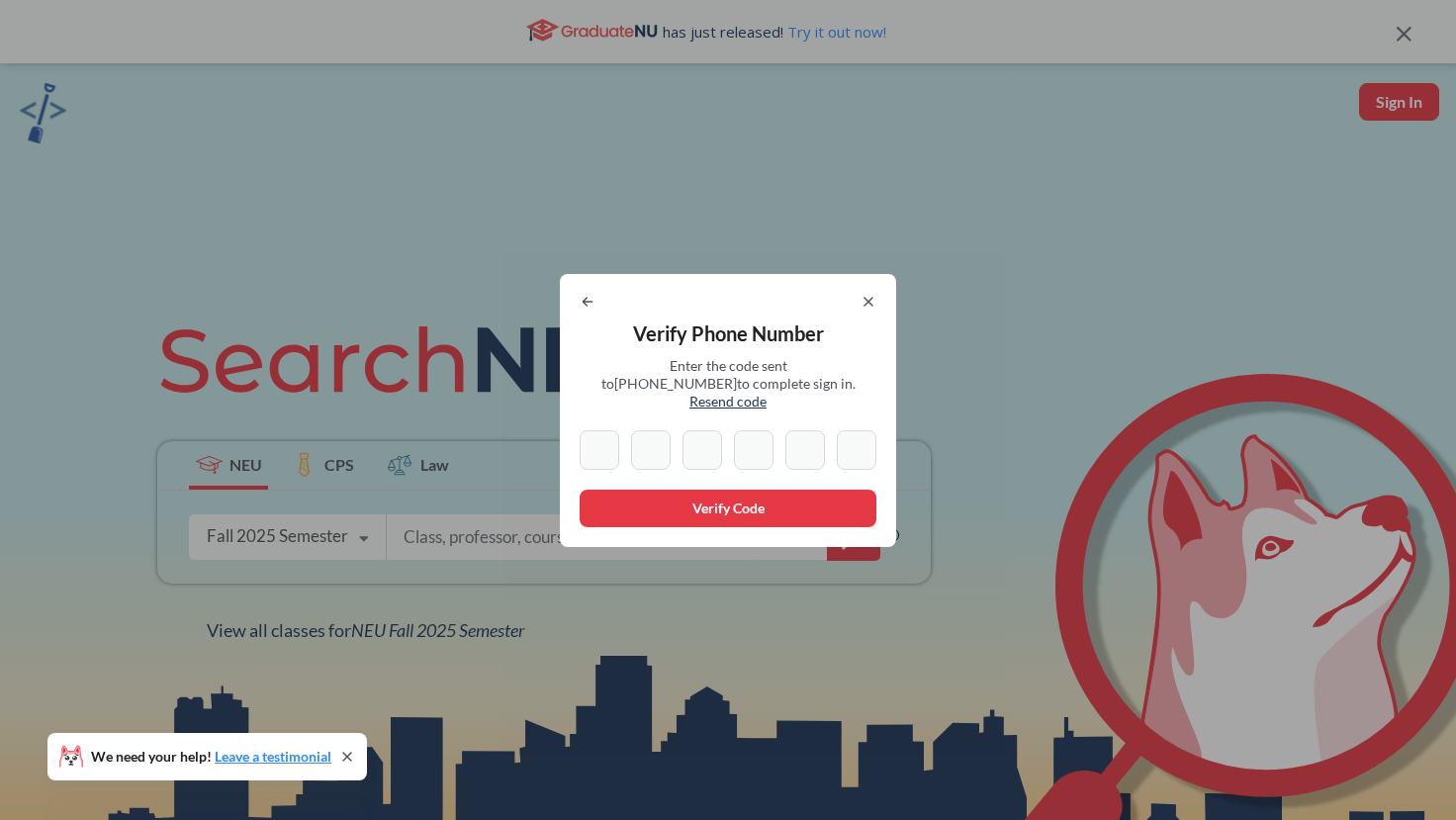 type on "1" 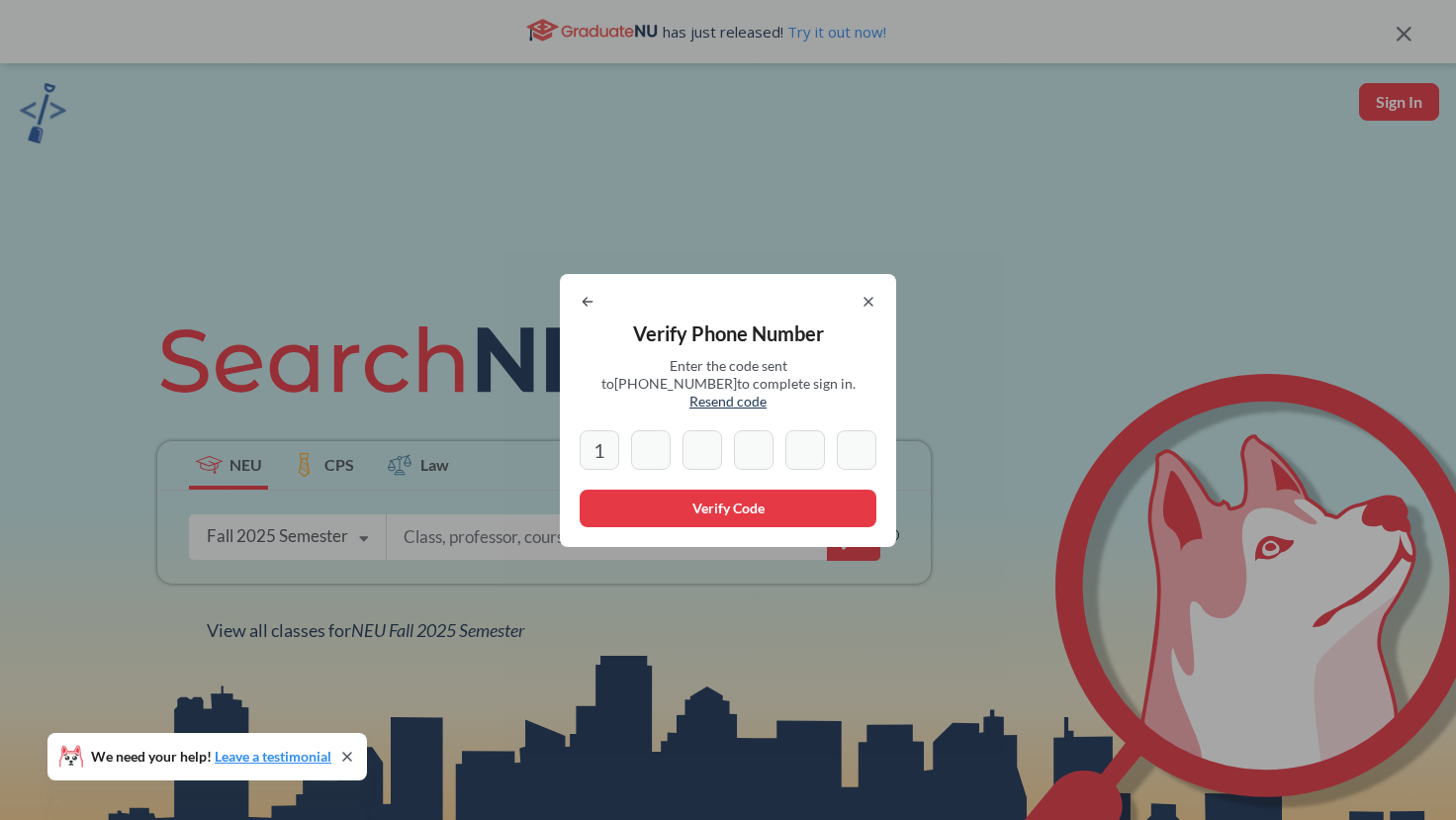type on "0" 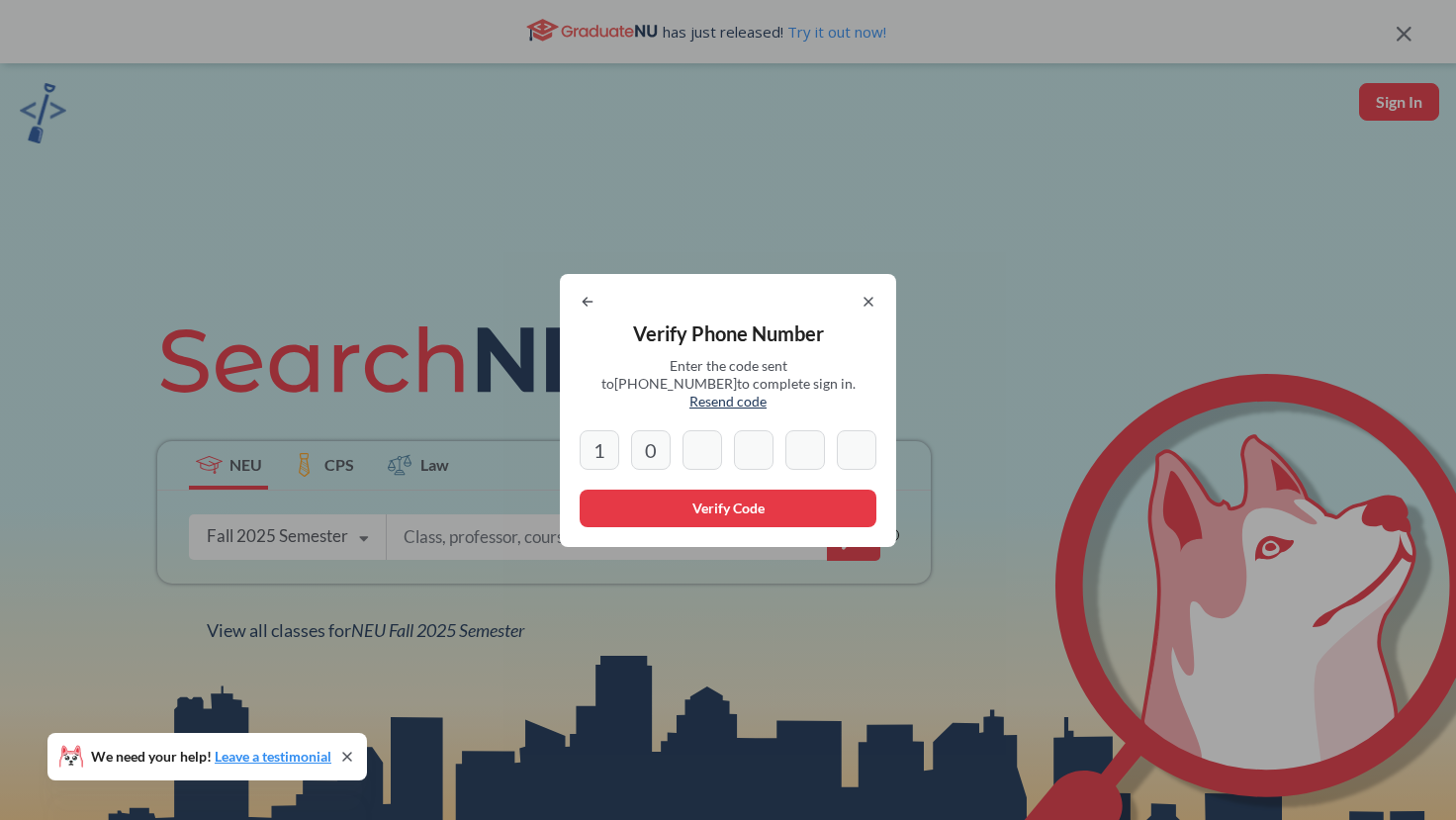 type on "3" 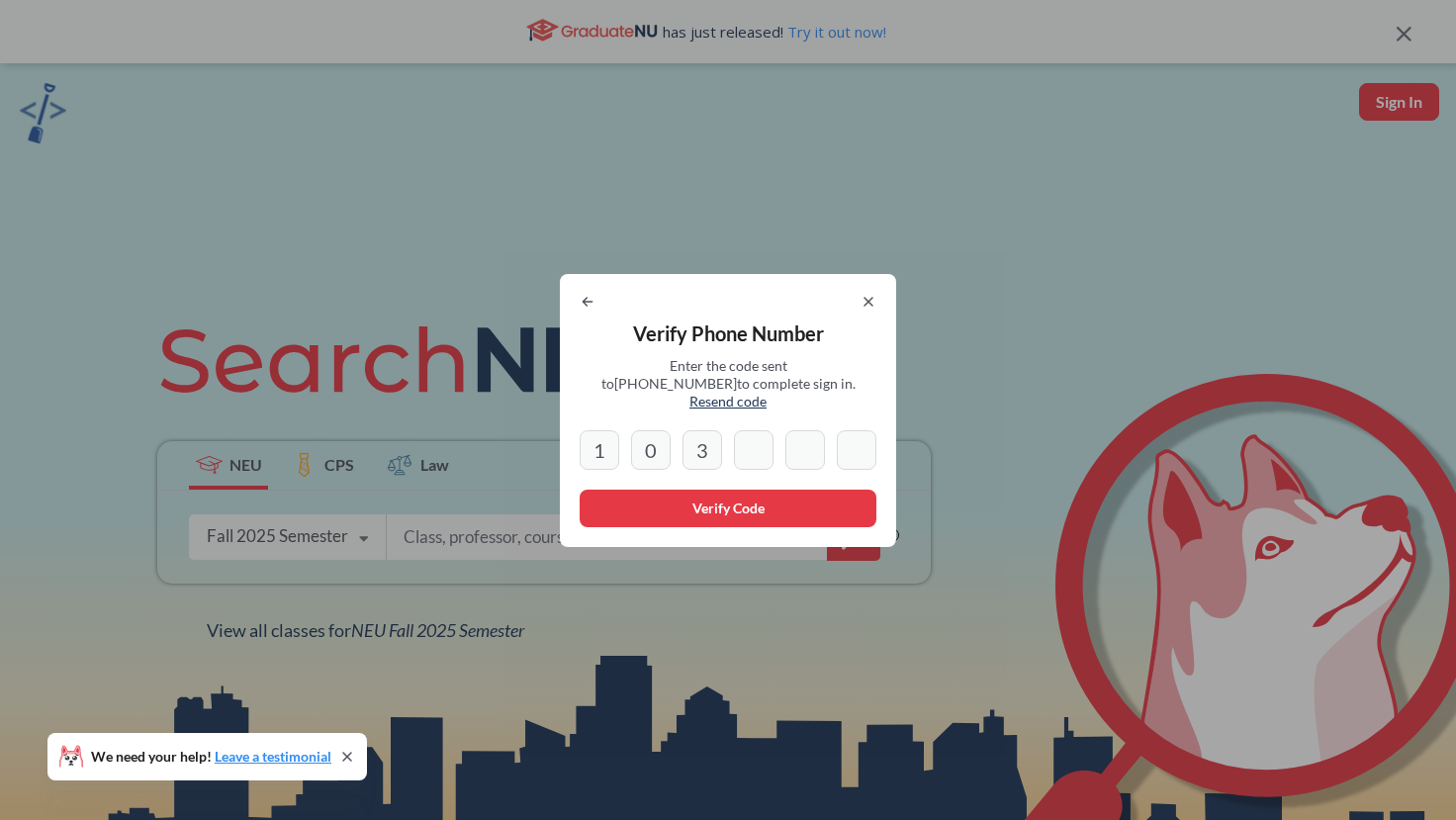 type on "3" 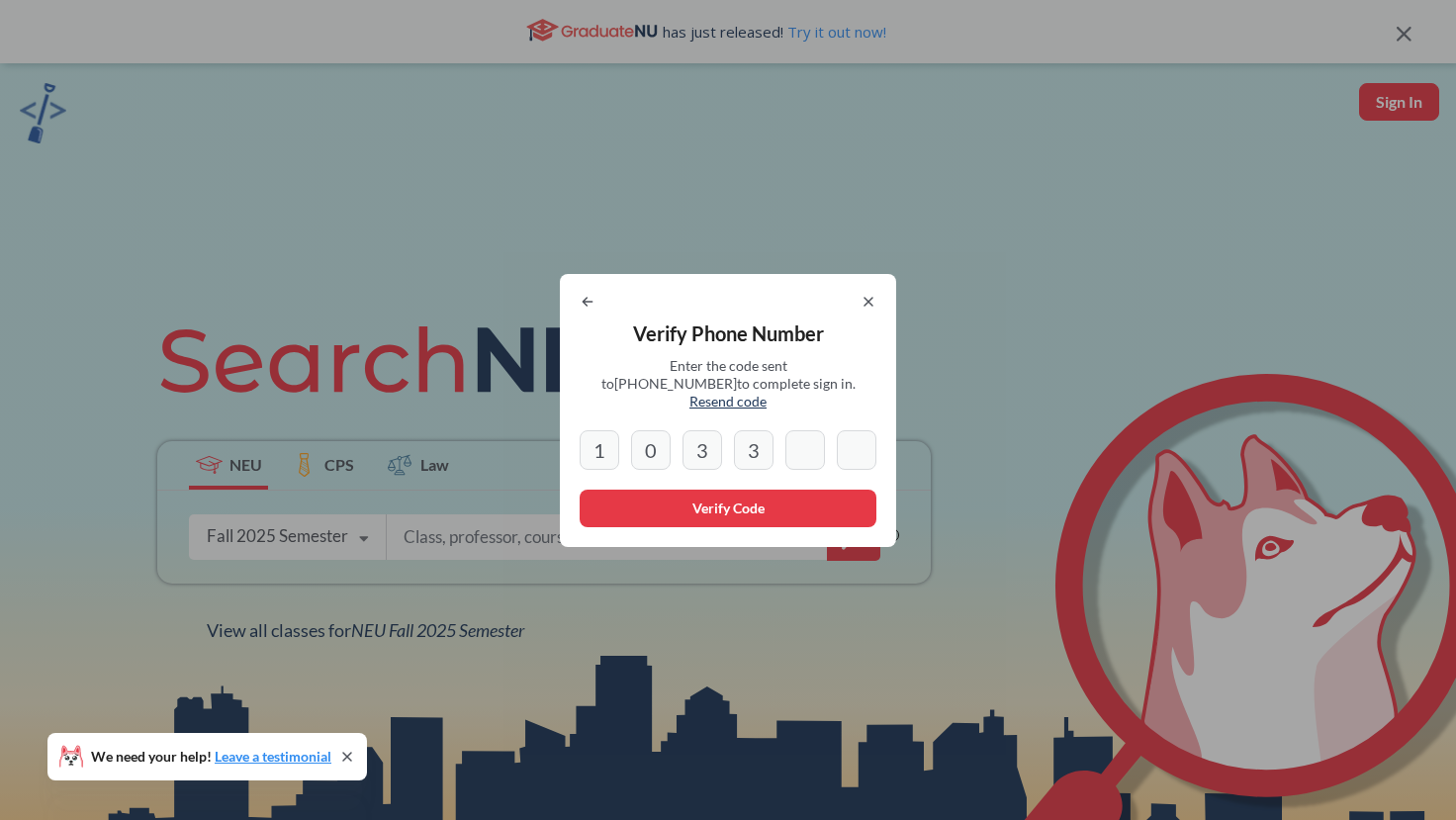 type on "6" 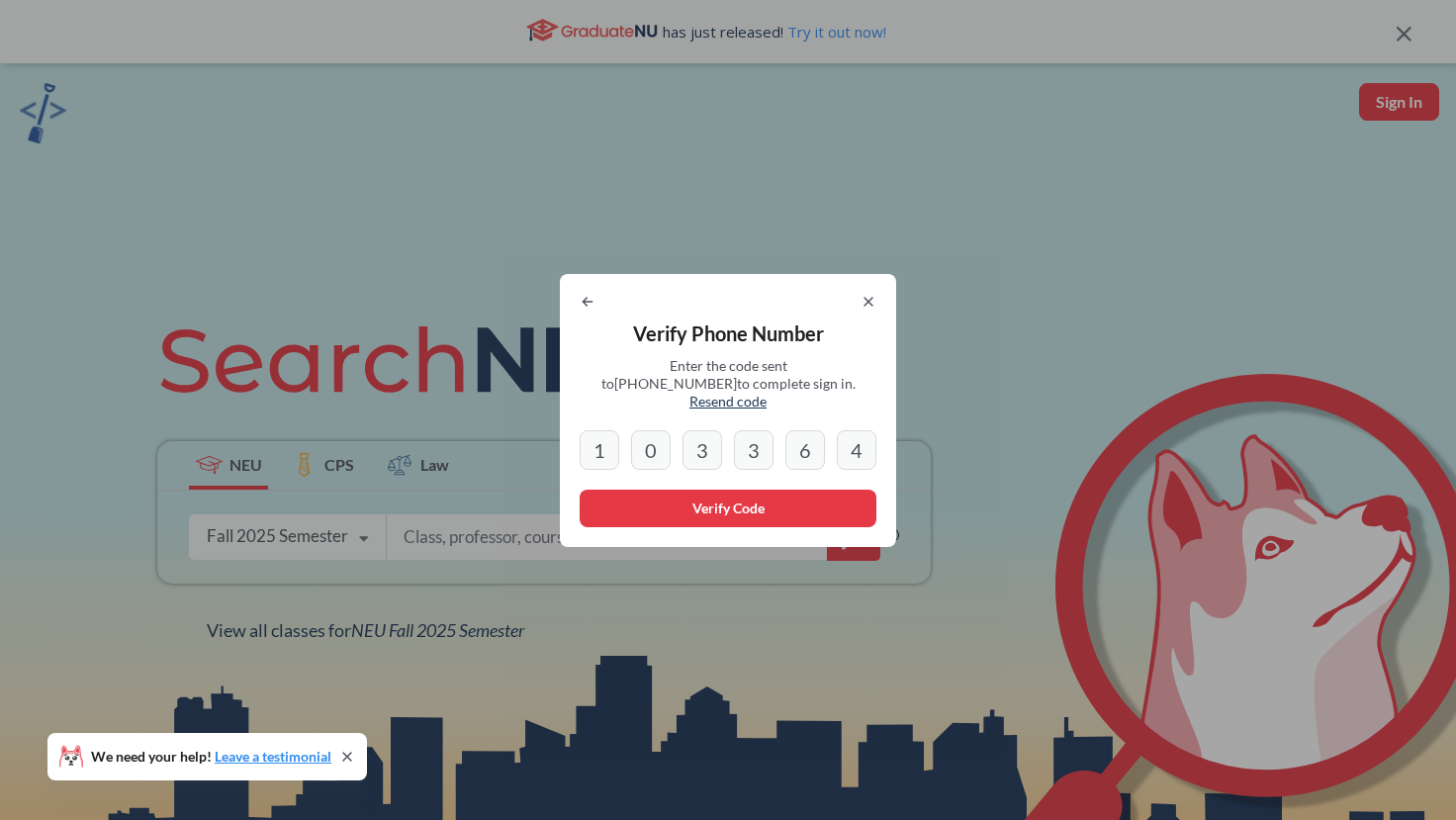 type on "4" 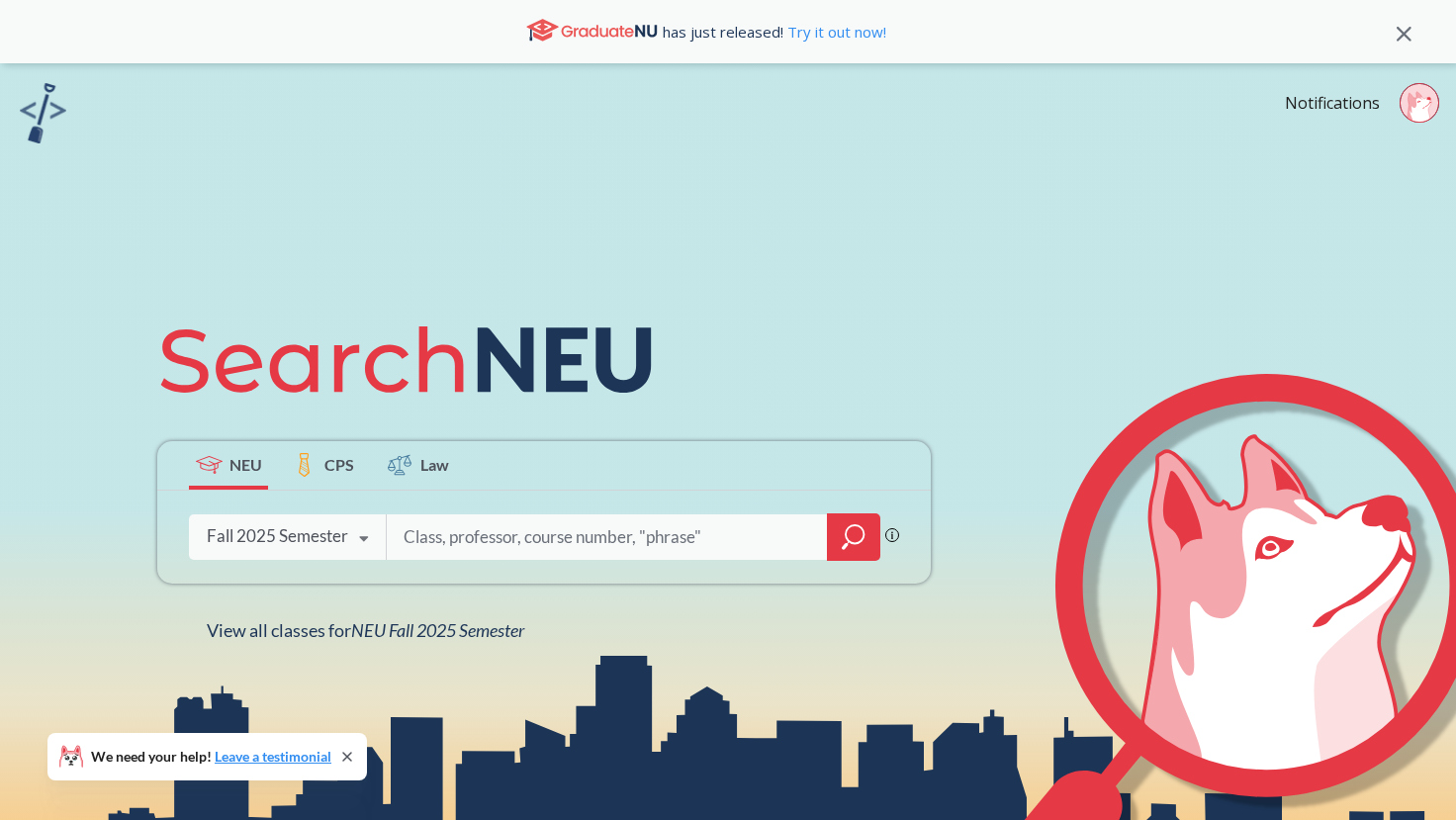 click on "NEU CPS Law Phrase search guarantees the exact search appears in the results. Ex. If you want the exact phrase "studio design" to appear in the search results, wrap it up in quotes. Fall 2025 Semester Fall 2025 Semester Summer 2 2025 Semester Summer Full 2025 Semester Summer 1 2025 Semester Spring 2025 Semester Fall 2024 Semester Summer 2 2024 Semester Summer Full 2024 Semester Summer 1 2024 Semester Spring 2024 Semester Fall 2023 Semester Summer 2 2023 Semester Summer Full 2023 Semester Summer 1 2023 Semester Spring 2023 Semester Fall 2022 Semester Summer 2 2022 Semester Summer Full 2022 Semester Summer 1 2022 Semester Spring 2022 Semester Fall 2021 Semester Summer 2 2021 Semester Summer Full 2021 Semester Summer 1 2021 Semester Spring 2021 Semester Fall 2020 Semester Summer 2 2020 Semester Summer Full 2020 Semester Summer 1 2020 Semester Spring 2020 Semester Fall 2019 Semester View all classes for  NEU Fall 2025 Semester We need your help!   Leave a testimonial" at bounding box center [728, 473] 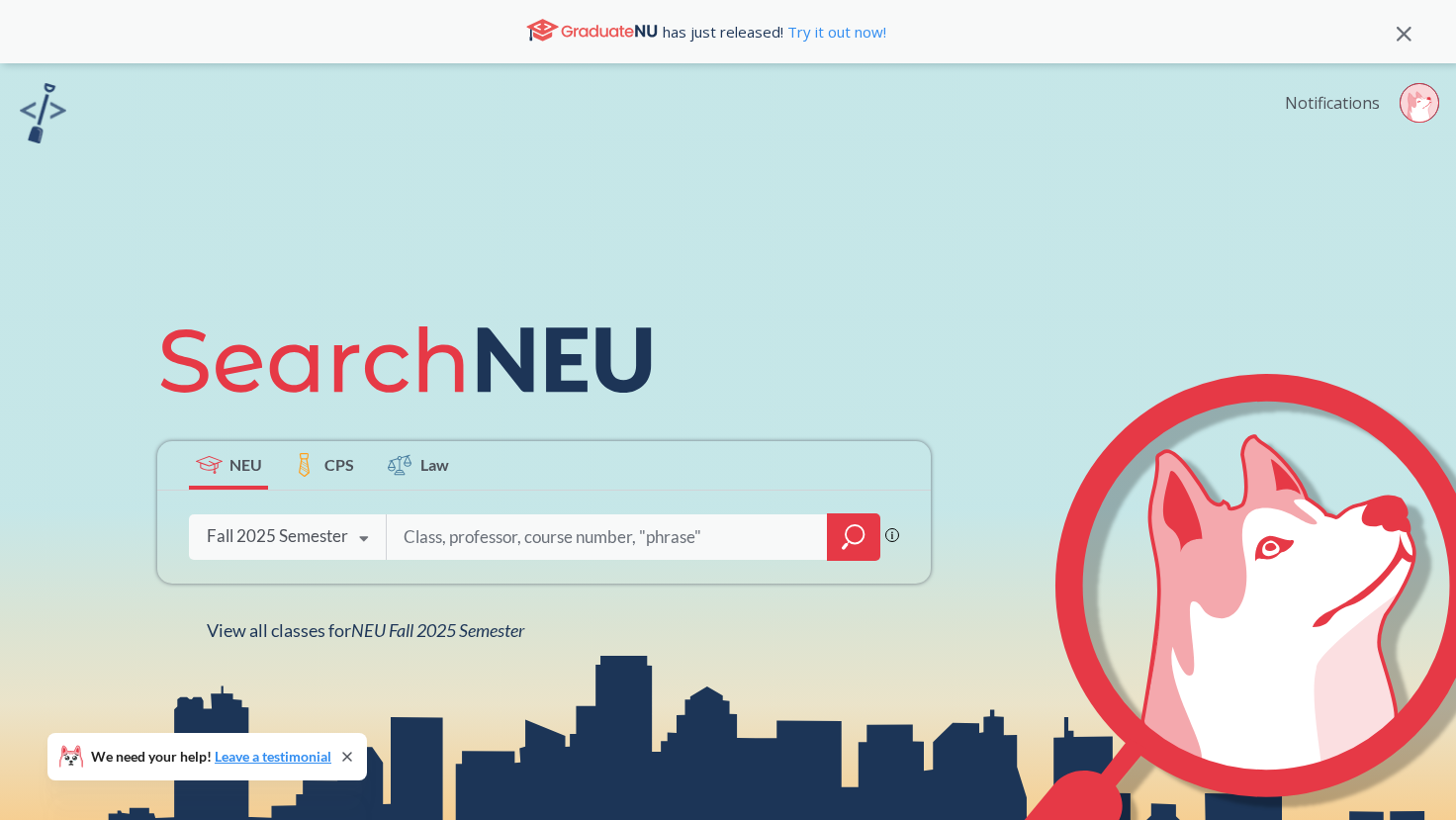 click on "Notifications" at bounding box center (1332, 103) 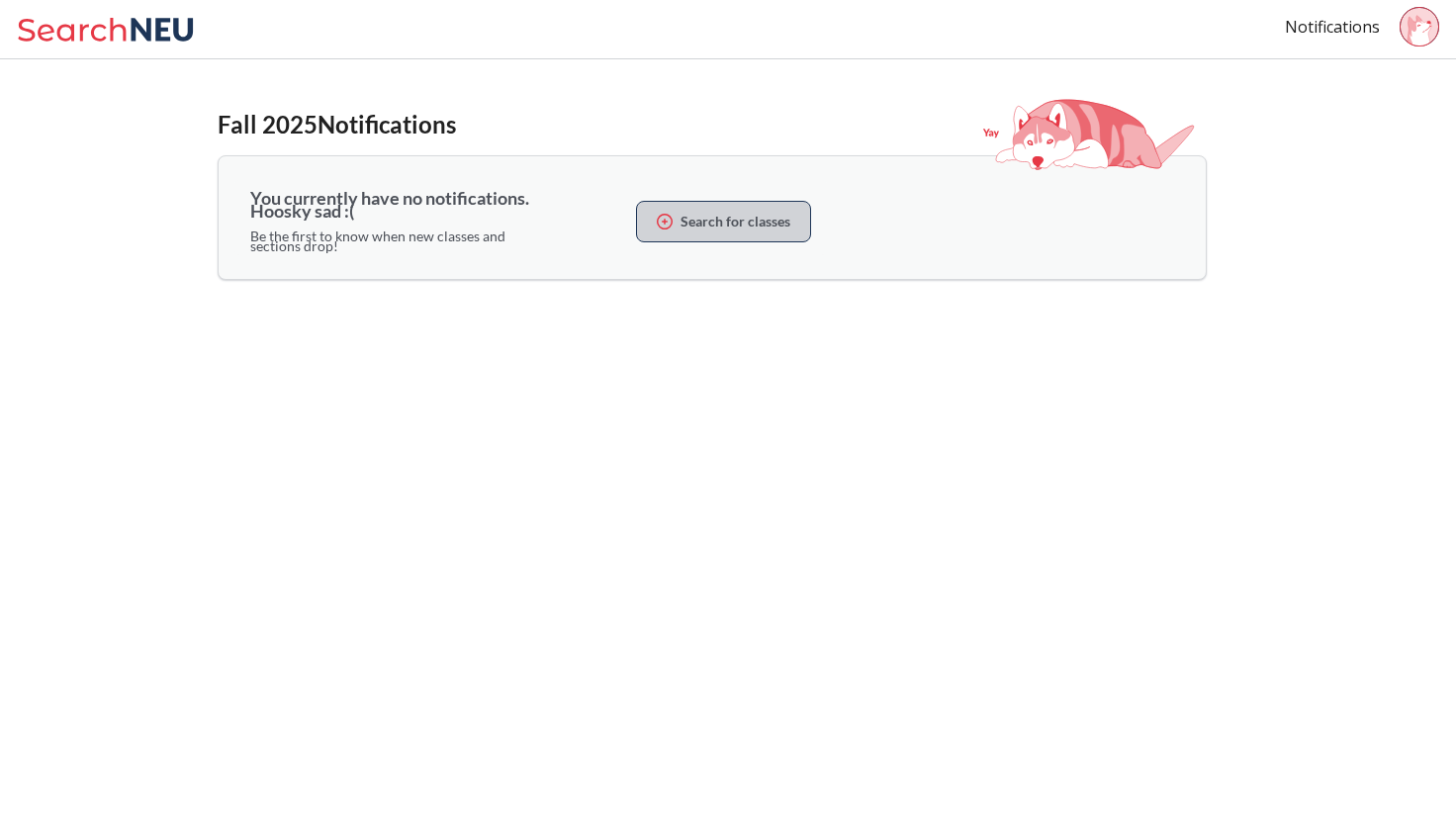 click on "Search for classes" at bounding box center (723, 222) 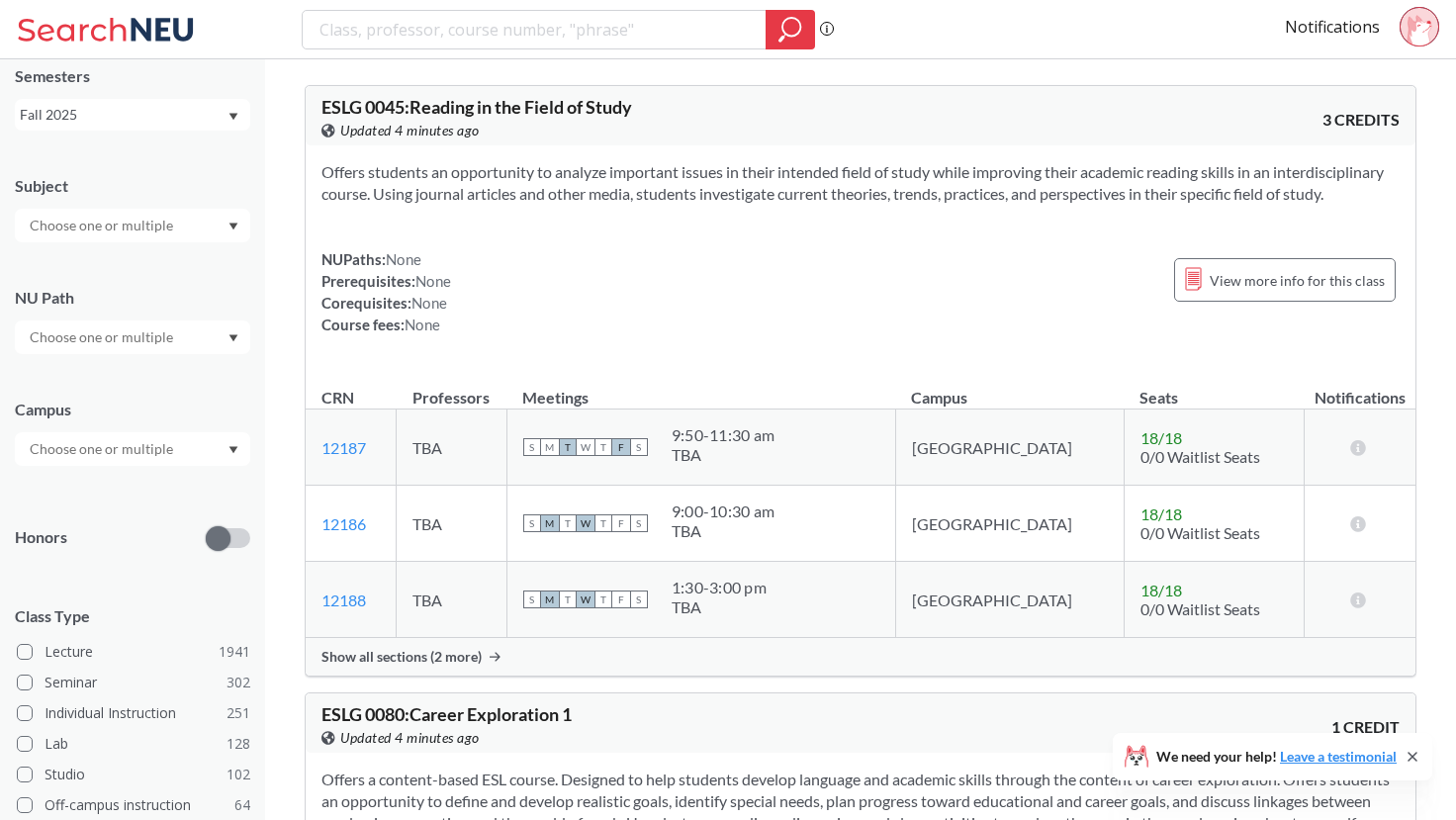 scroll, scrollTop: 104, scrollLeft: 0, axis: vertical 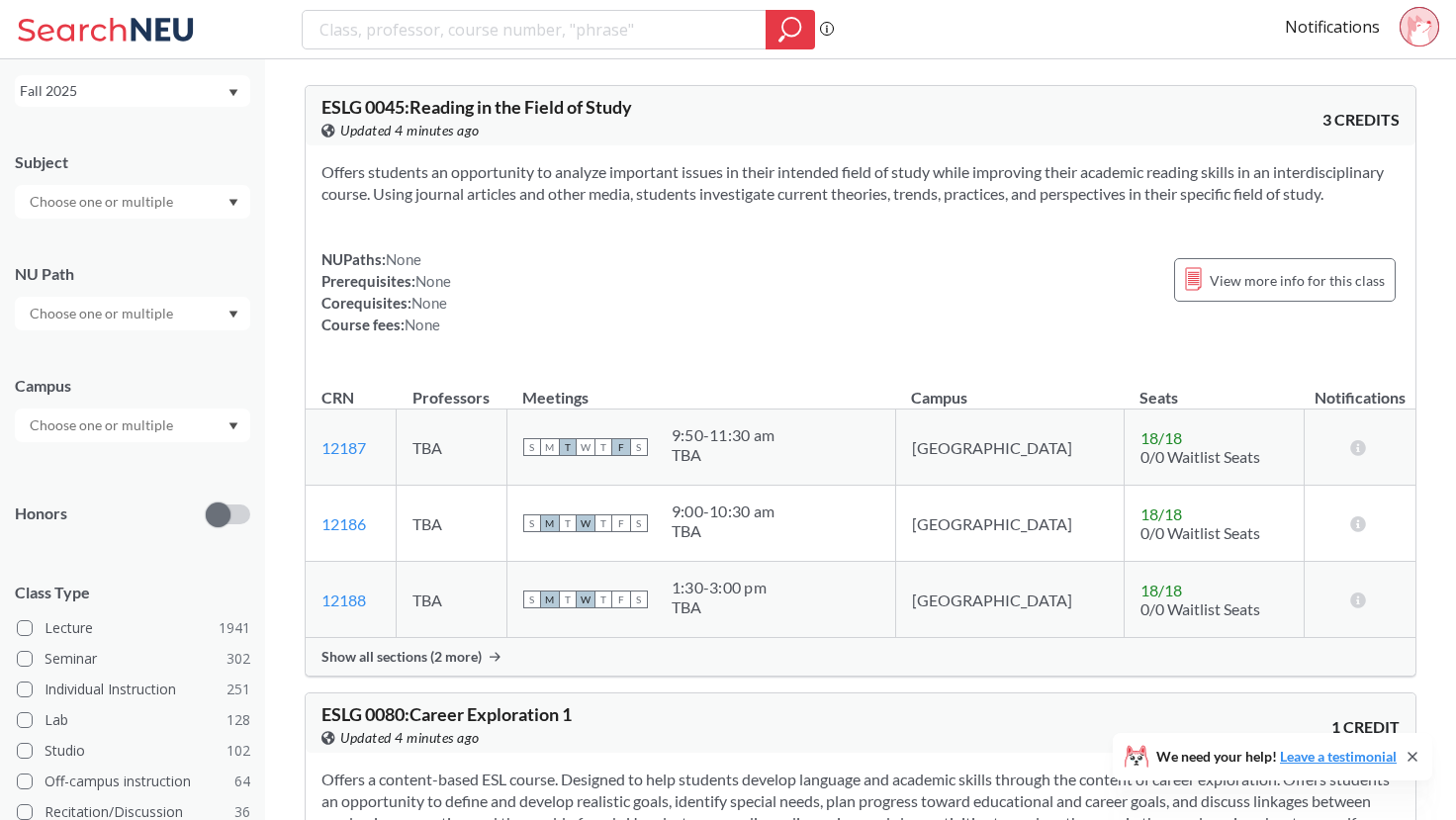 click on "Campus" at bounding box center (133, 399) 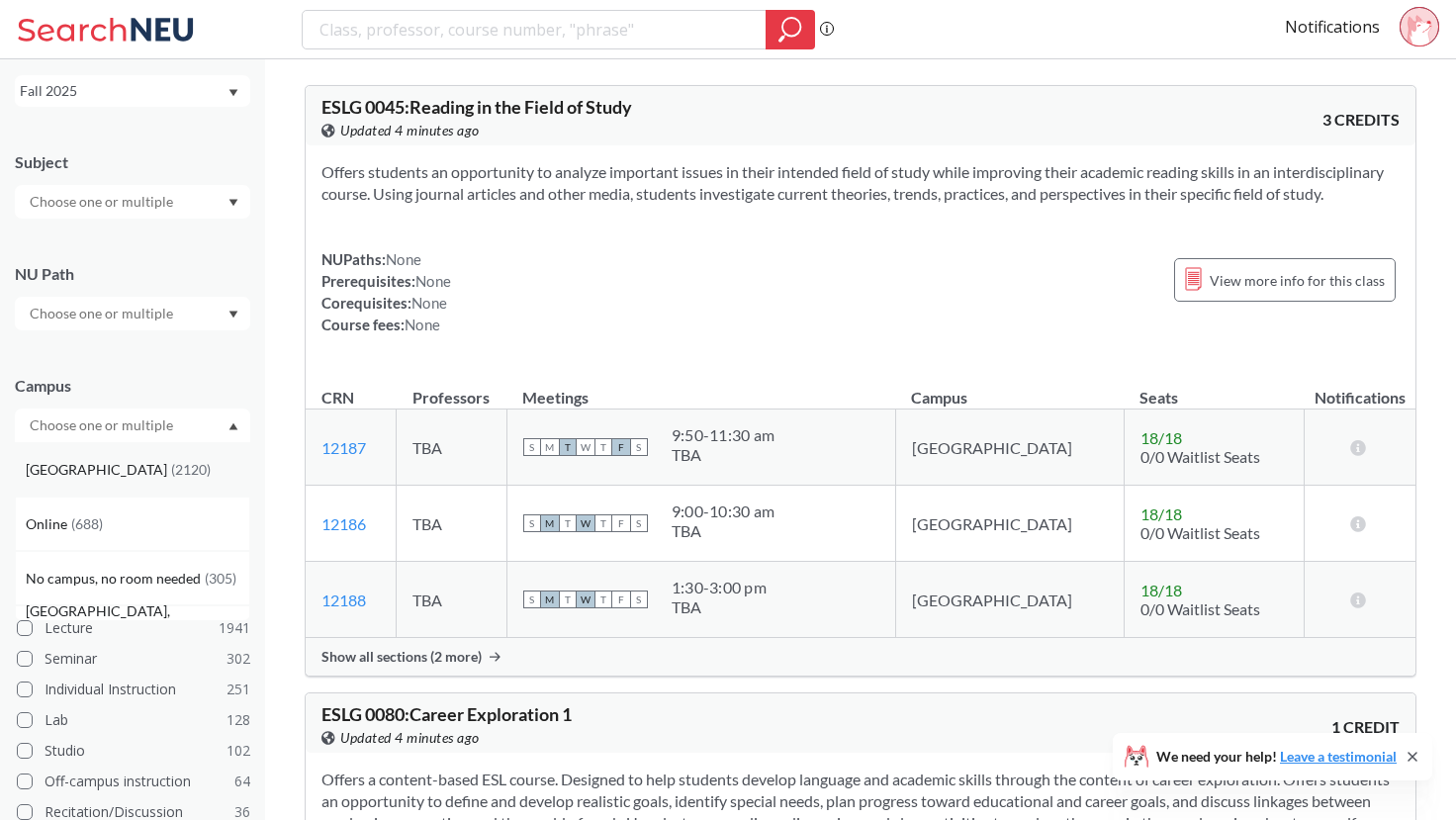 click on "[GEOGRAPHIC_DATA] ( 2120 )" at bounding box center [137, 470] 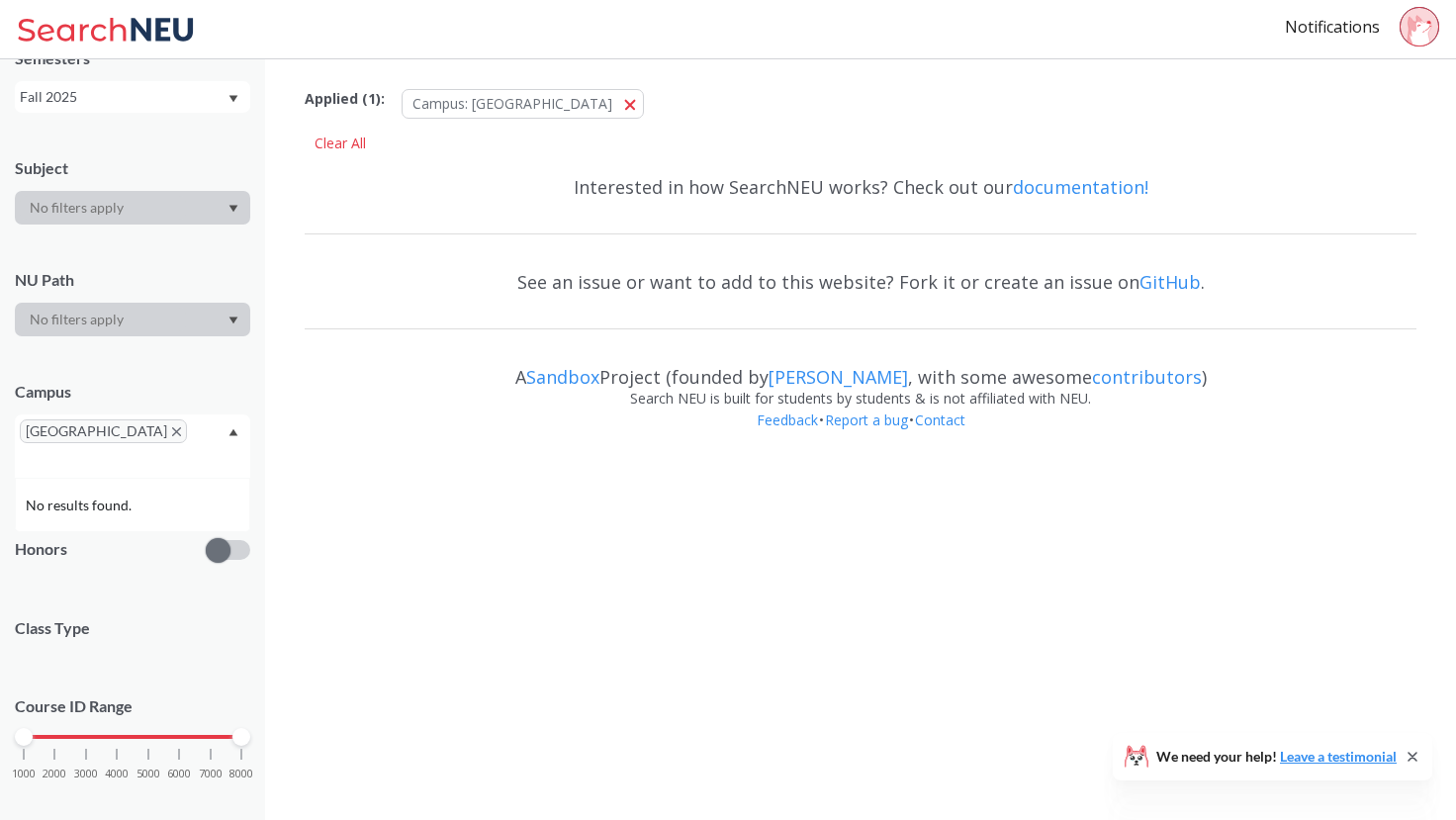 scroll, scrollTop: 104, scrollLeft: 0, axis: vertical 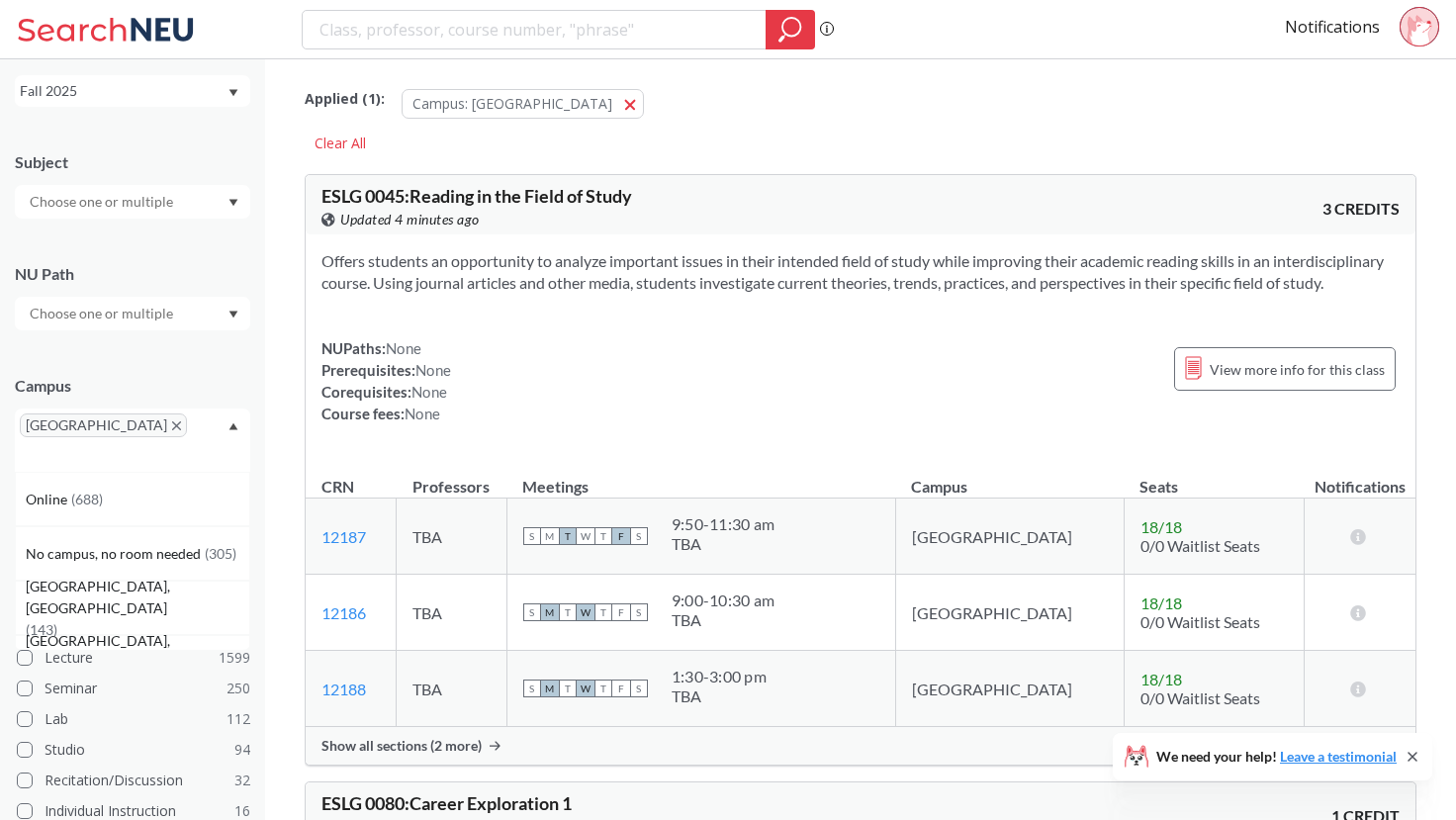 click on "[GEOGRAPHIC_DATA]" at bounding box center [133, 440] 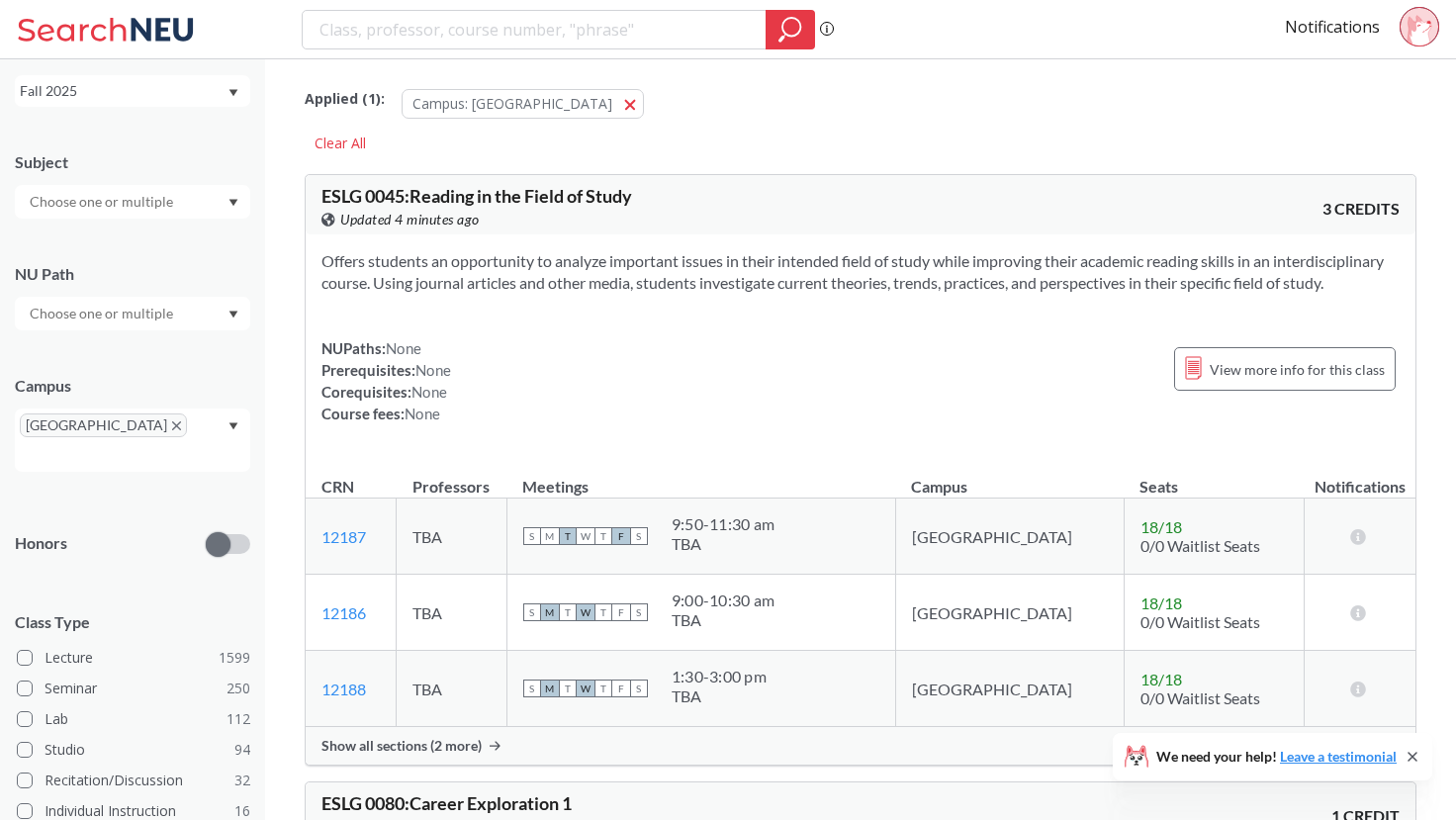 click on "[GEOGRAPHIC_DATA]" at bounding box center [133, 440] 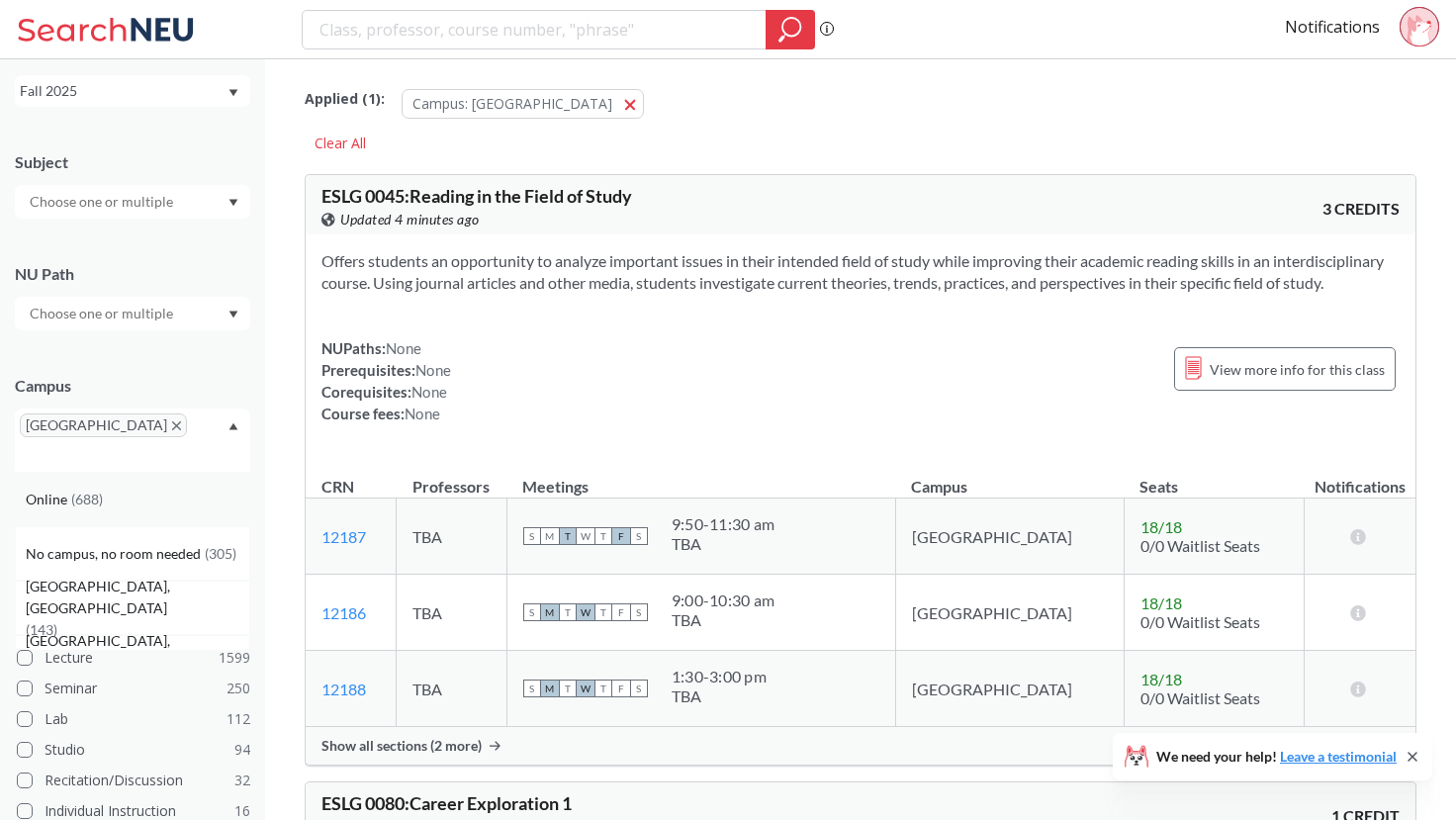 click on "Online ( 688 )" at bounding box center (137, 500) 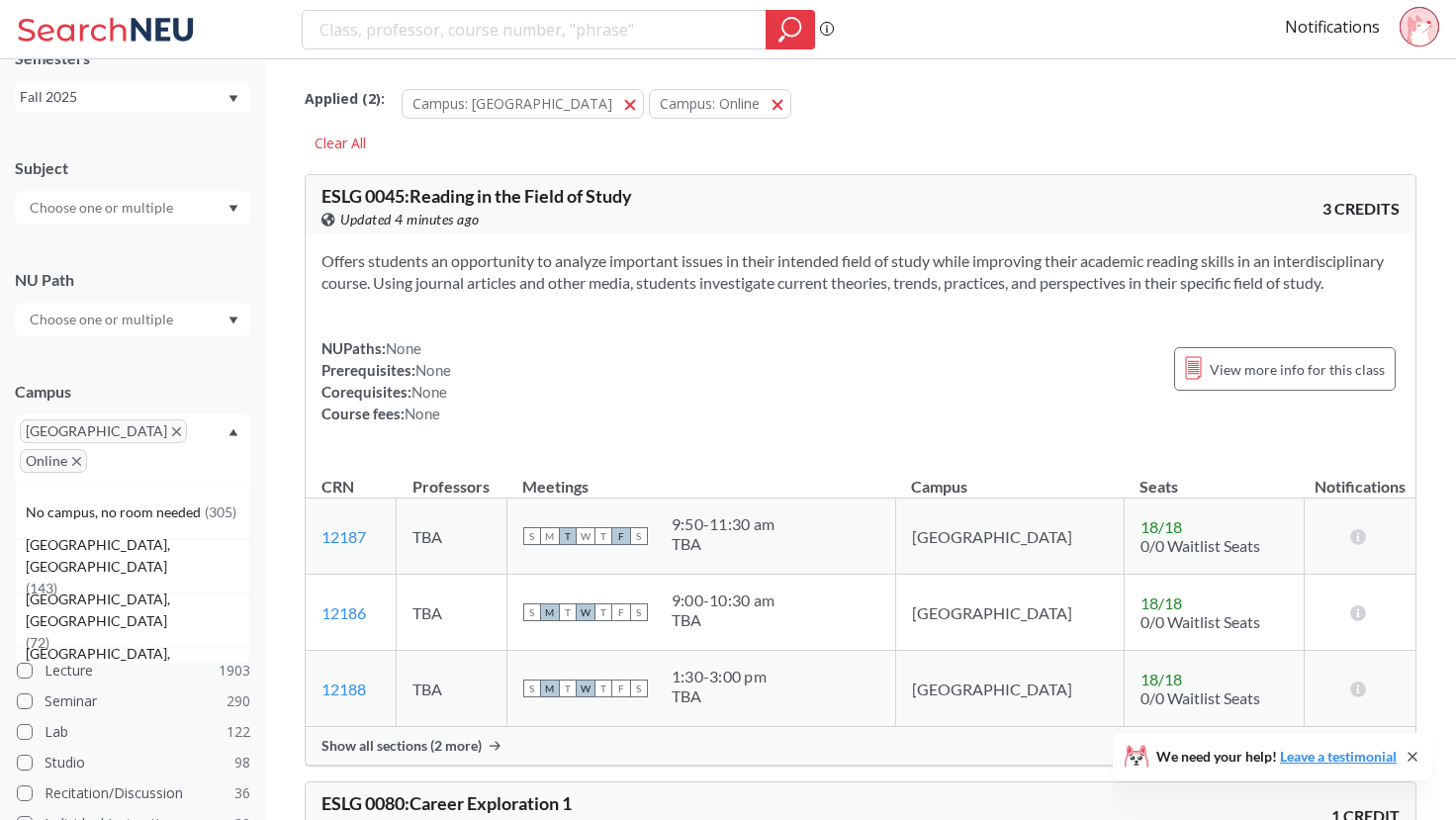 scroll, scrollTop: 104, scrollLeft: 0, axis: vertical 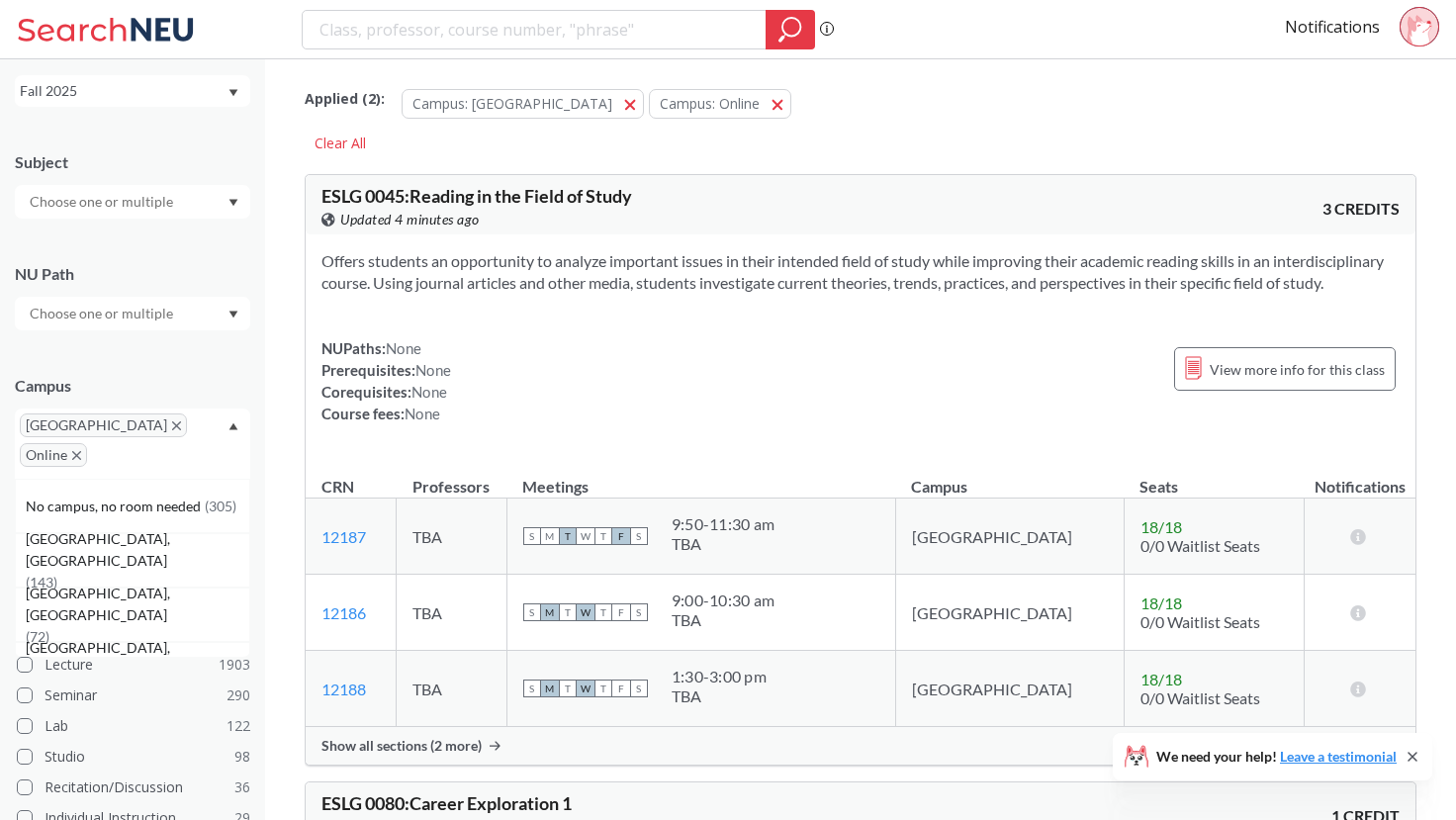 click on "Boston Online" at bounding box center [133, 443] 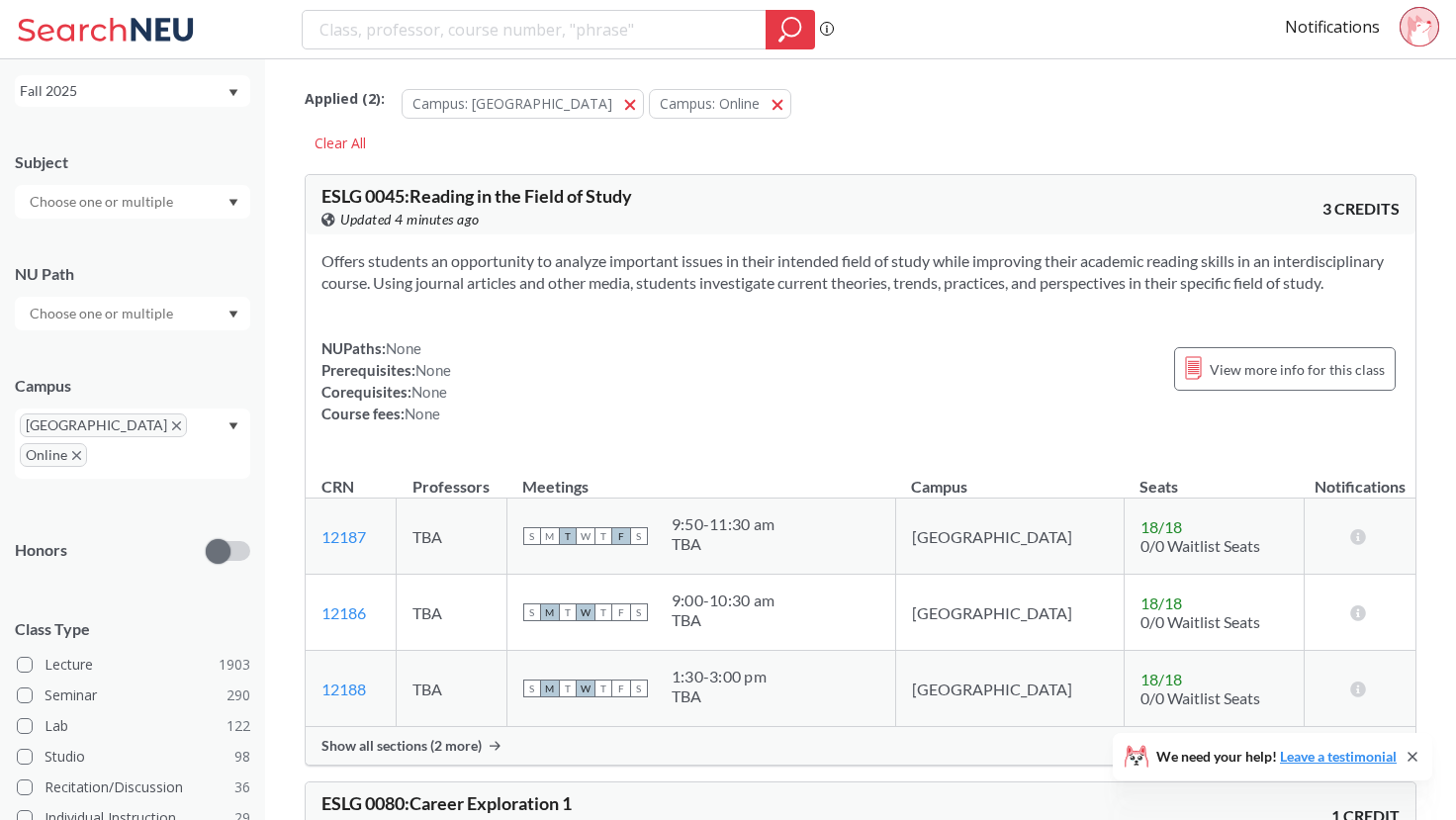 click on "Boston Online" at bounding box center [133, 443] 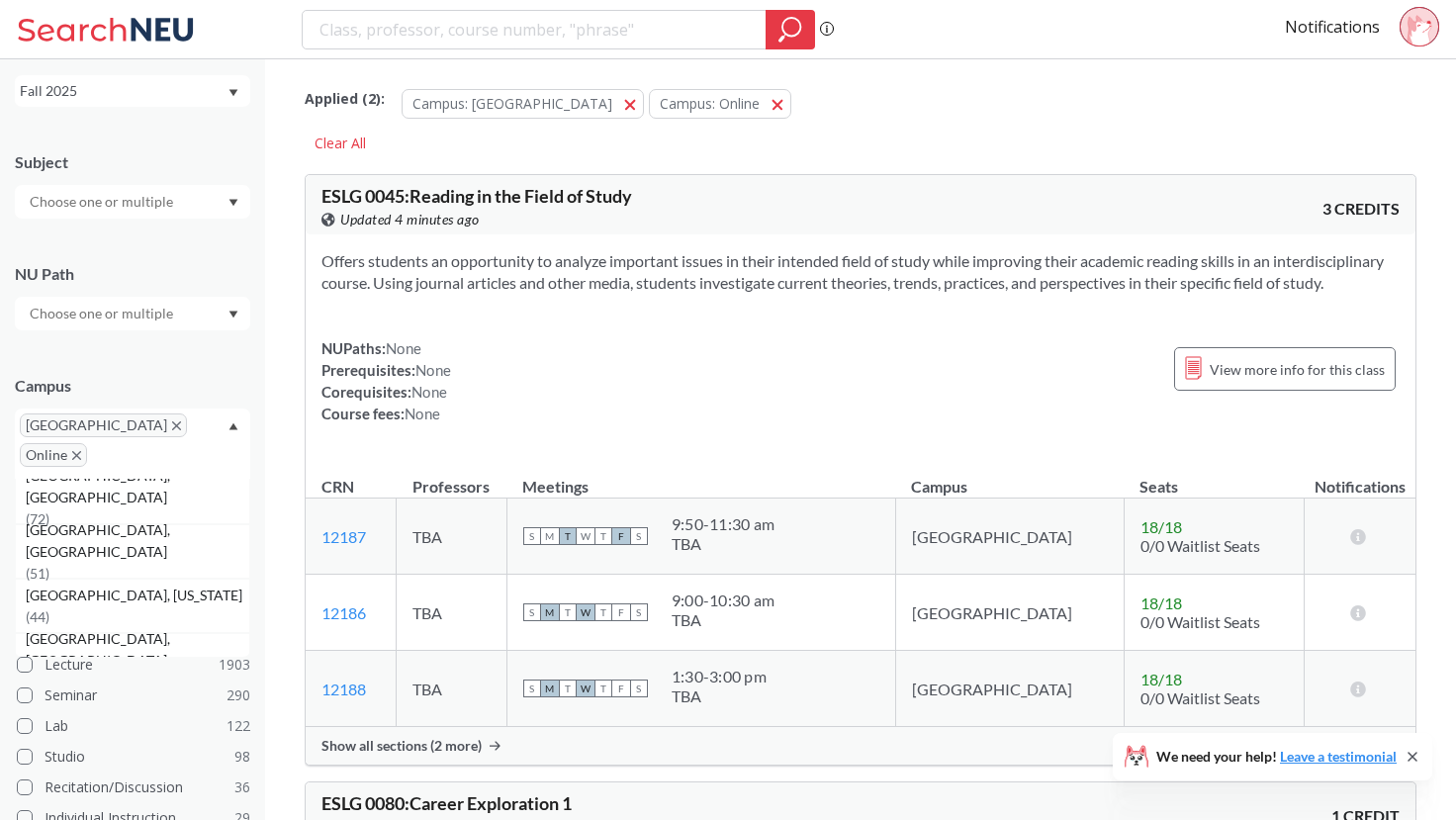 scroll, scrollTop: 0, scrollLeft: 0, axis: both 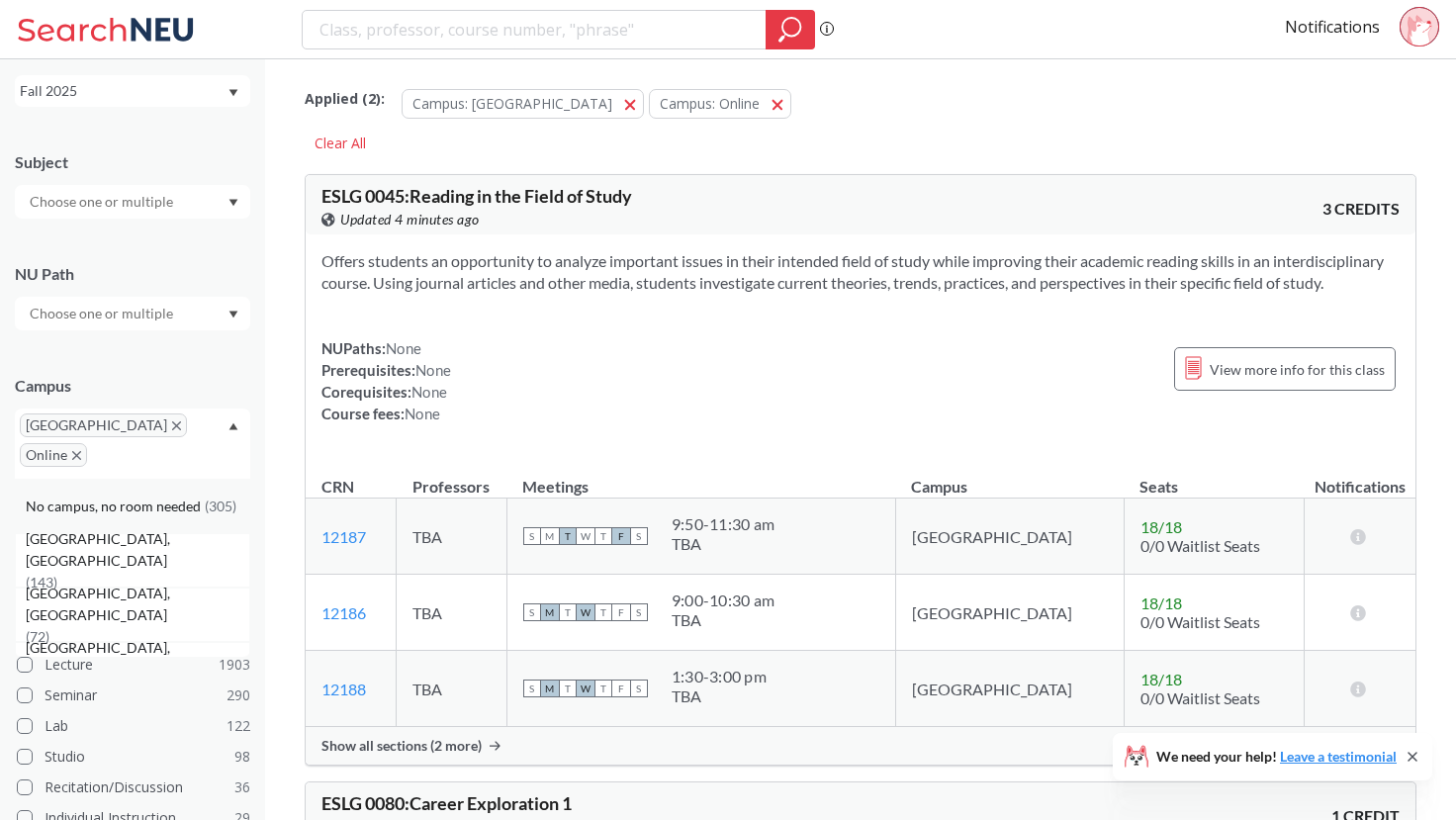 click on "No campus, no room needed ( 305 )" at bounding box center [133, 505] 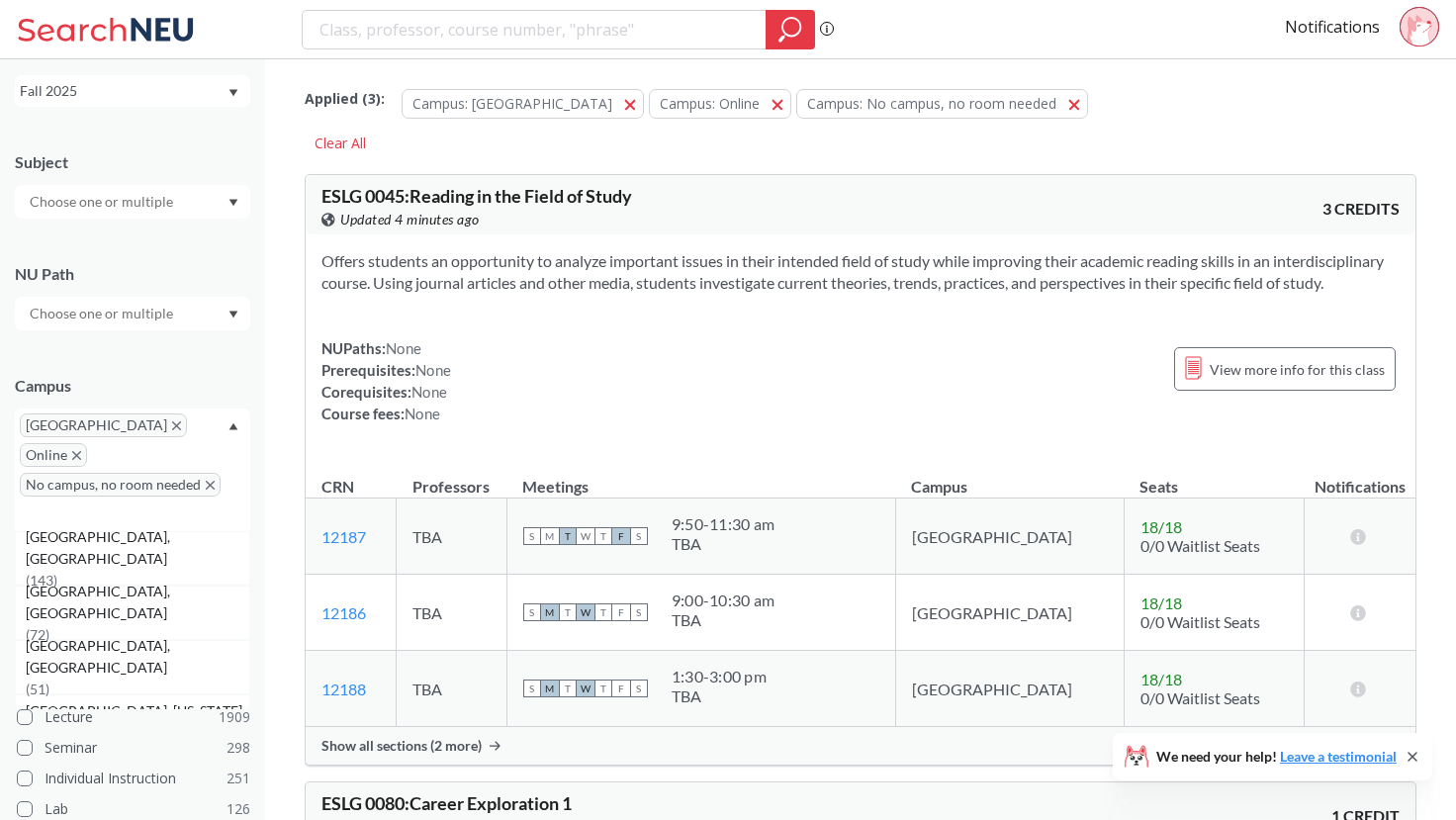 click on "Boston Online No campus, no room needed" at bounding box center [133, 470] 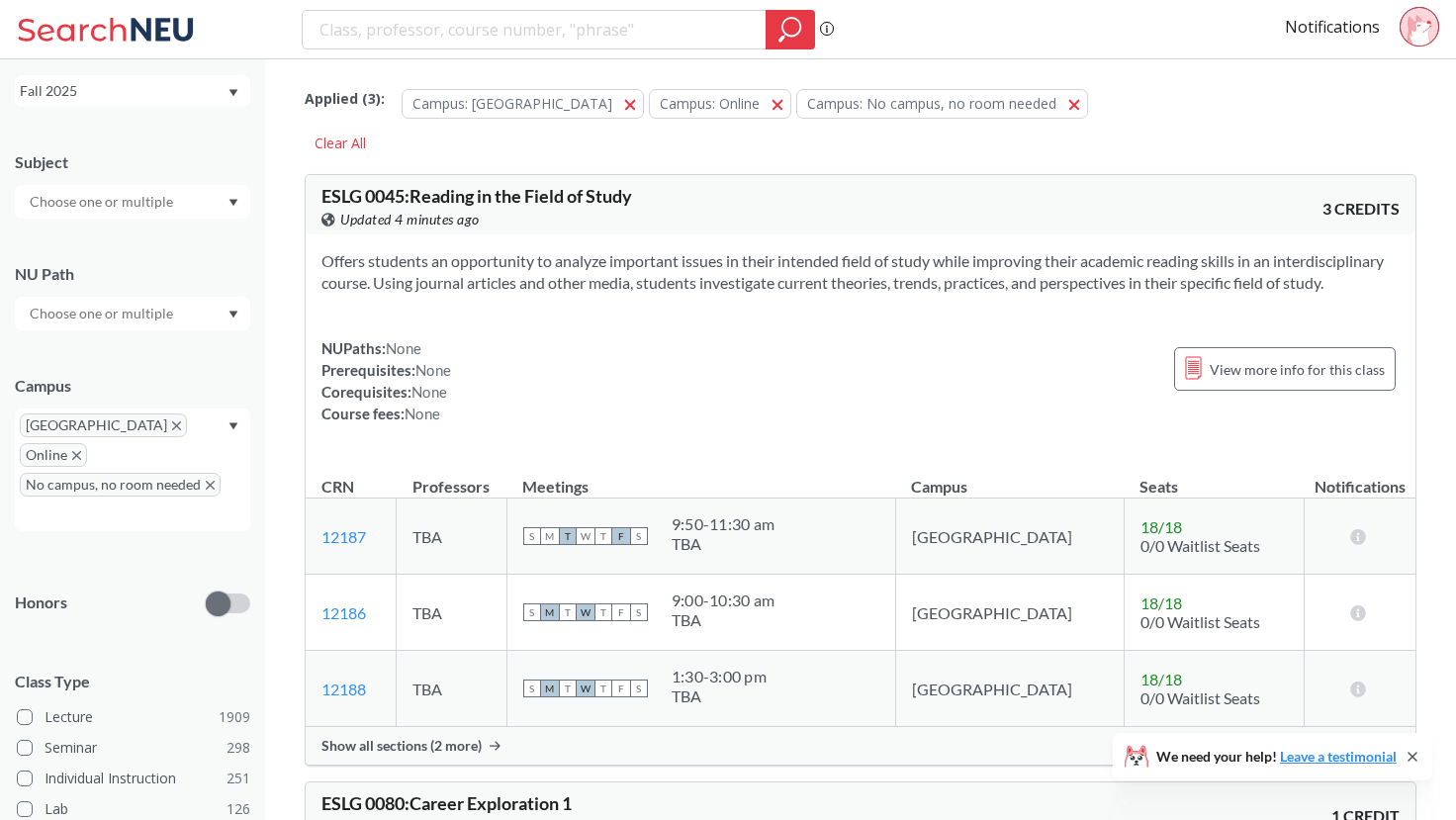 click on "Boston Online No campus, no room needed" at bounding box center [133, 470] 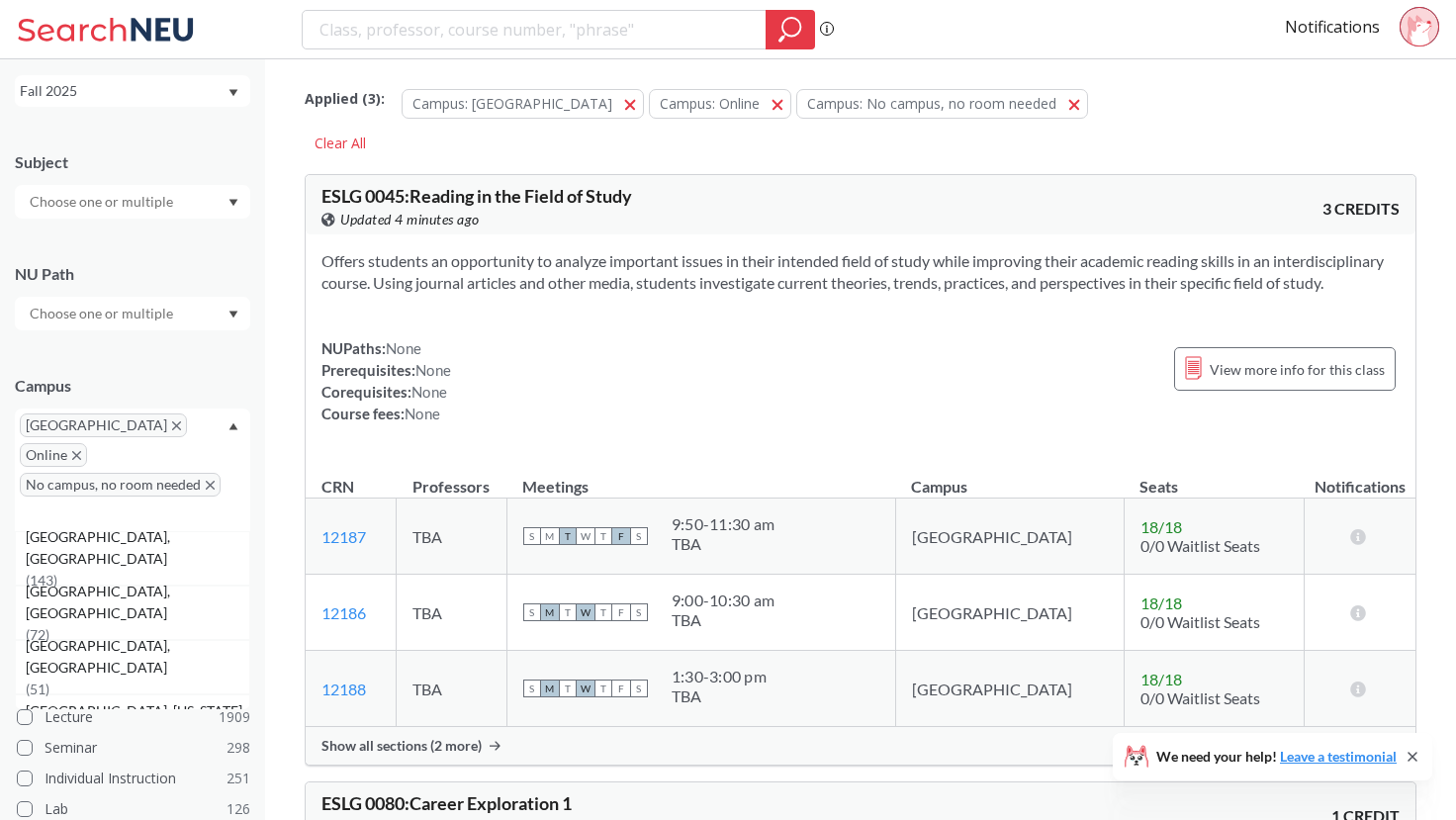 click on "Boston Online No campus, no room needed" at bounding box center (133, 470) 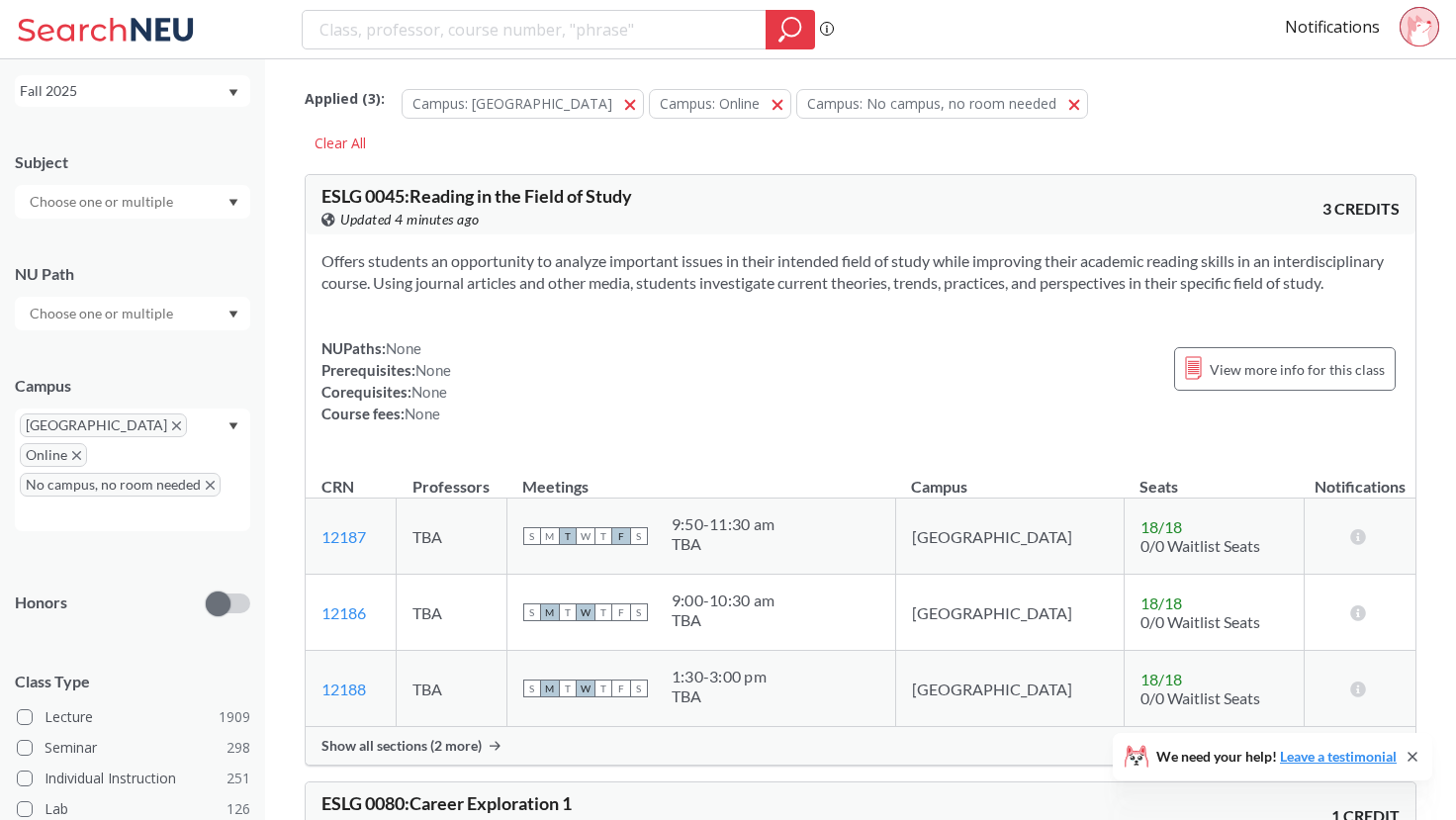 click on "Boston Online No campus, no room needed" at bounding box center [133, 470] 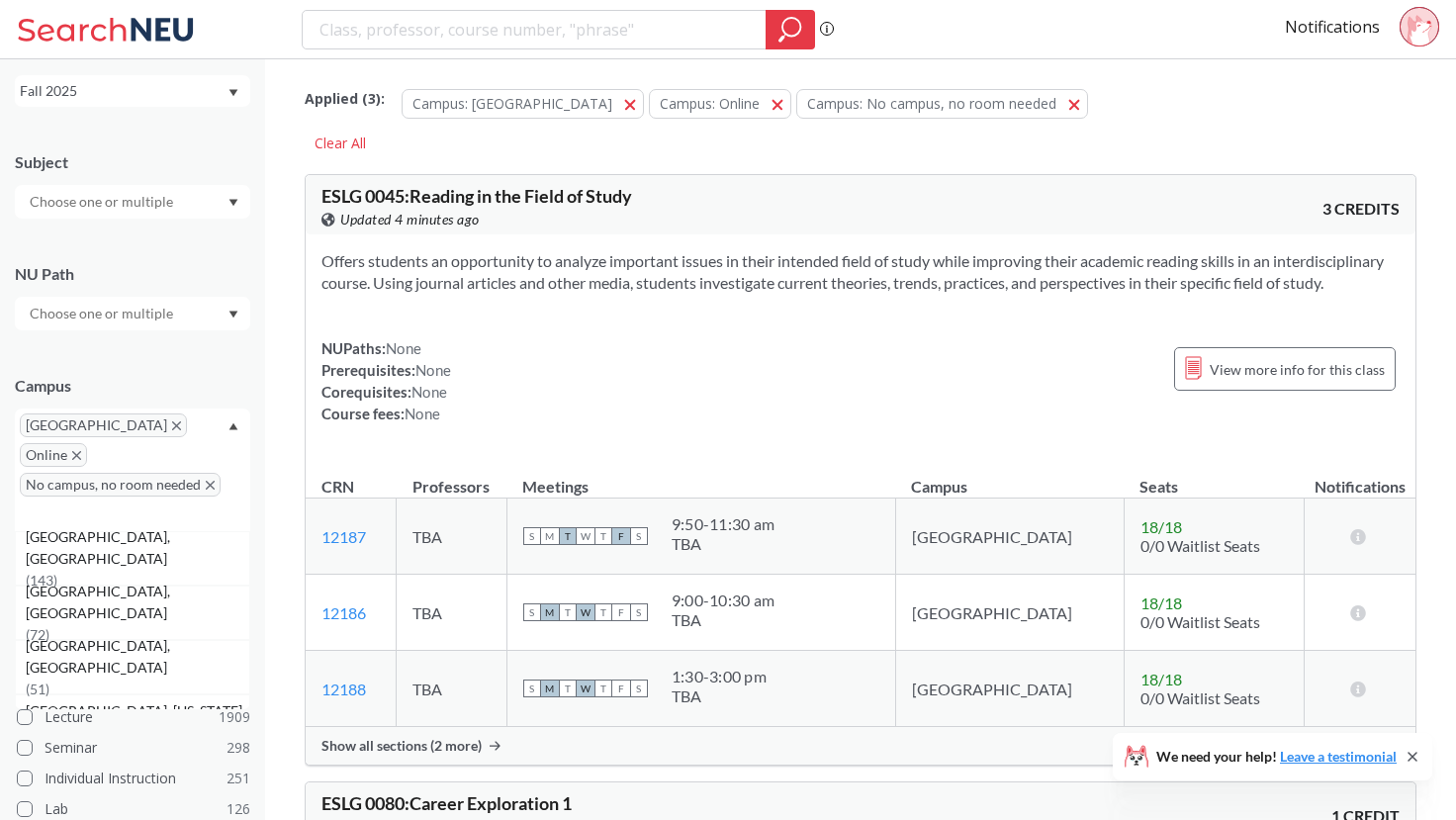 click on "Boston Online No campus, no room needed" at bounding box center (133, 470) 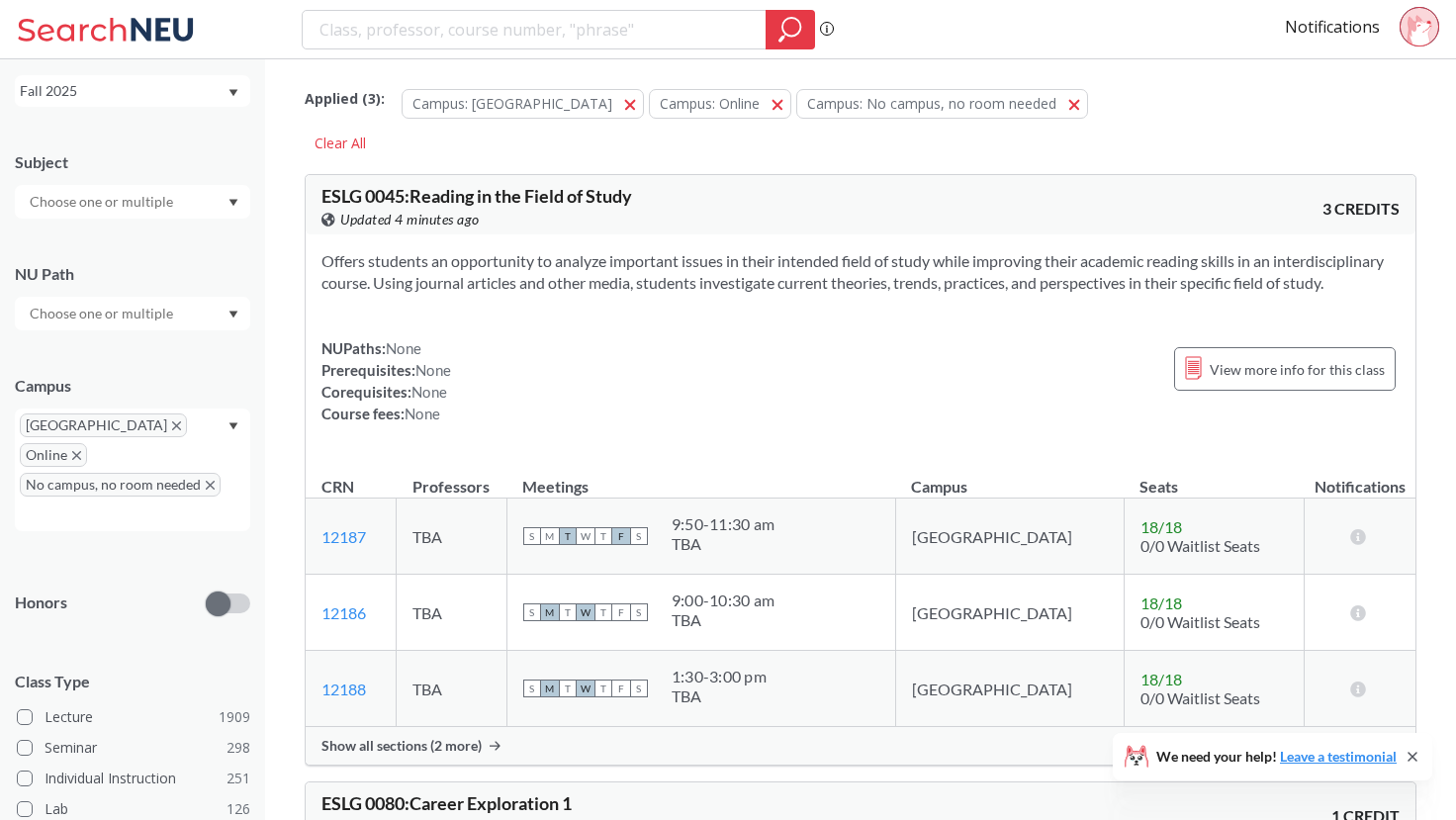 click on "Boston Online No campus, no room needed" at bounding box center [133, 470] 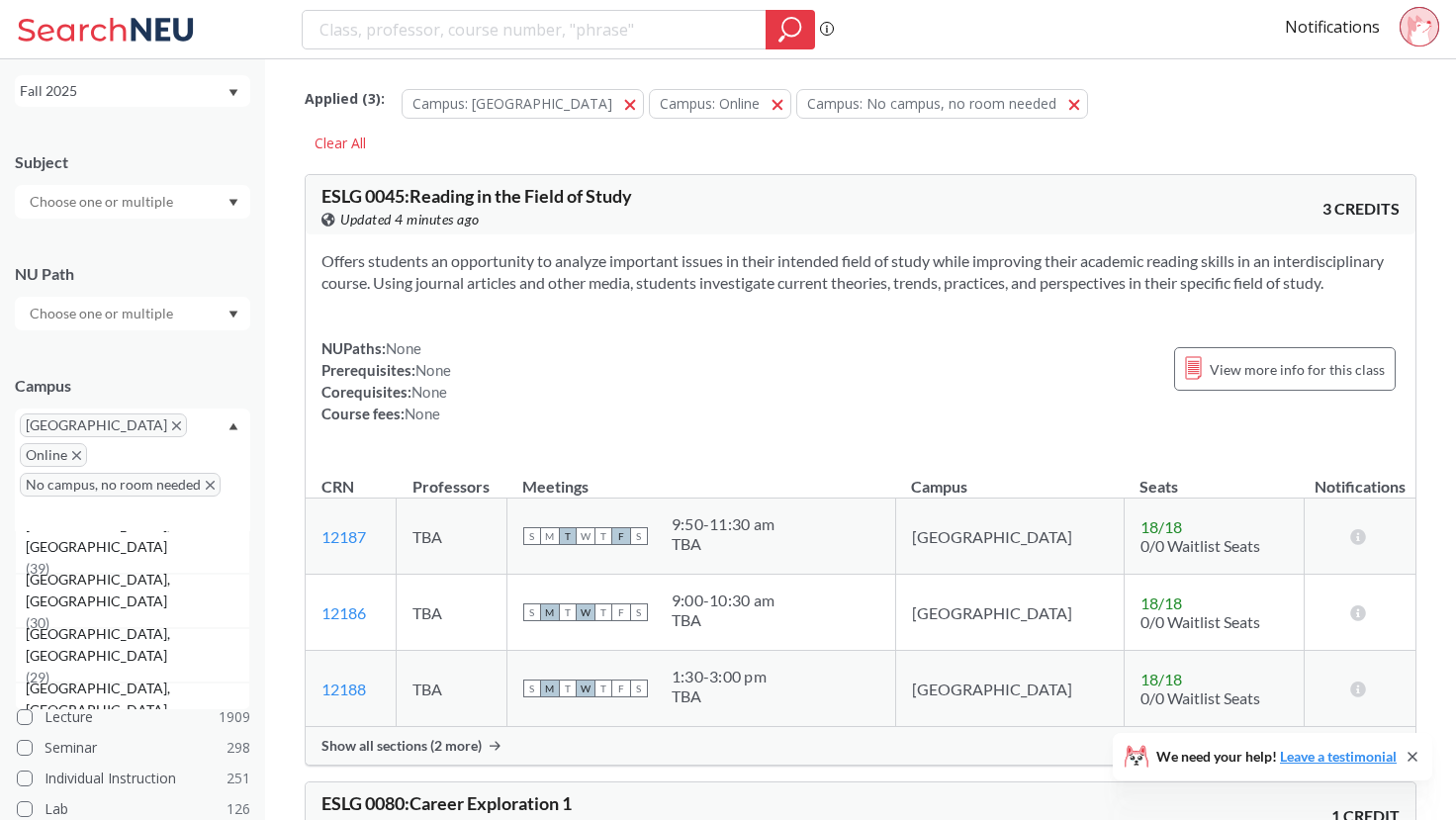 scroll, scrollTop: 147, scrollLeft: 0, axis: vertical 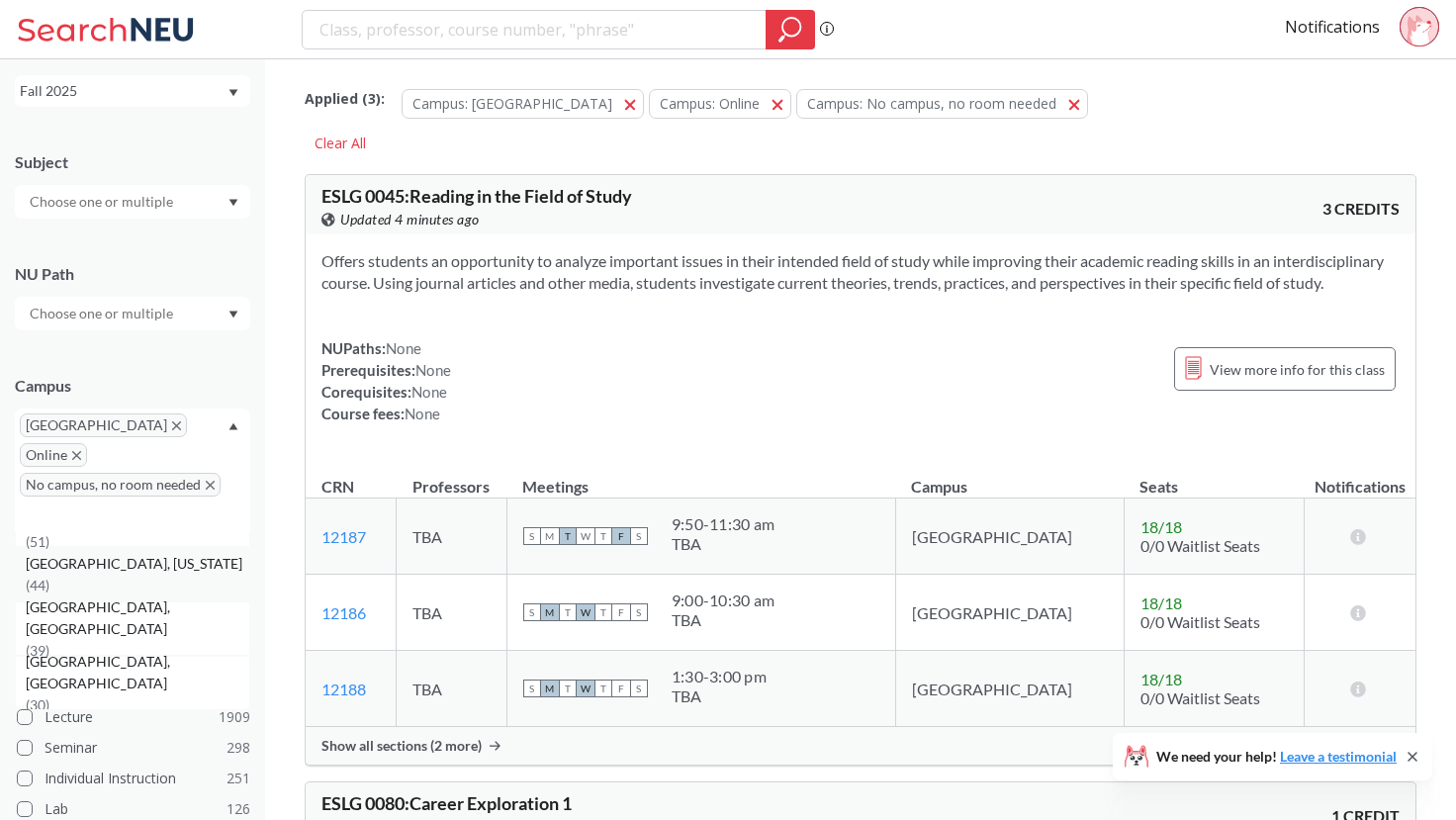 click on "[GEOGRAPHIC_DATA], [US_STATE]" at bounding box center [136, 564] 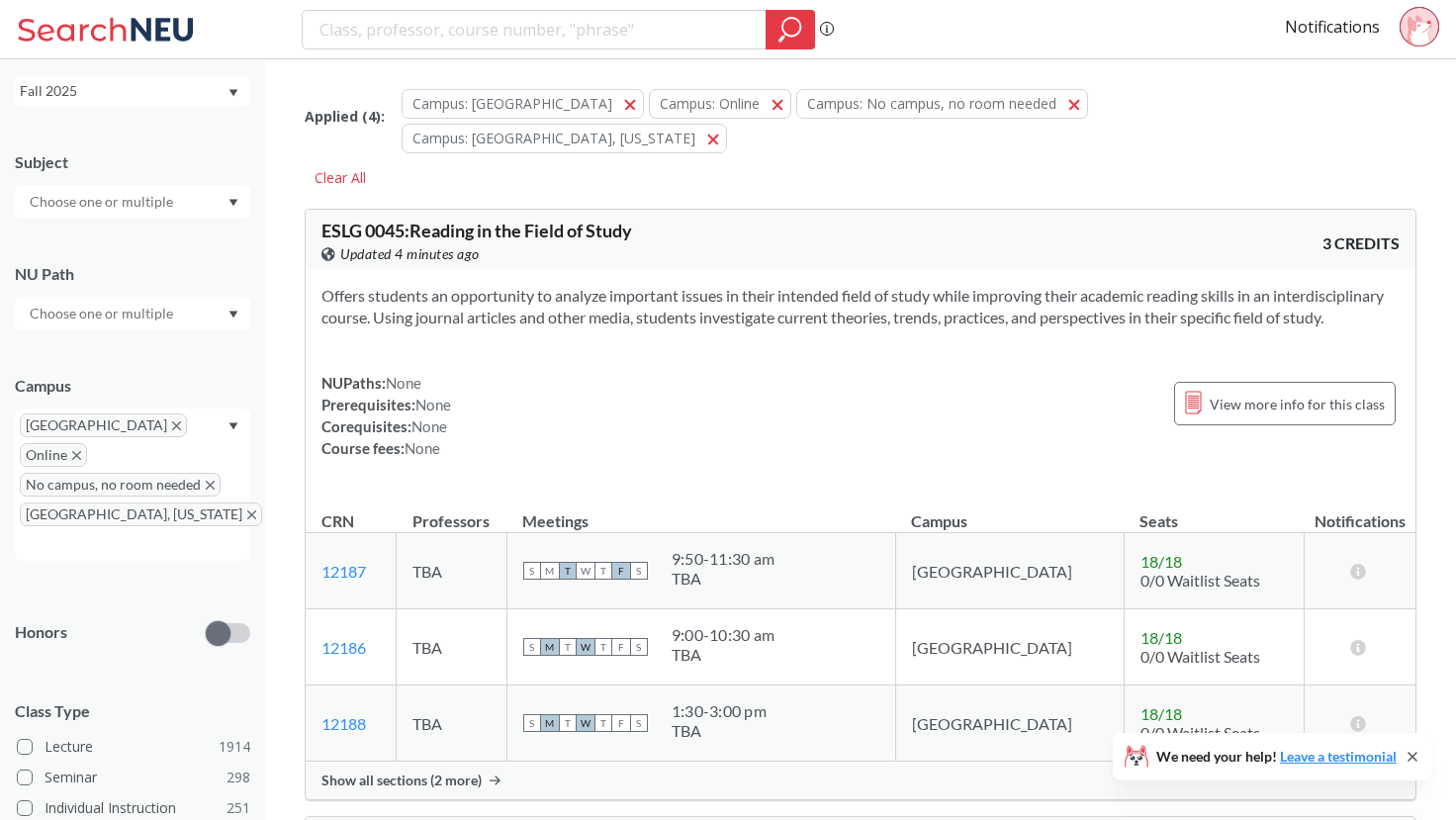 click on "Campus [GEOGRAPHIC_DATA] Online No campus, no room needed [GEOGRAPHIC_DATA], [US_STATE]" at bounding box center [133, 458] 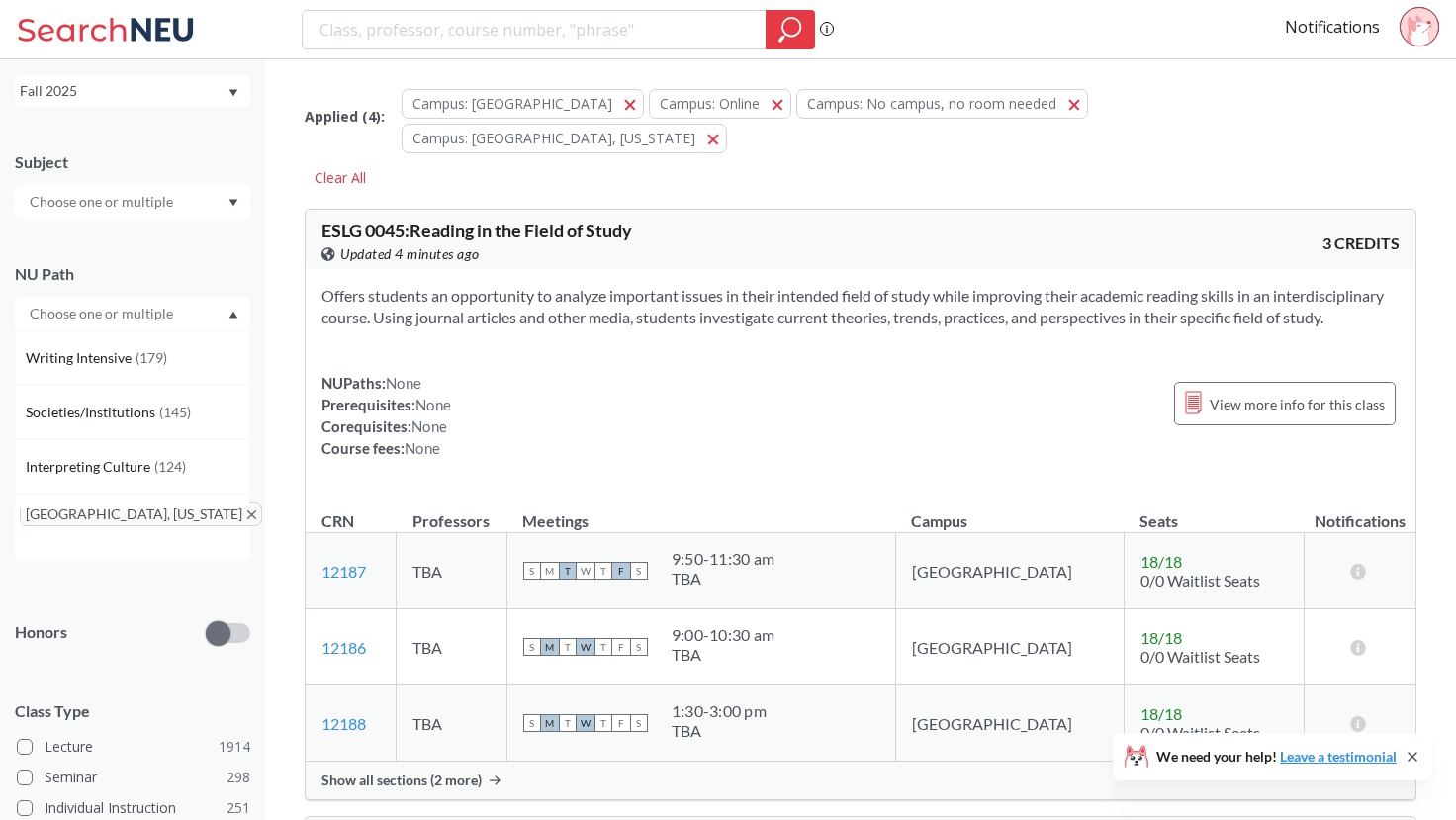 click at bounding box center [103, 202] 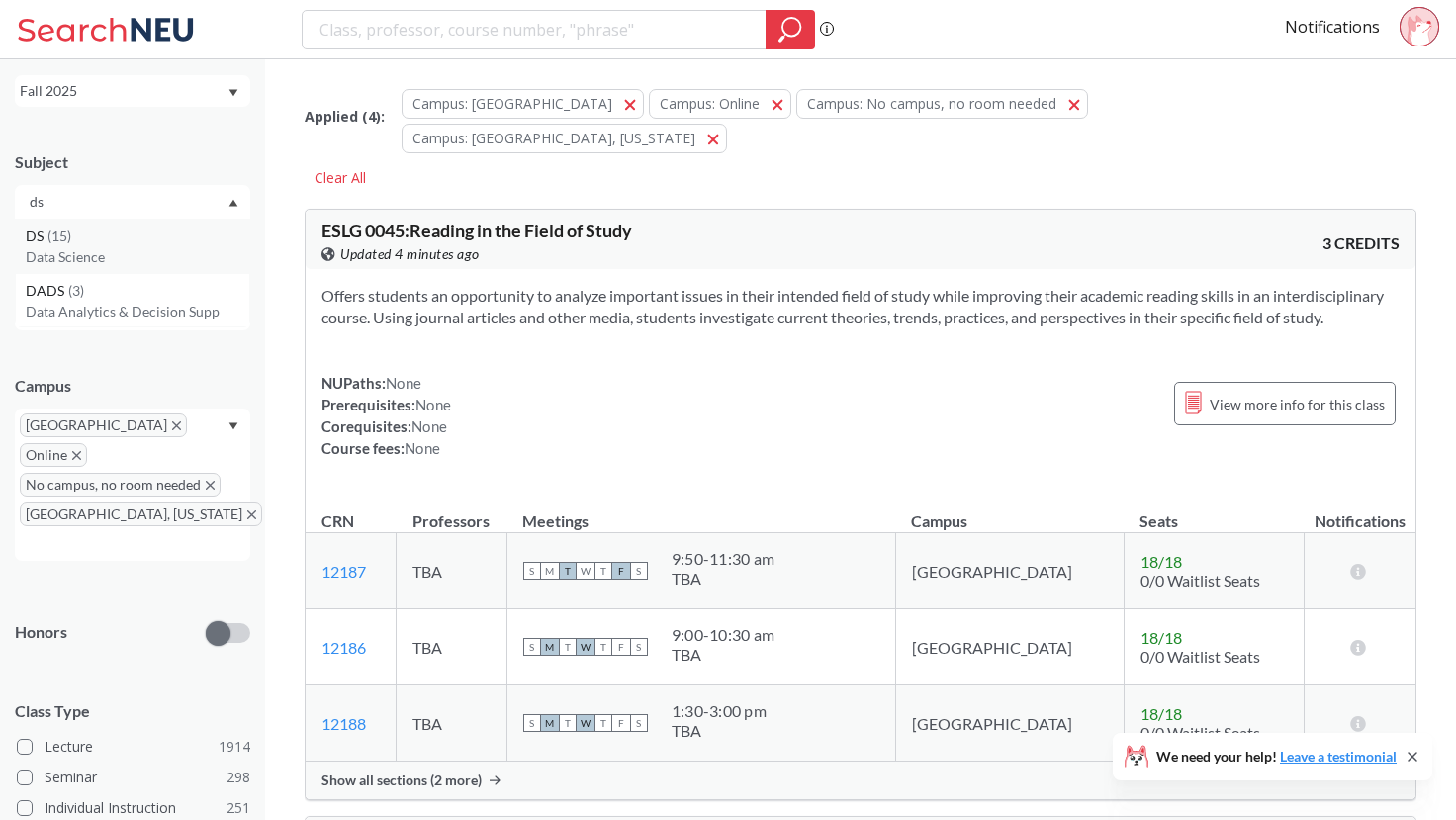 type on "ds" 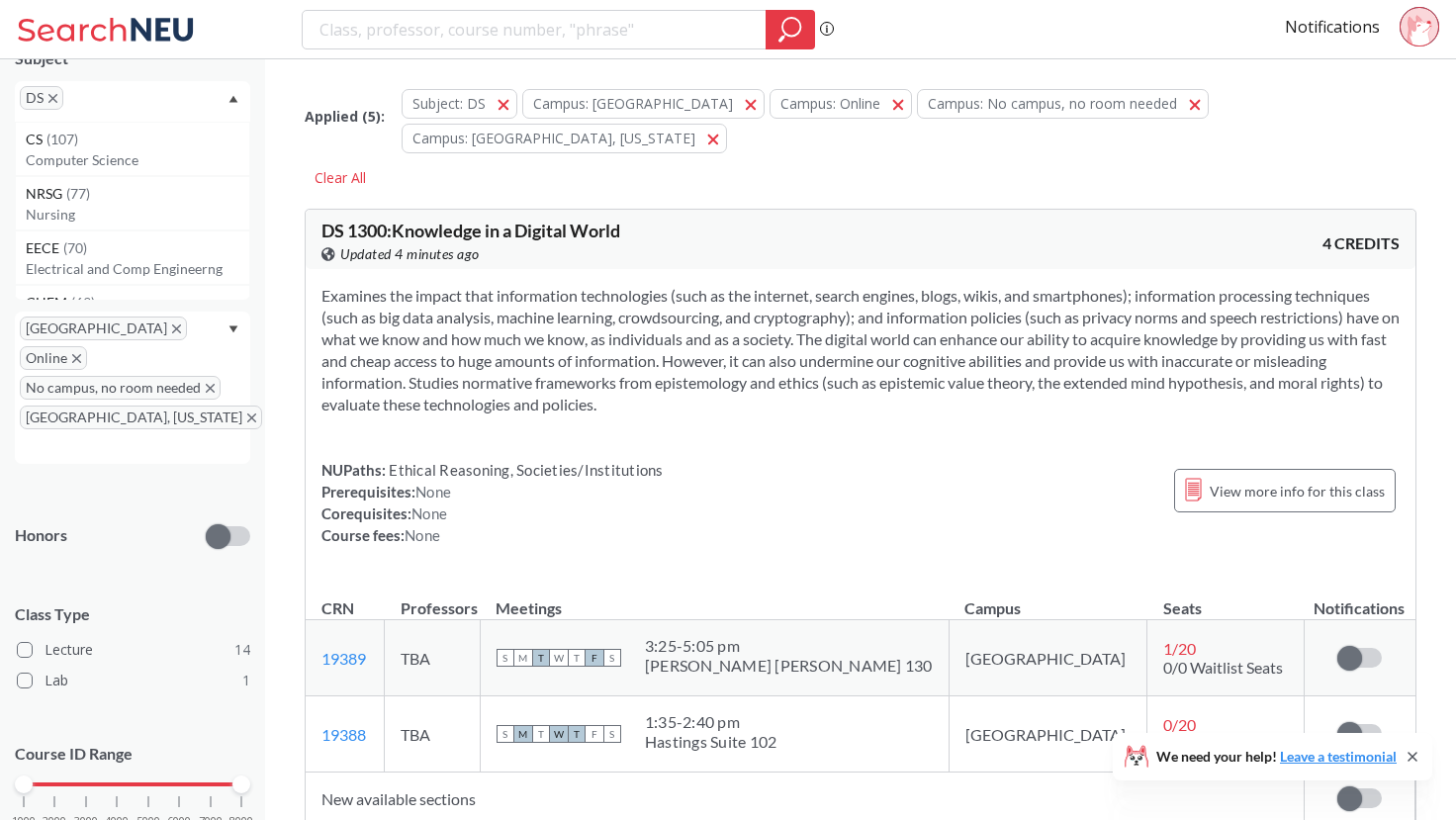 scroll, scrollTop: 224, scrollLeft: 0, axis: vertical 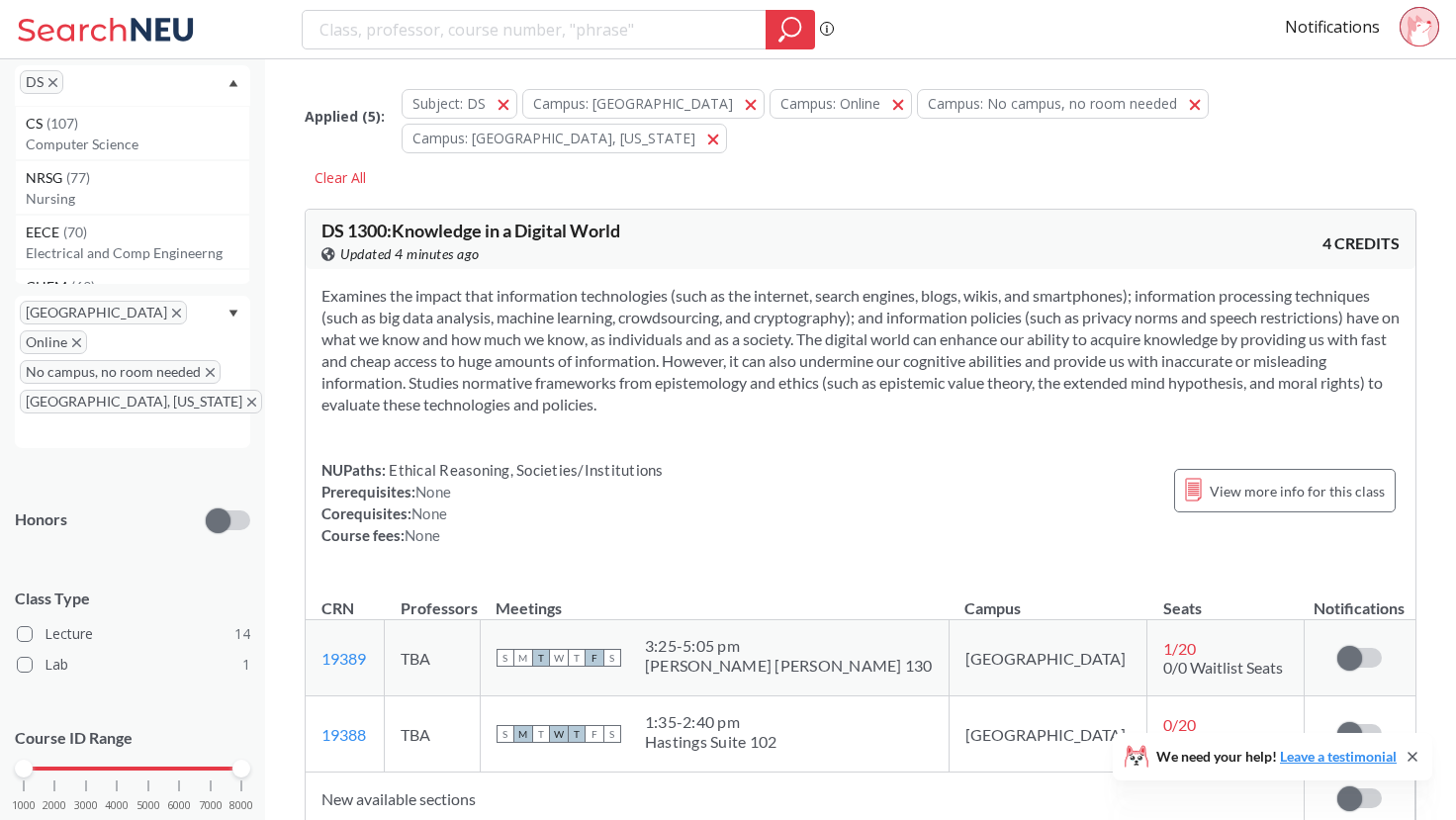 click on "Honors" at bounding box center [133, 507] 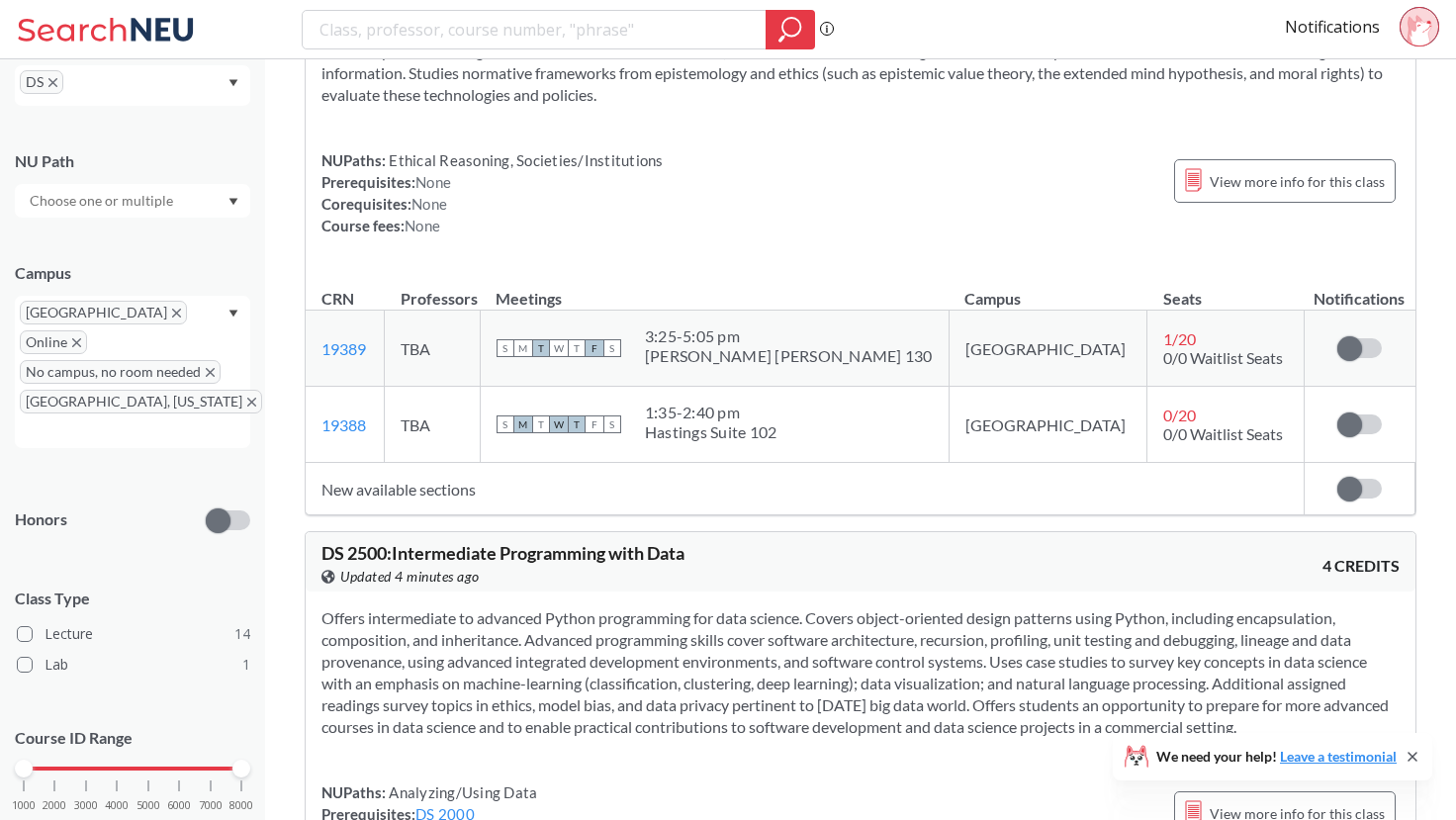 scroll, scrollTop: 313, scrollLeft: 0, axis: vertical 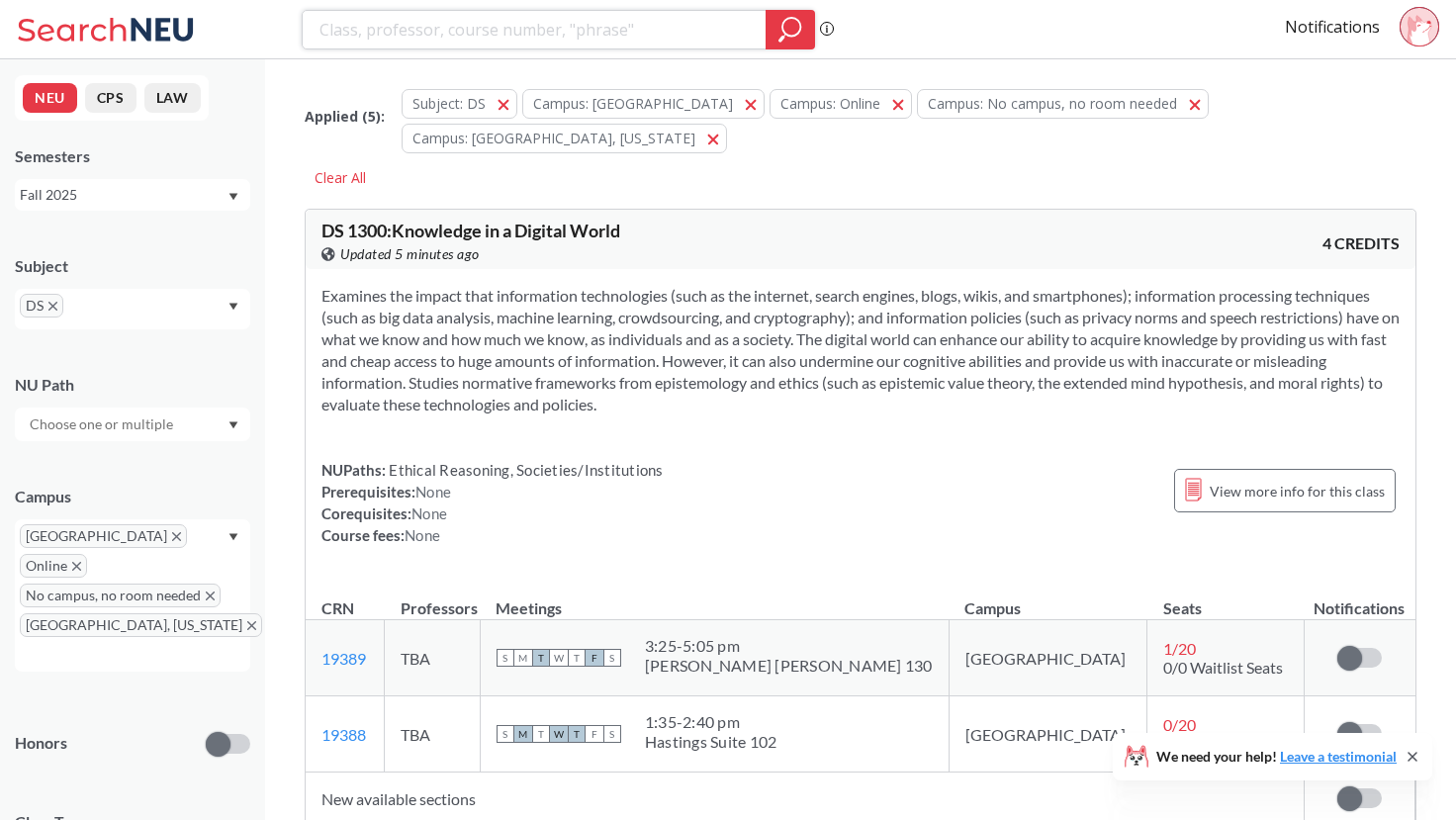 click at bounding box center [534, 30] 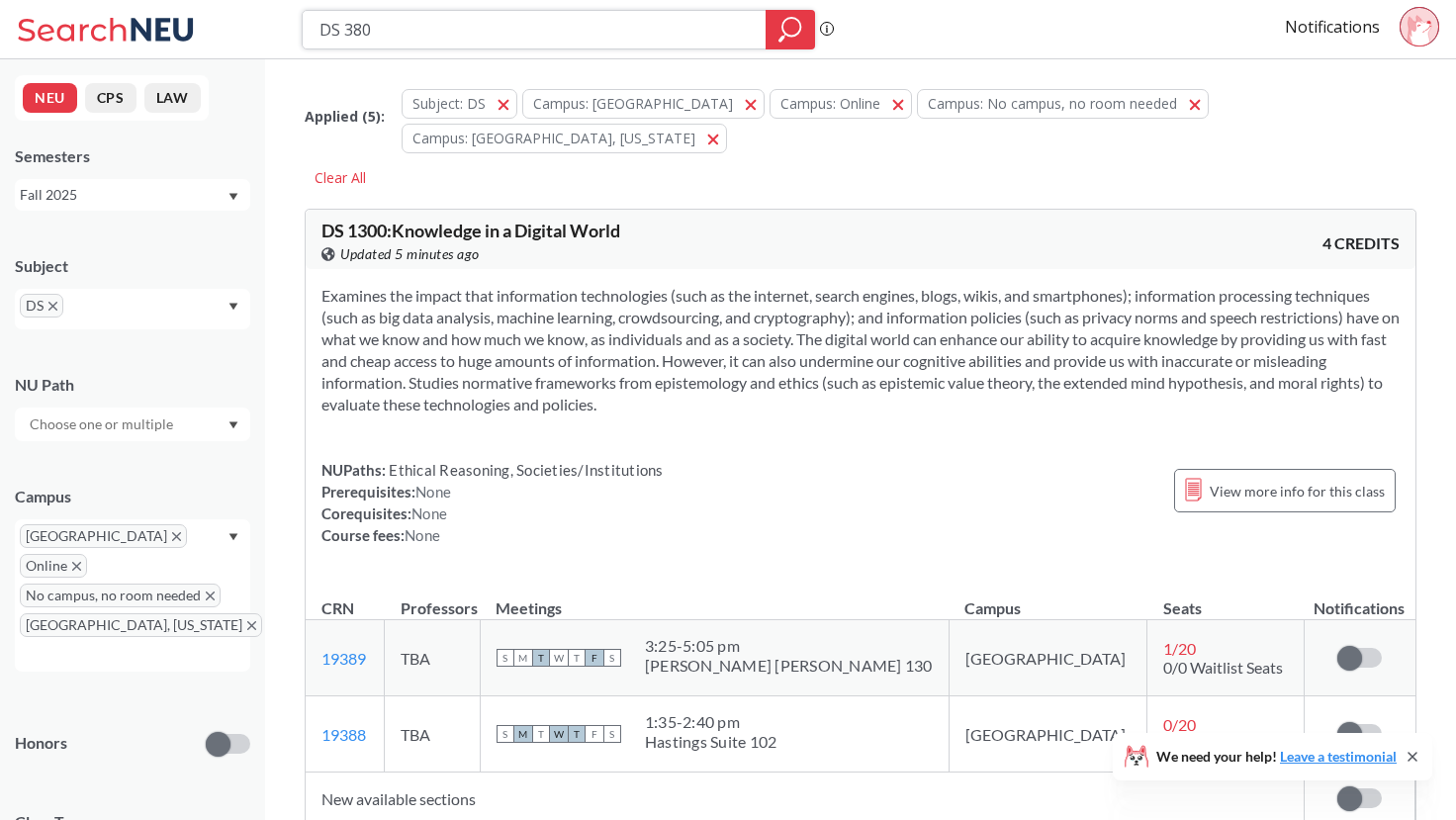 type on "DS 3800" 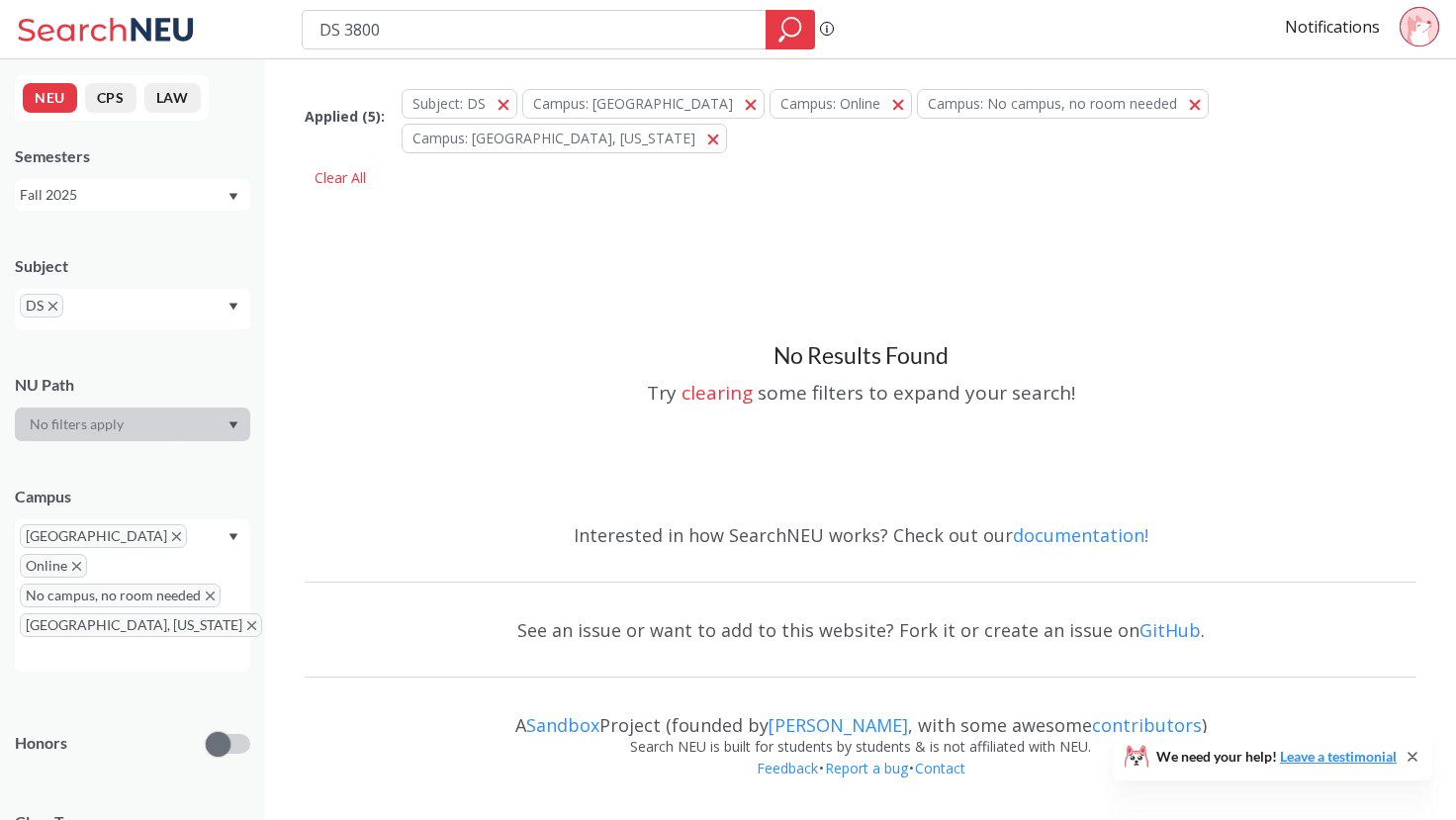 click on "DS 3800" at bounding box center [534, 30] 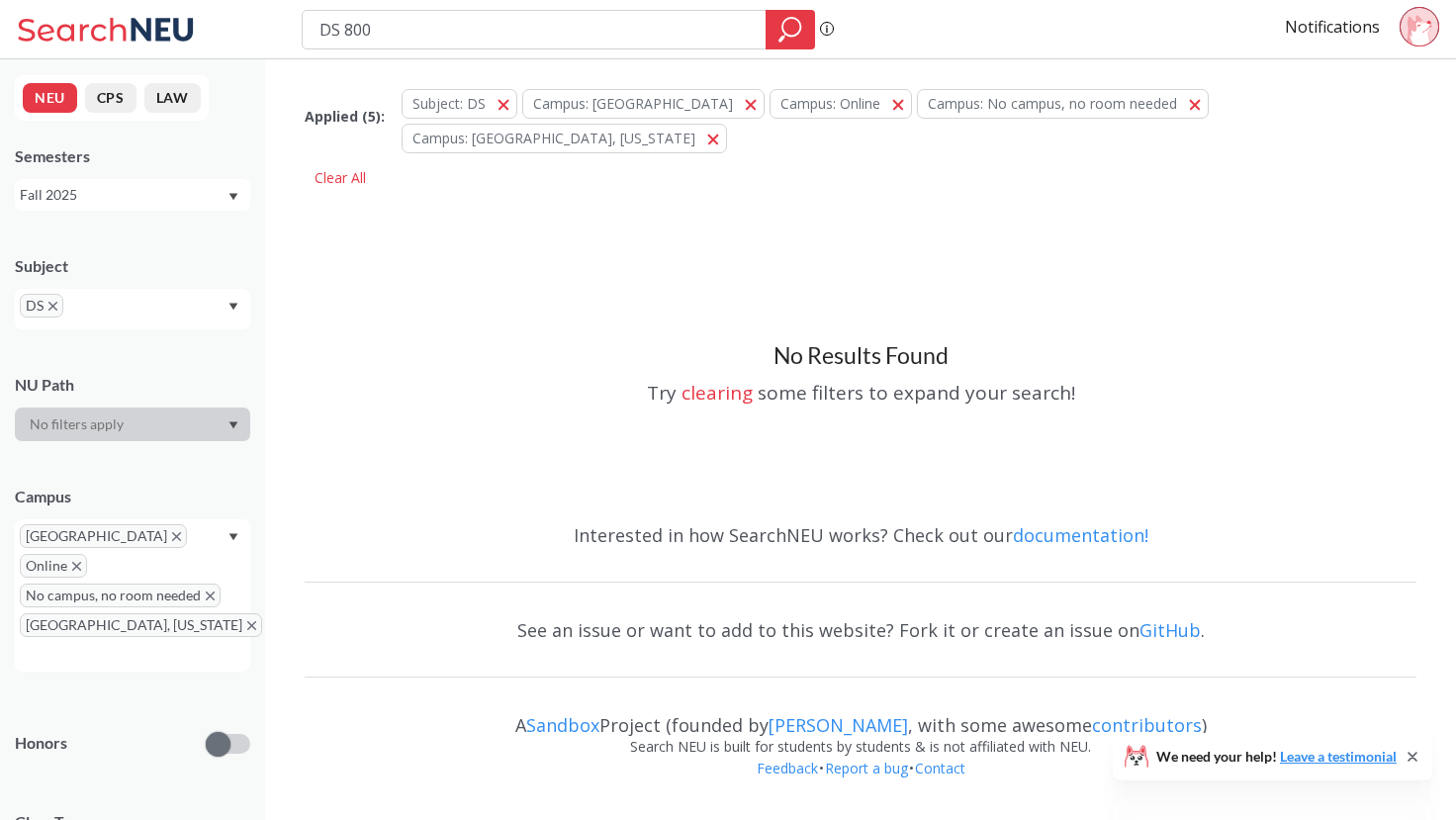 type on "DS 5800" 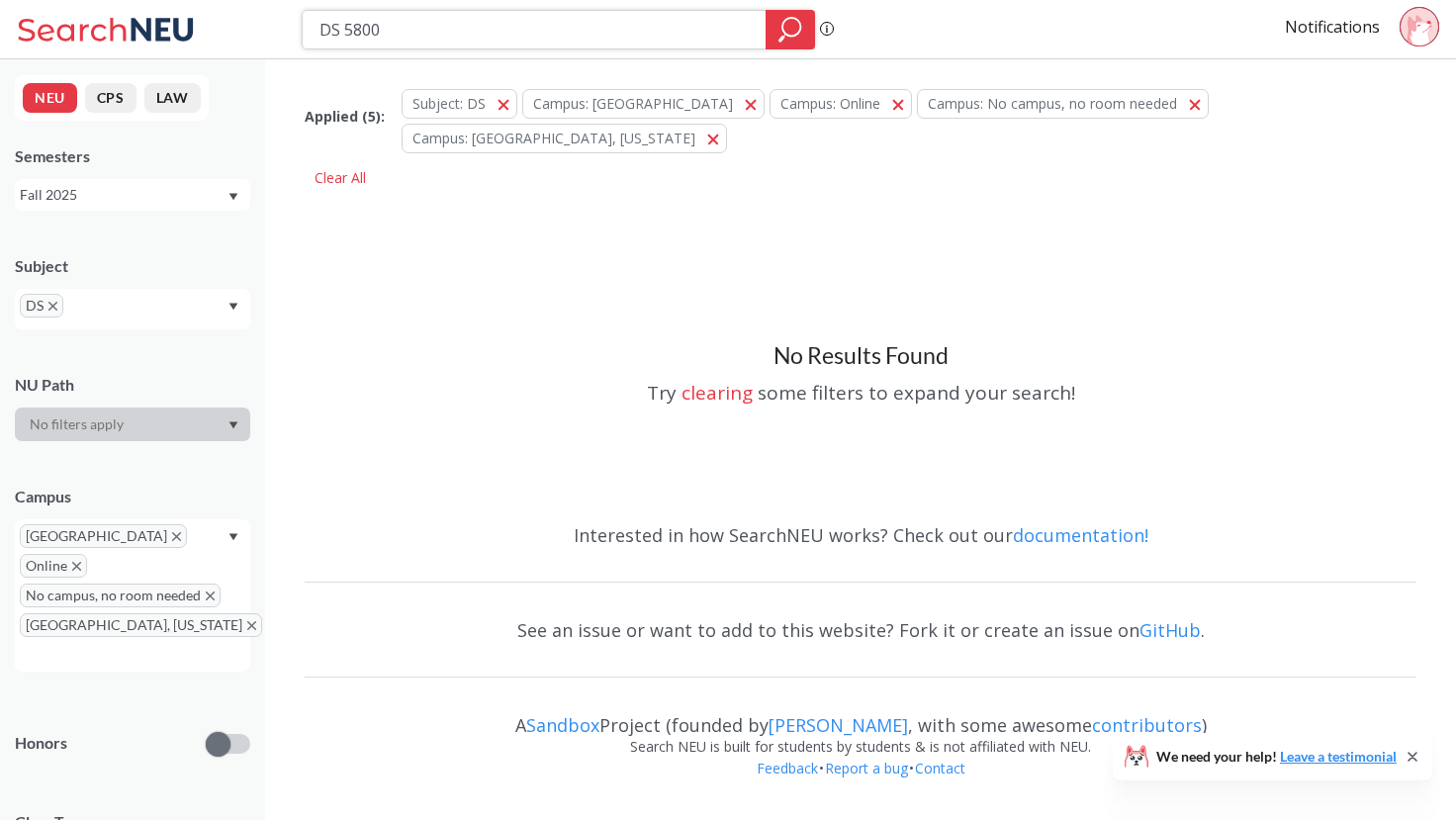 click on "DS 5800" at bounding box center (534, 30) 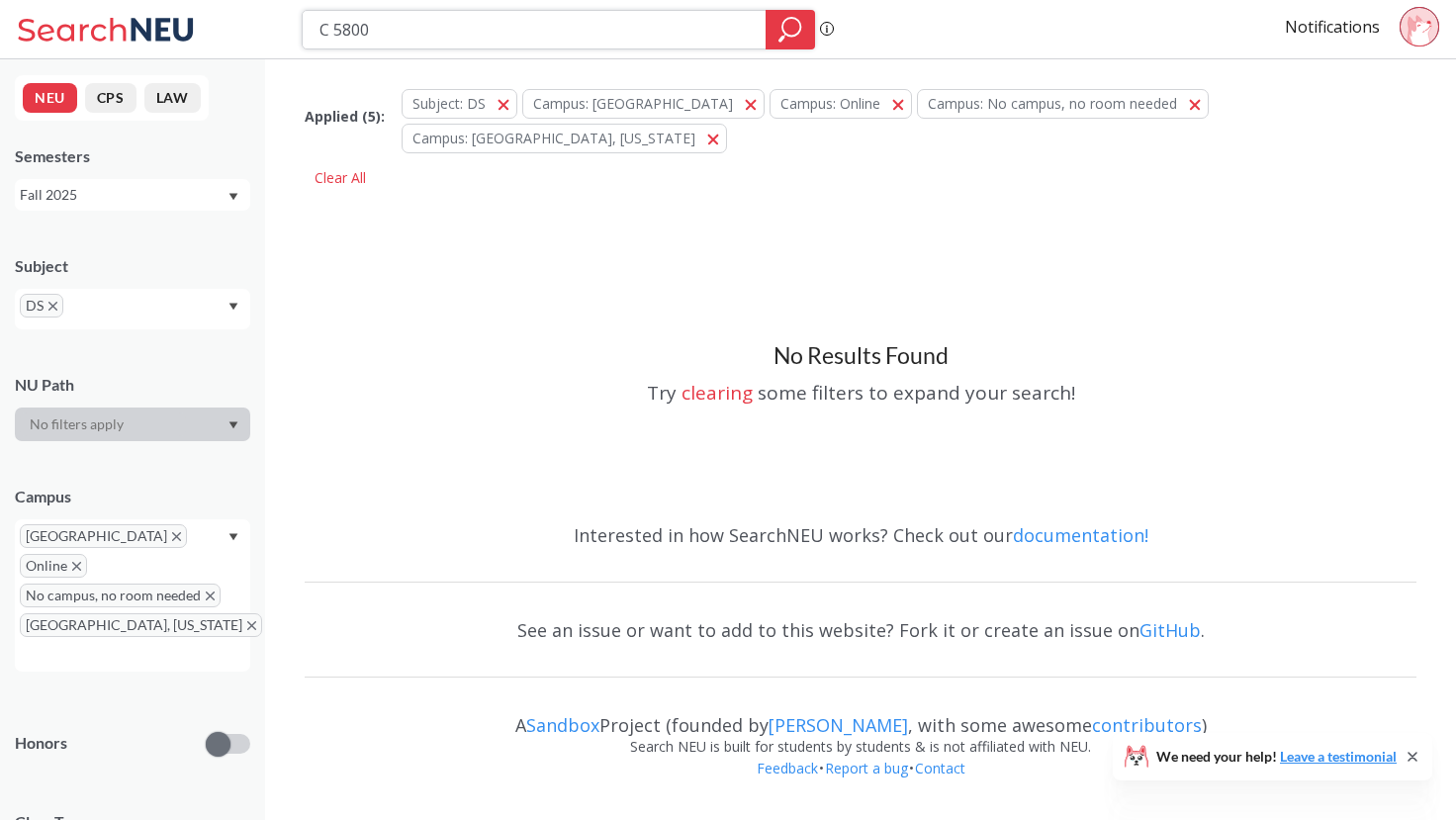 type on "CS 5800" 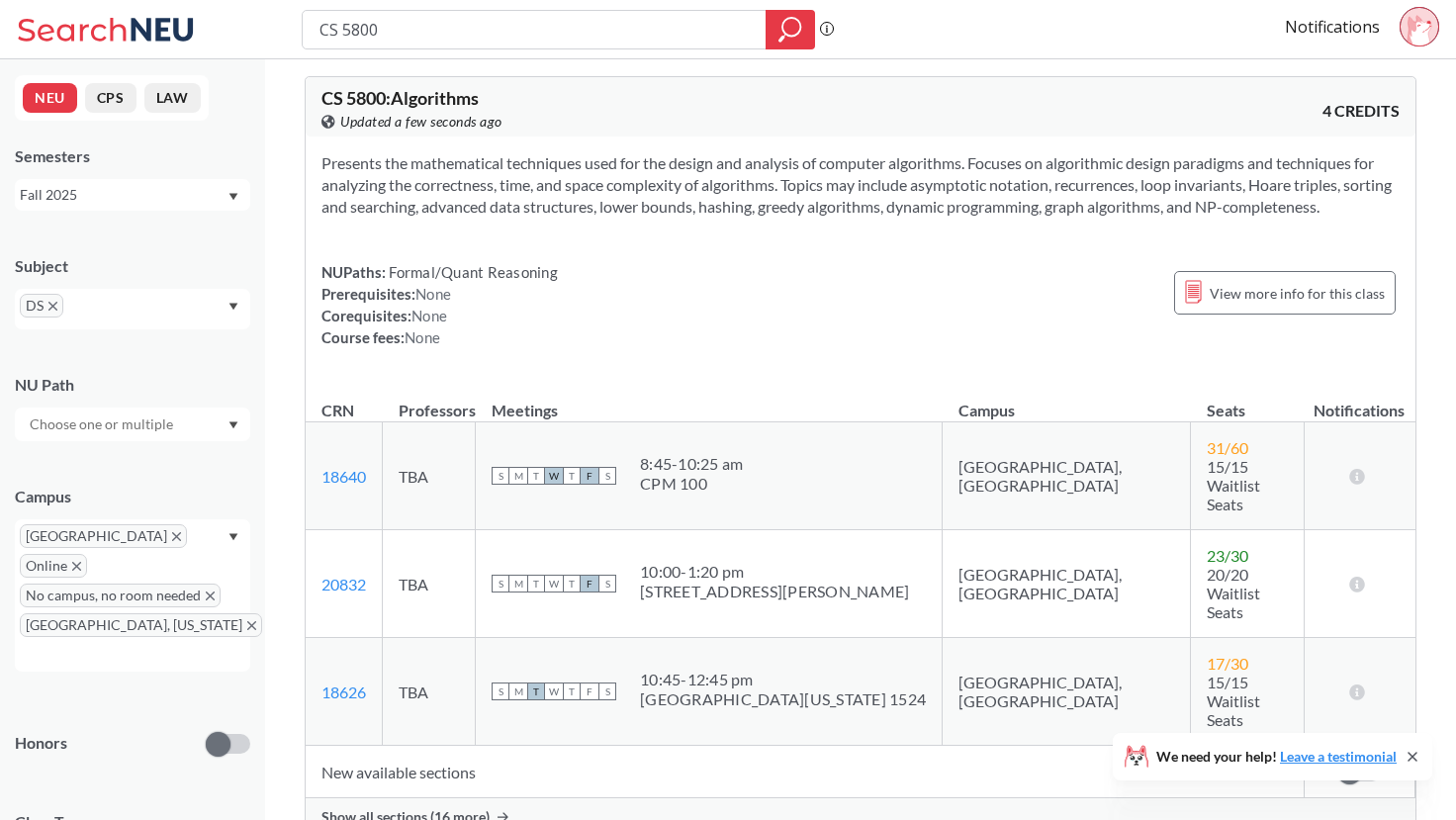 scroll, scrollTop: 132, scrollLeft: 0, axis: vertical 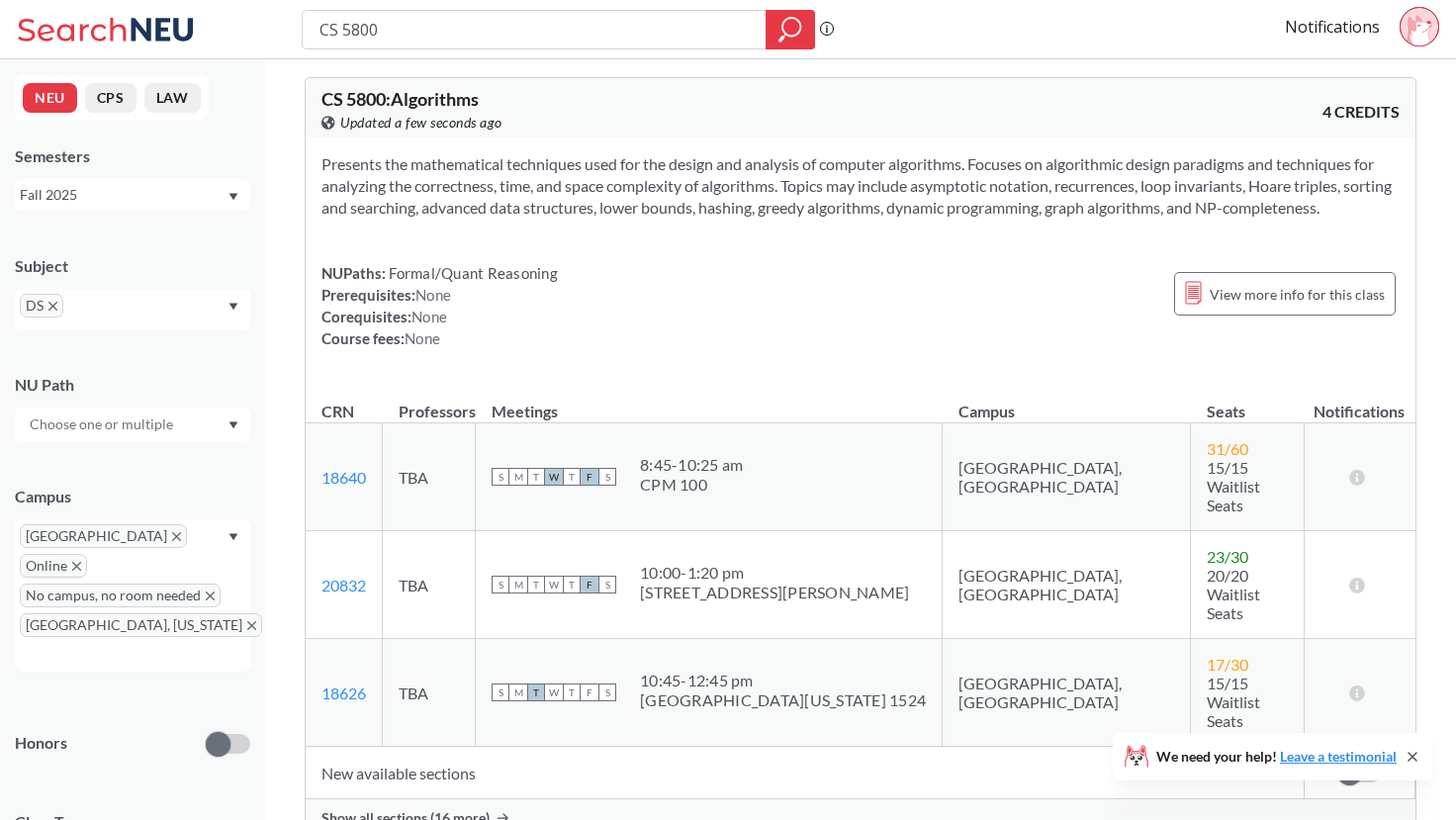 click 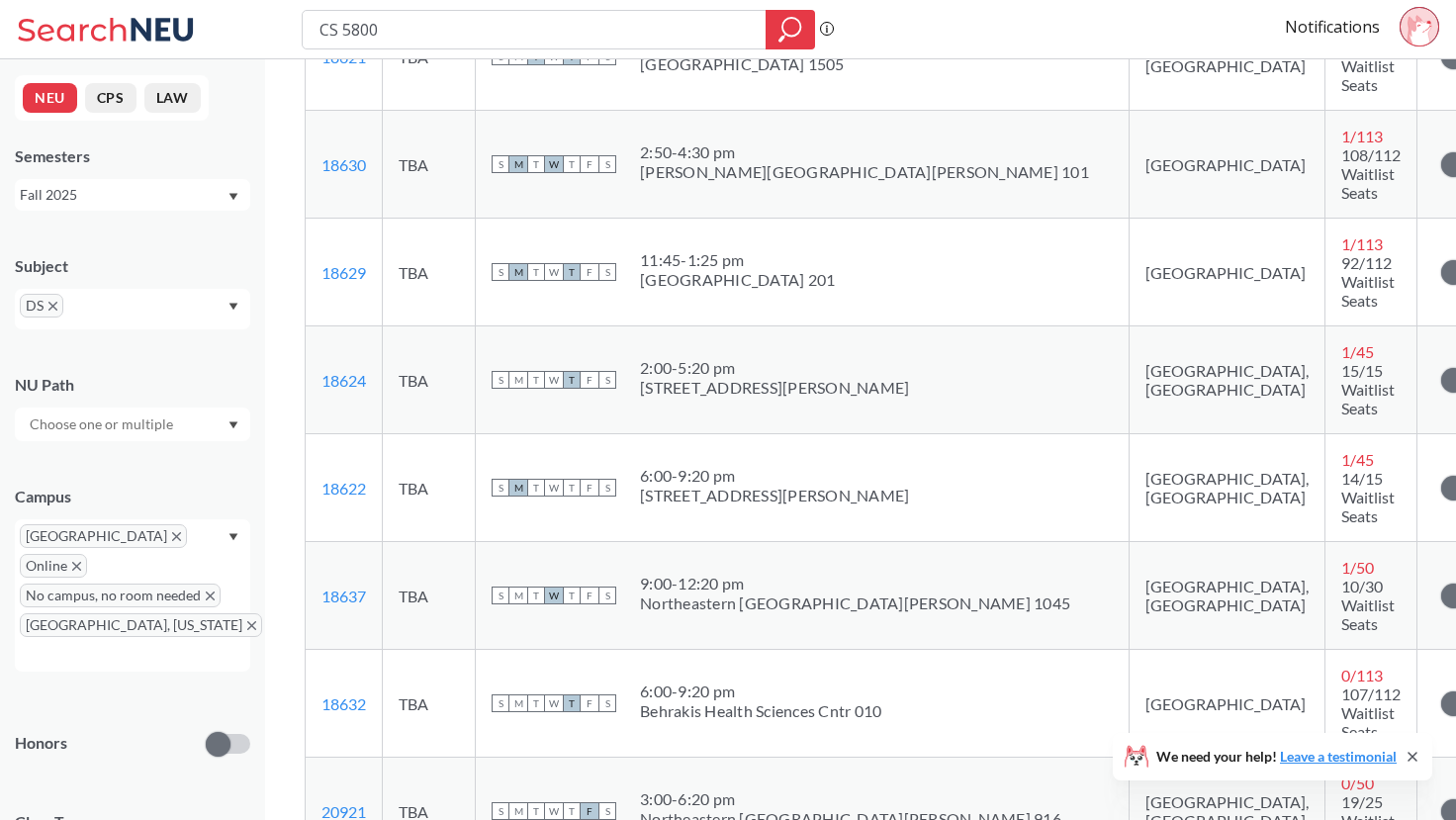 scroll, scrollTop: 1313, scrollLeft: 0, axis: vertical 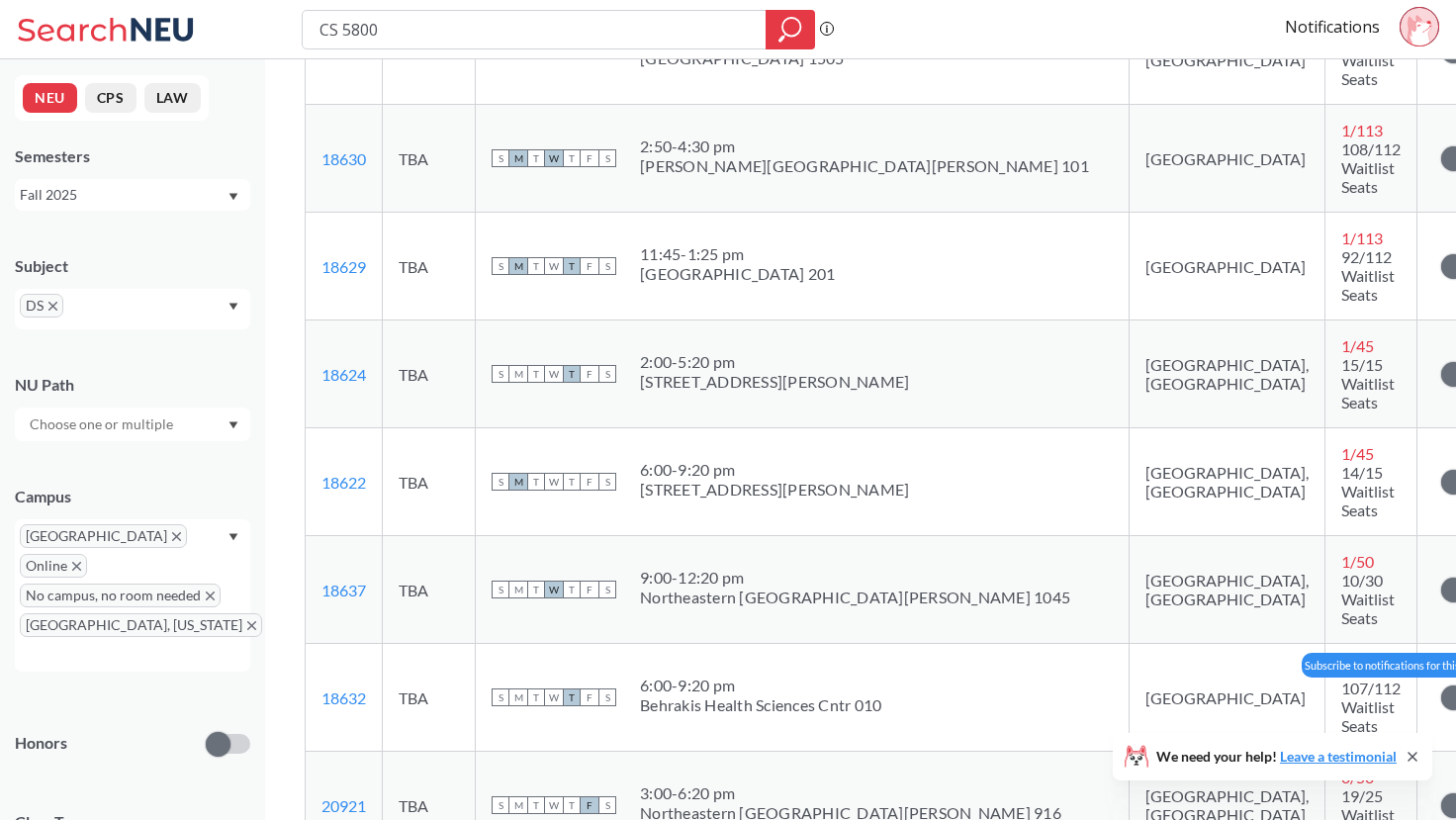 click at bounding box center (1453, 697) 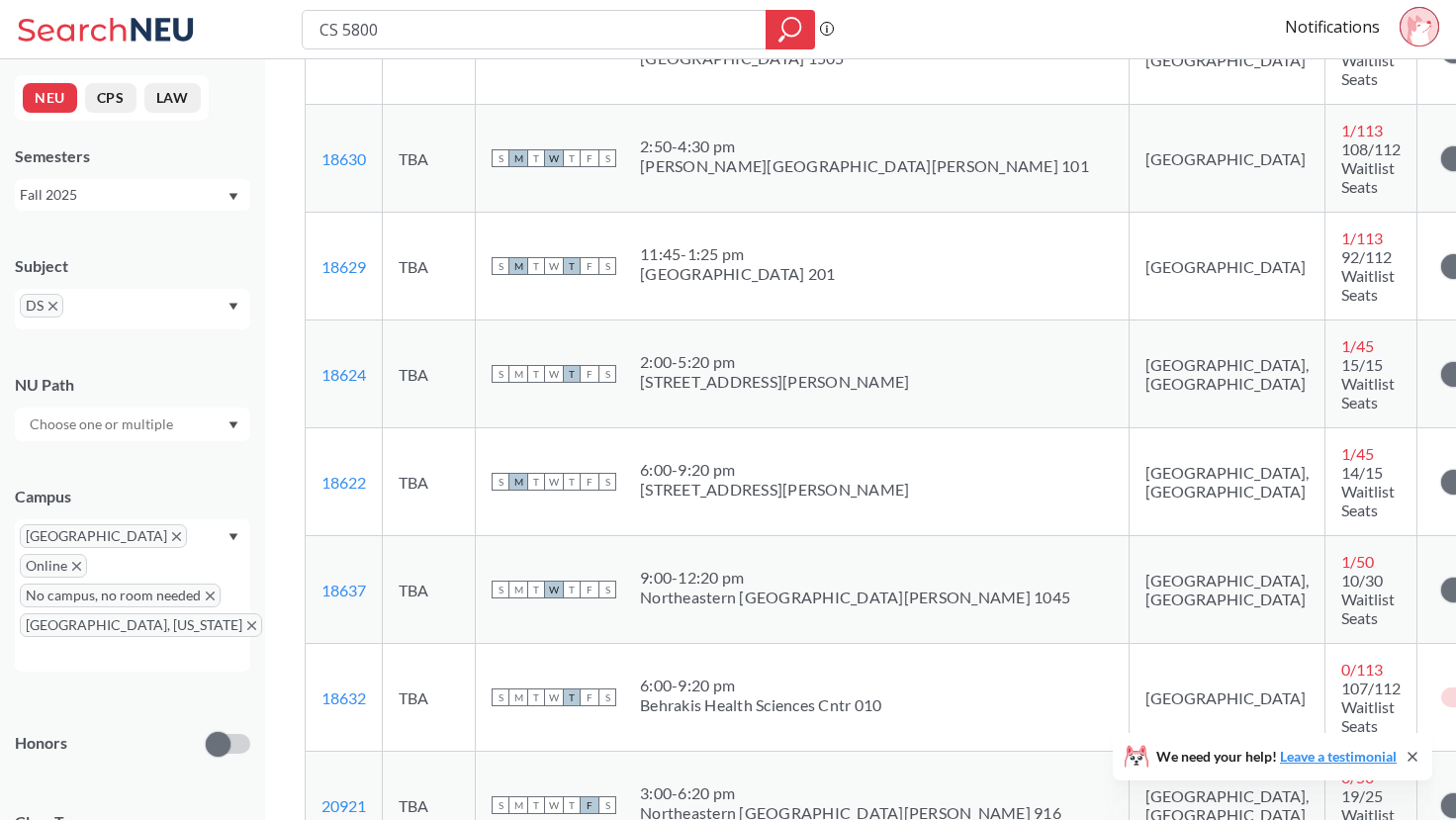 click at bounding box center (1453, 1236) 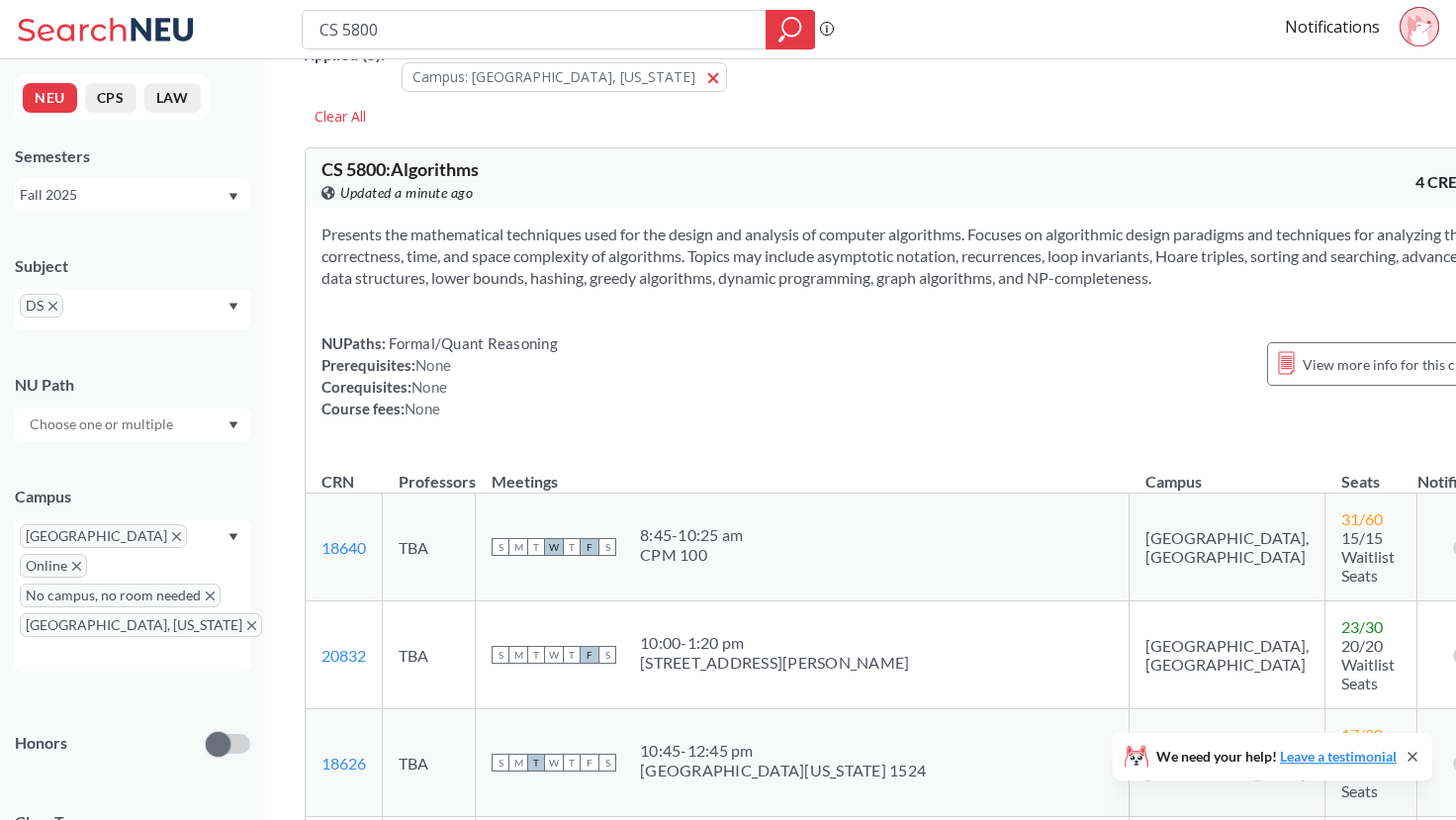 scroll, scrollTop: 0, scrollLeft: 0, axis: both 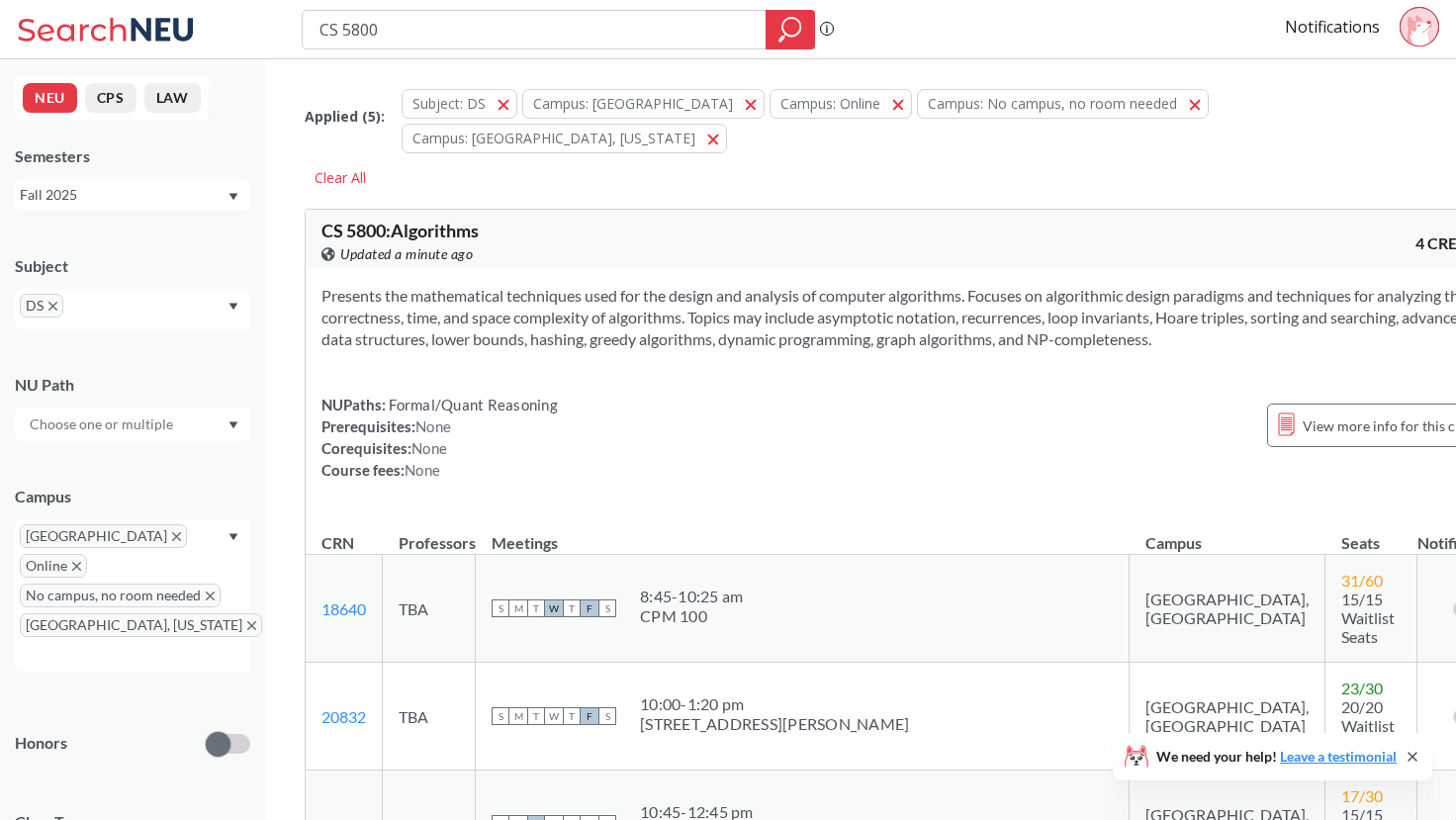 click on "NUPaths:   Formal/Quant Reasoning Prerequisites:  None Corequisites:  None Course fees:  None View more info for this class" at bounding box center [907, 437] 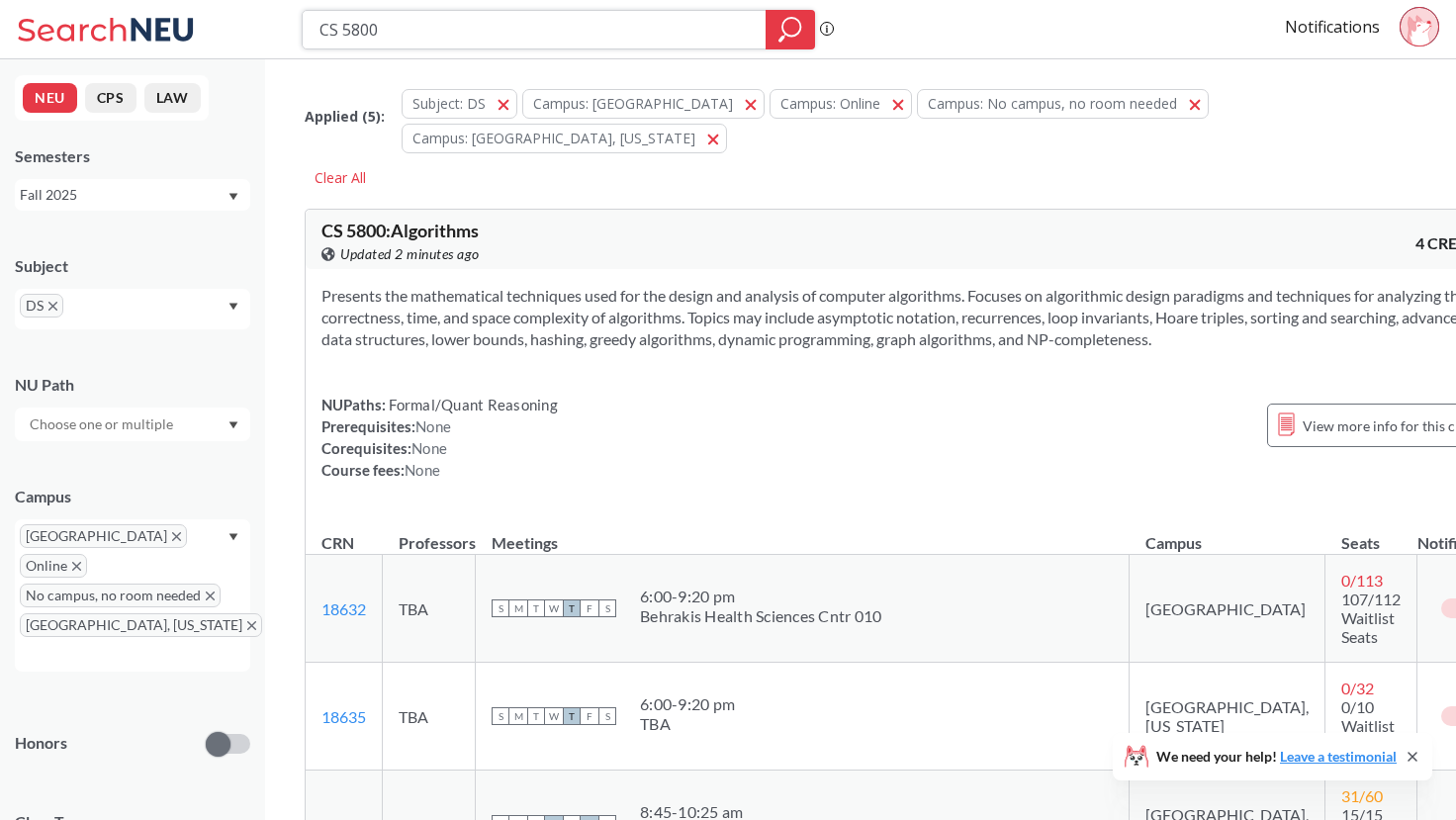 click on "CS 5800" at bounding box center [534, 30] 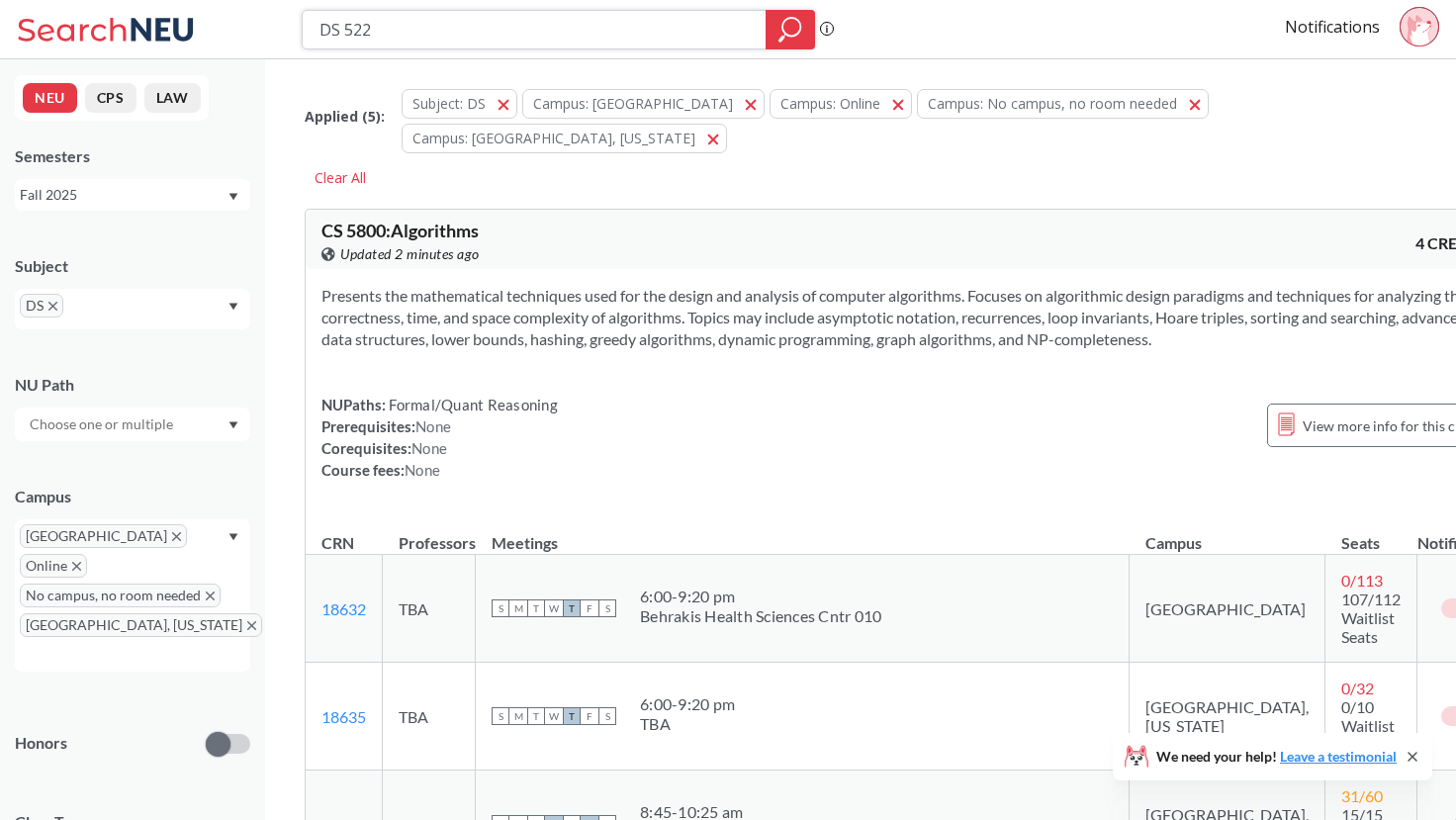 type on "DS 5220" 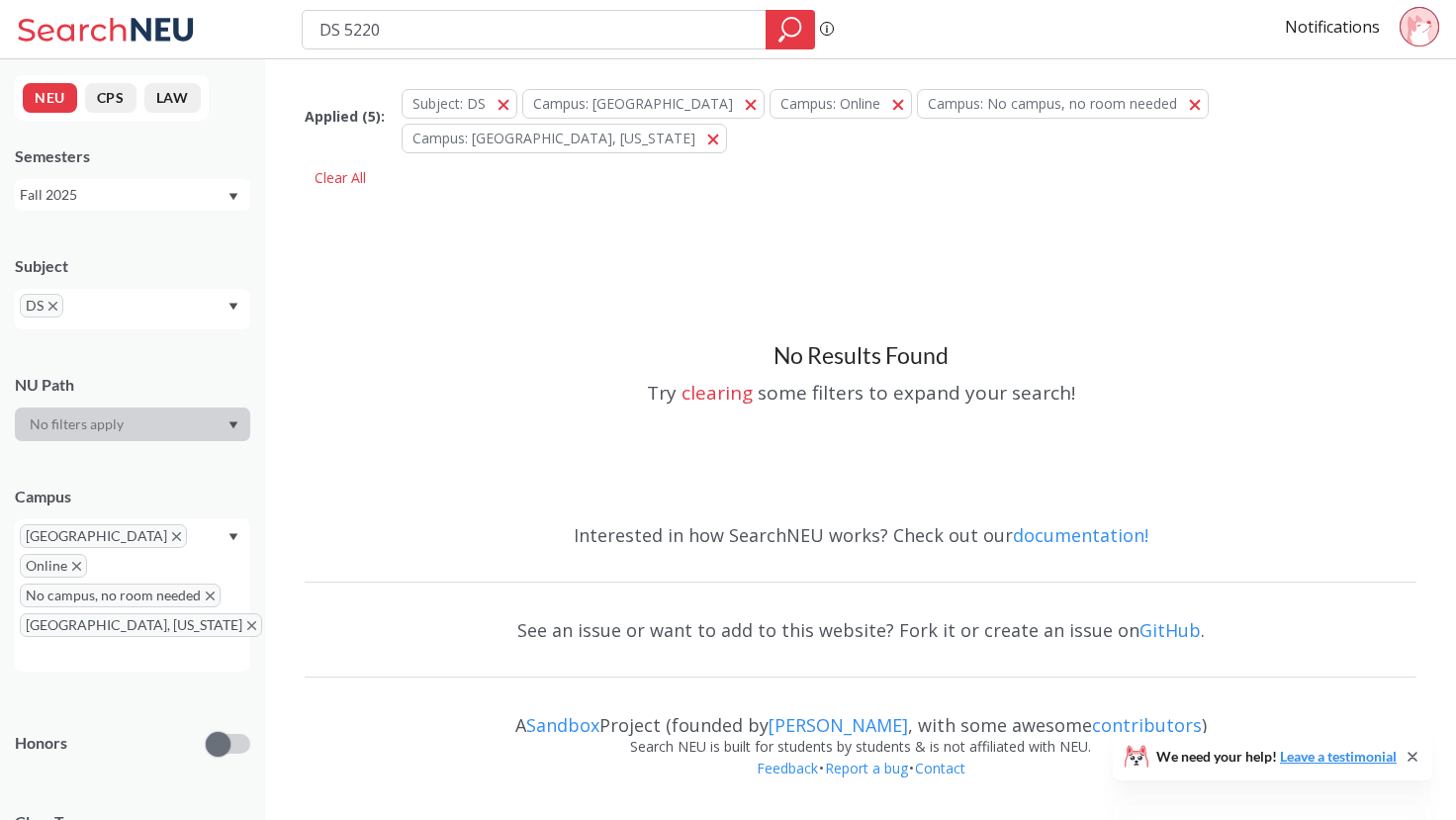 click on "DS 5220" at bounding box center (558, 30) 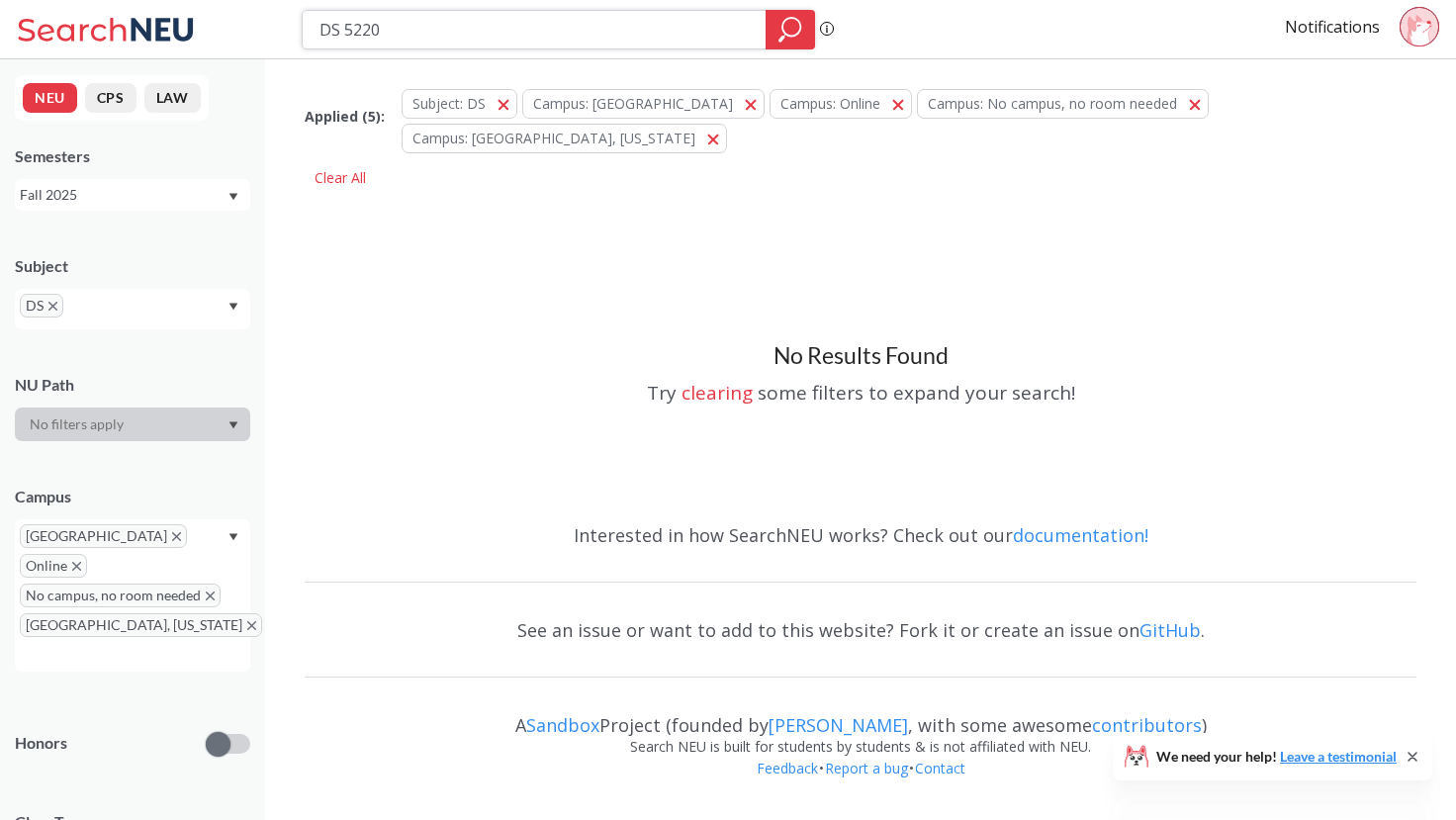 click on "DS 5220" at bounding box center [534, 30] 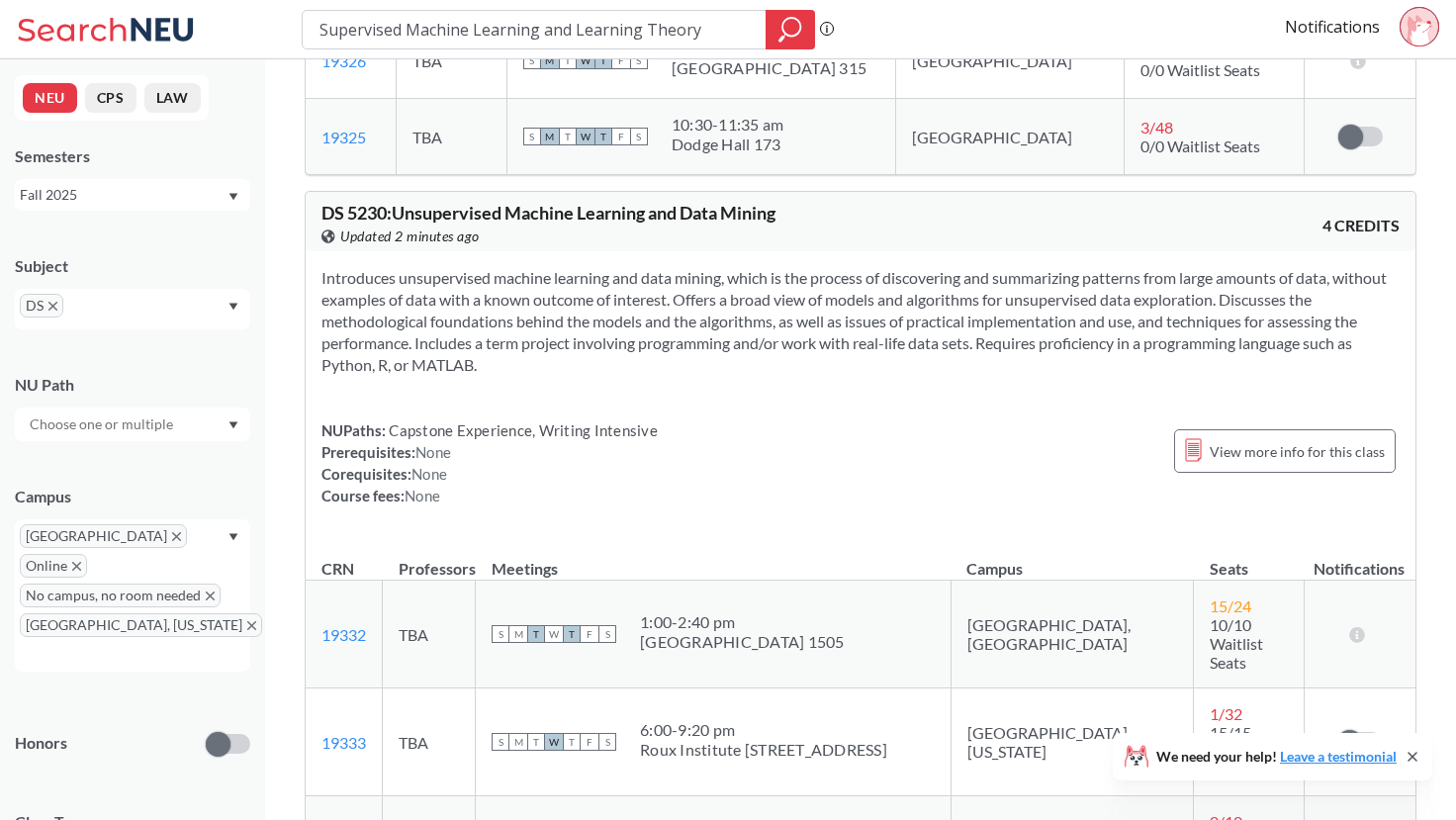 scroll, scrollTop: 1358, scrollLeft: 0, axis: vertical 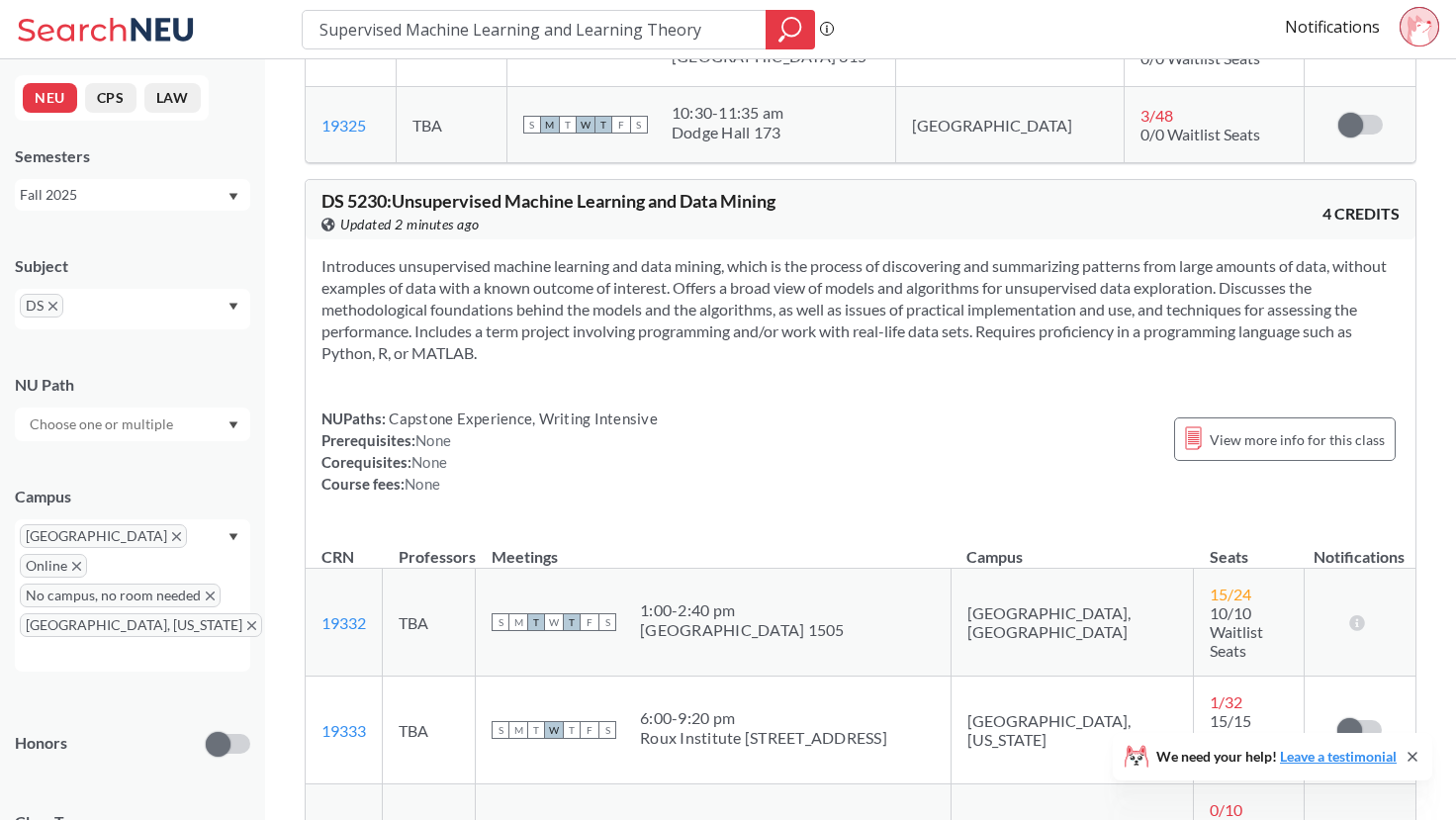 click on "Applied ( 5 ): Subject: DS DS Campus: [GEOGRAPHIC_DATA]: Online Online Campus: No campus, no room needed No campus, no room needed Campus: [GEOGRAPHIC_DATA], [US_STATE] [GEOGRAPHIC_DATA], [US_STATE] Clear All DS   4400 :  Machine Learning and Data Mining 1 View this course on Banner. Updated 2 minutes ago 4 CREDITS NUPaths:   Analyzing/Using Data, Capstone Experience, Writing Intensive Prerequisites:  ( CS 2810  or  DS 3000 )  and  ( CS 3100  or  CS 3500  or  DS 3500 ) Corequisites:  None Course fees:  None View more info for this class CRN  Professors   Meetings   Campus   Seats   Notifications  14525 View this section on Banner. TBA S M T W T F S 3:25 - 5:05 pm [GEOGRAPHIC_DATA] 305 [GEOGRAPHIC_DATA] 17 / 112 30/30 Waitlist Seats There are still seats remaining for this section 20582 View this section on Banner. TBA S M T W T F S 11:45 - 1:25 pm Virtual Space- Online class ROOM Online 13 / 60 0/0 Waitlist Seats There are still seats remaining for this section 13649 View this section on Banner. TBA S M T W T F S 1:35 - 3:15 pm [GEOGRAPHIC_DATA] 420 8" at bounding box center [861, 2339] 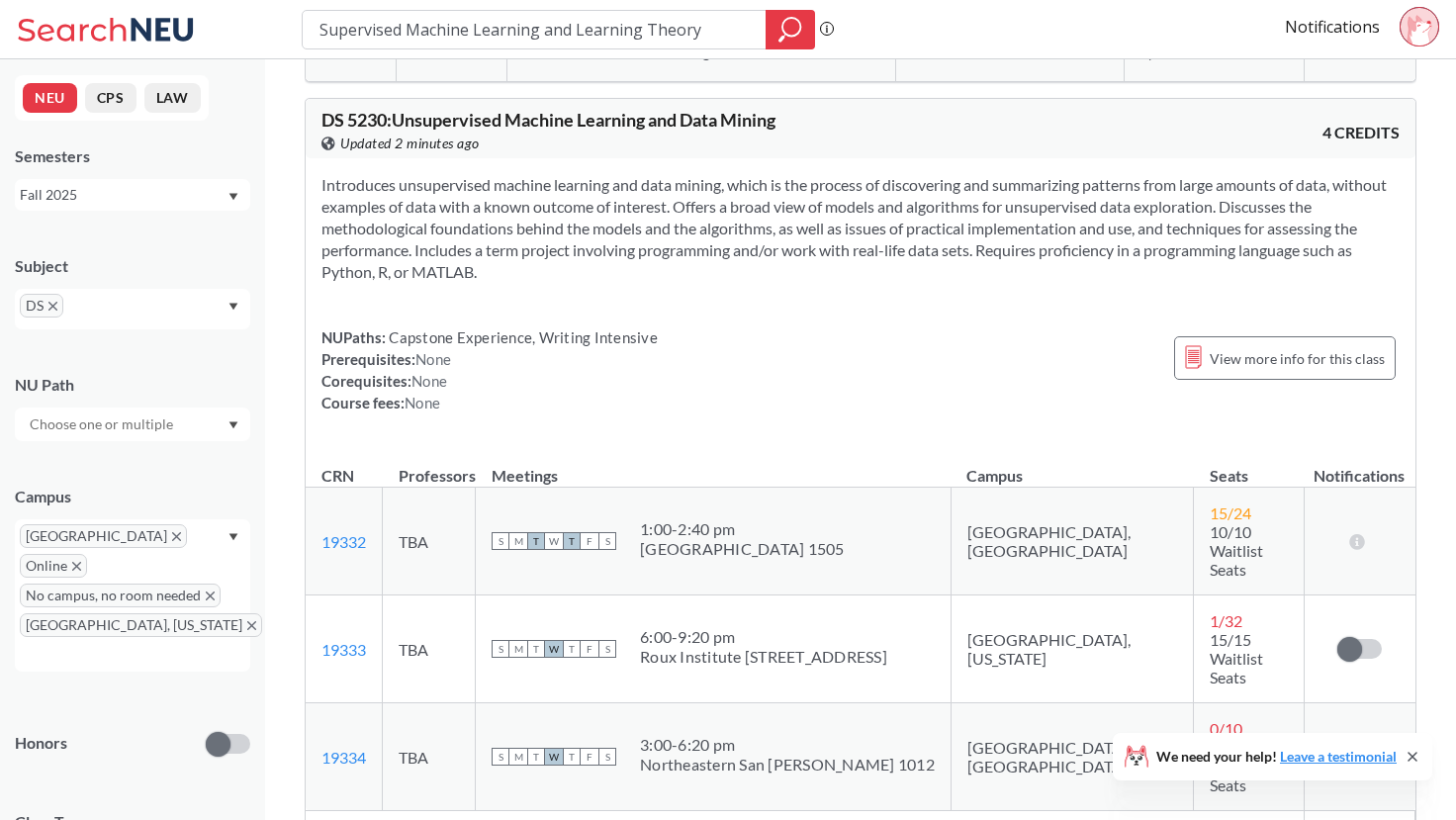 scroll, scrollTop: 1440, scrollLeft: 0, axis: vertical 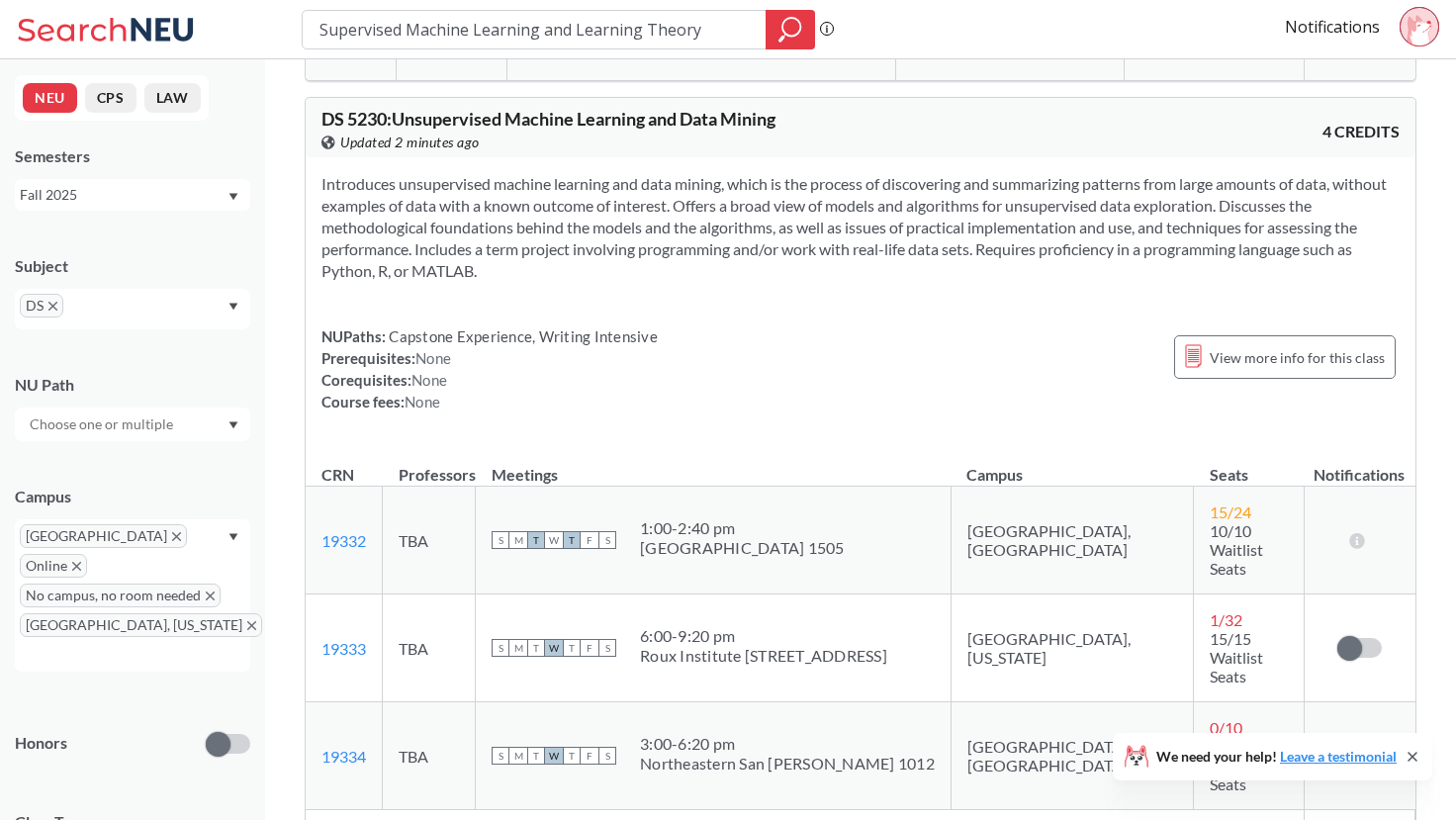 click on "New available sections" at bounding box center (804, 836) 